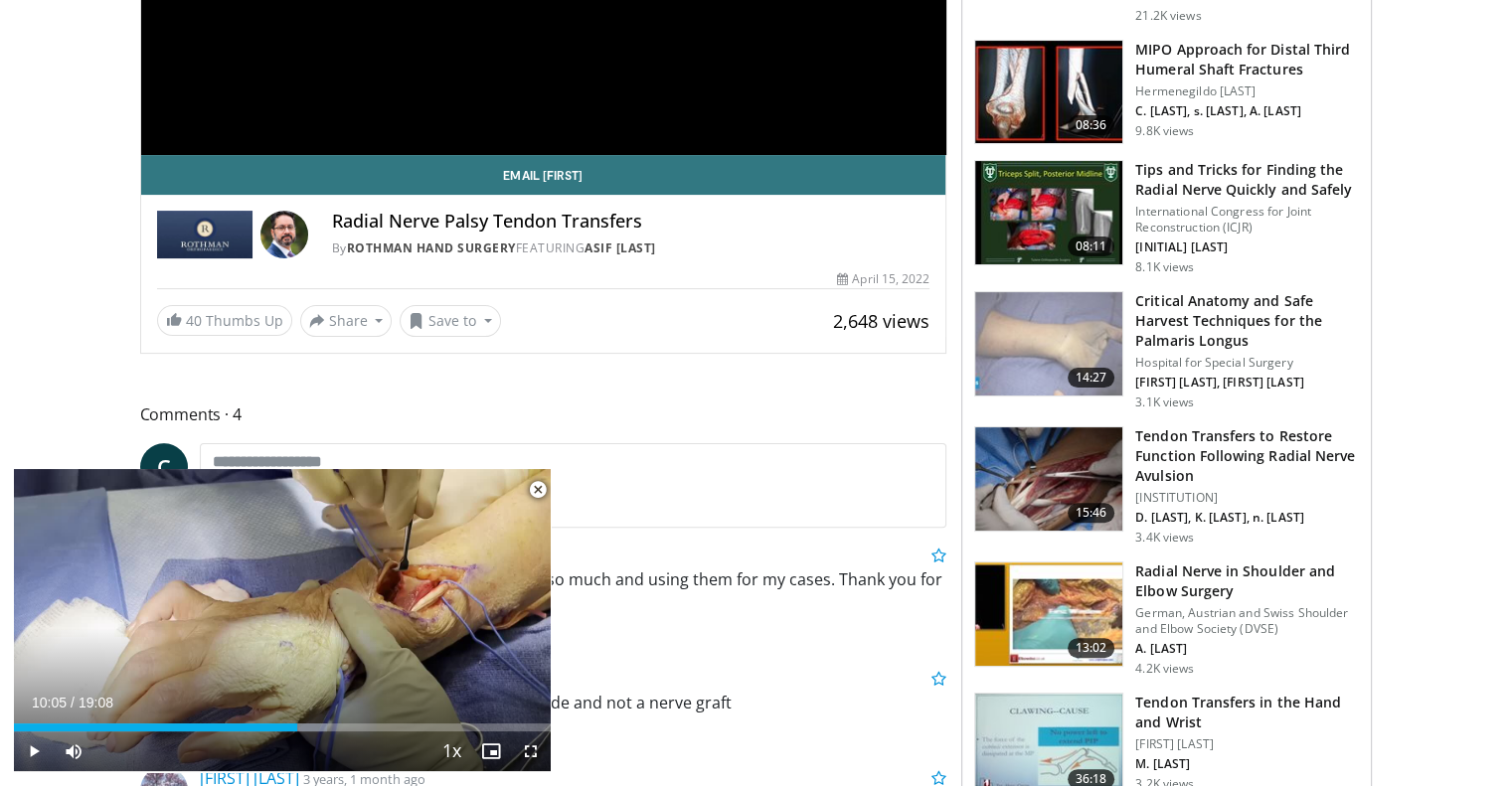 scroll, scrollTop: 453, scrollLeft: 0, axis: vertical 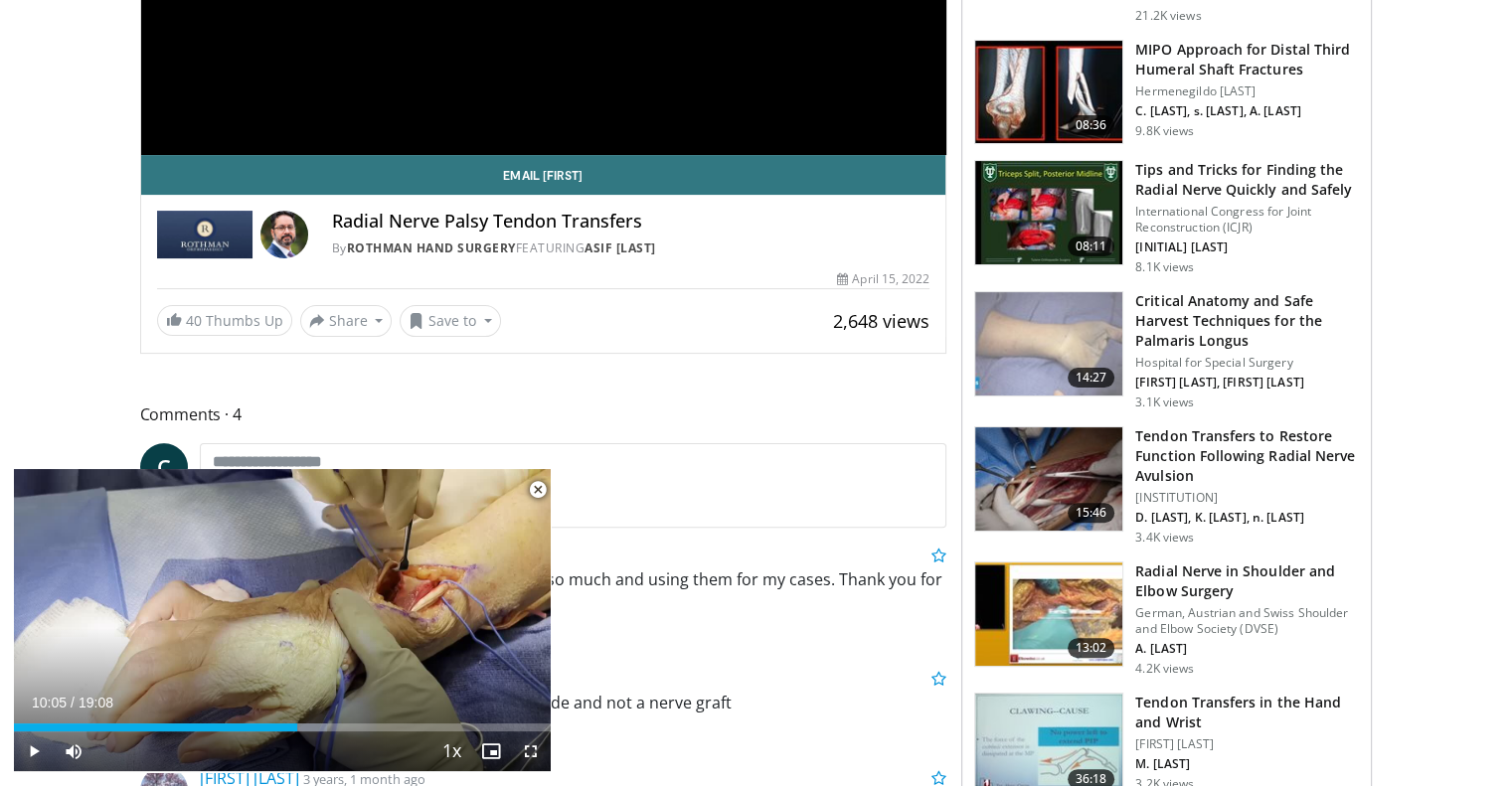 click at bounding box center [531, 751] 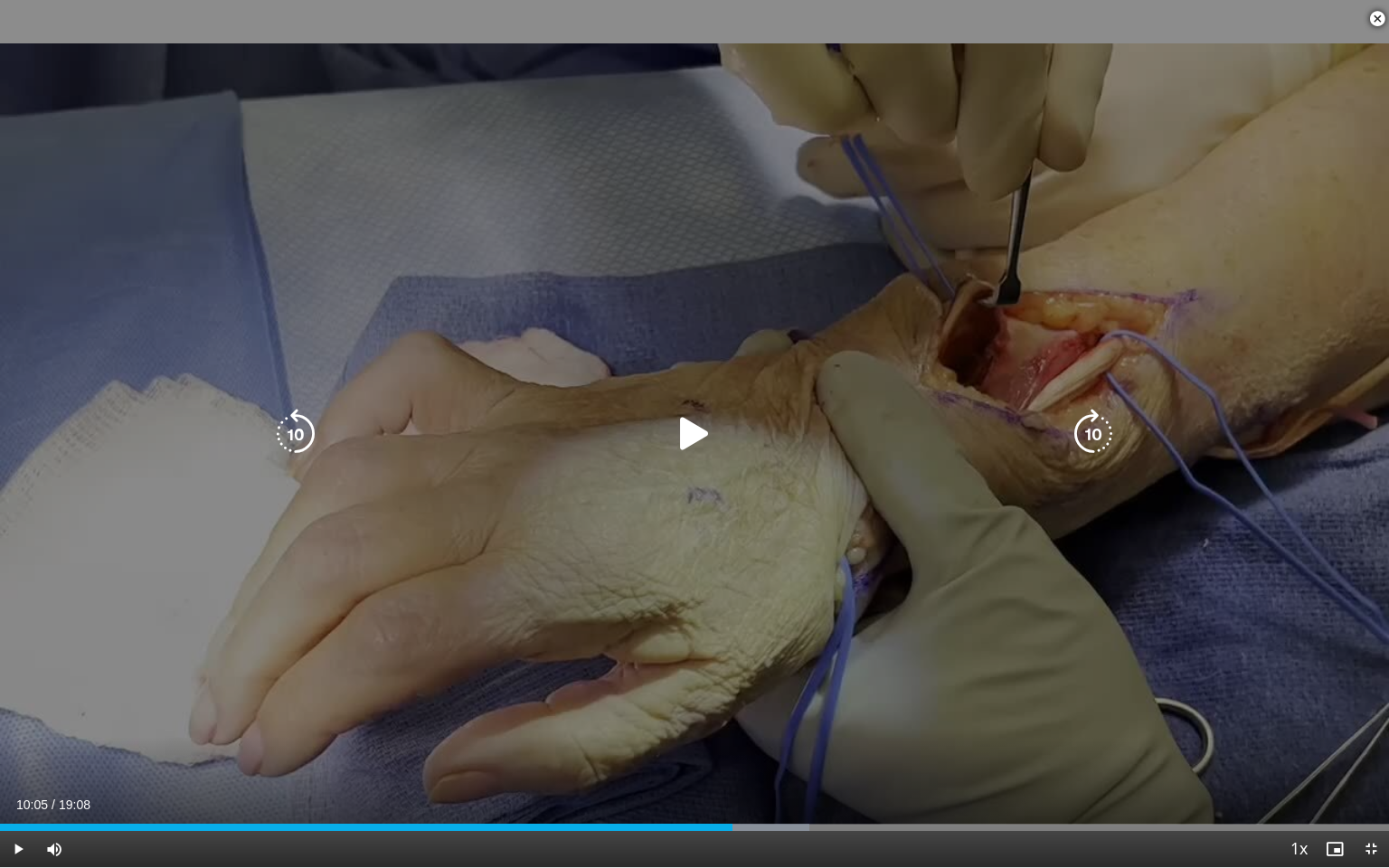 click at bounding box center (694, 434) 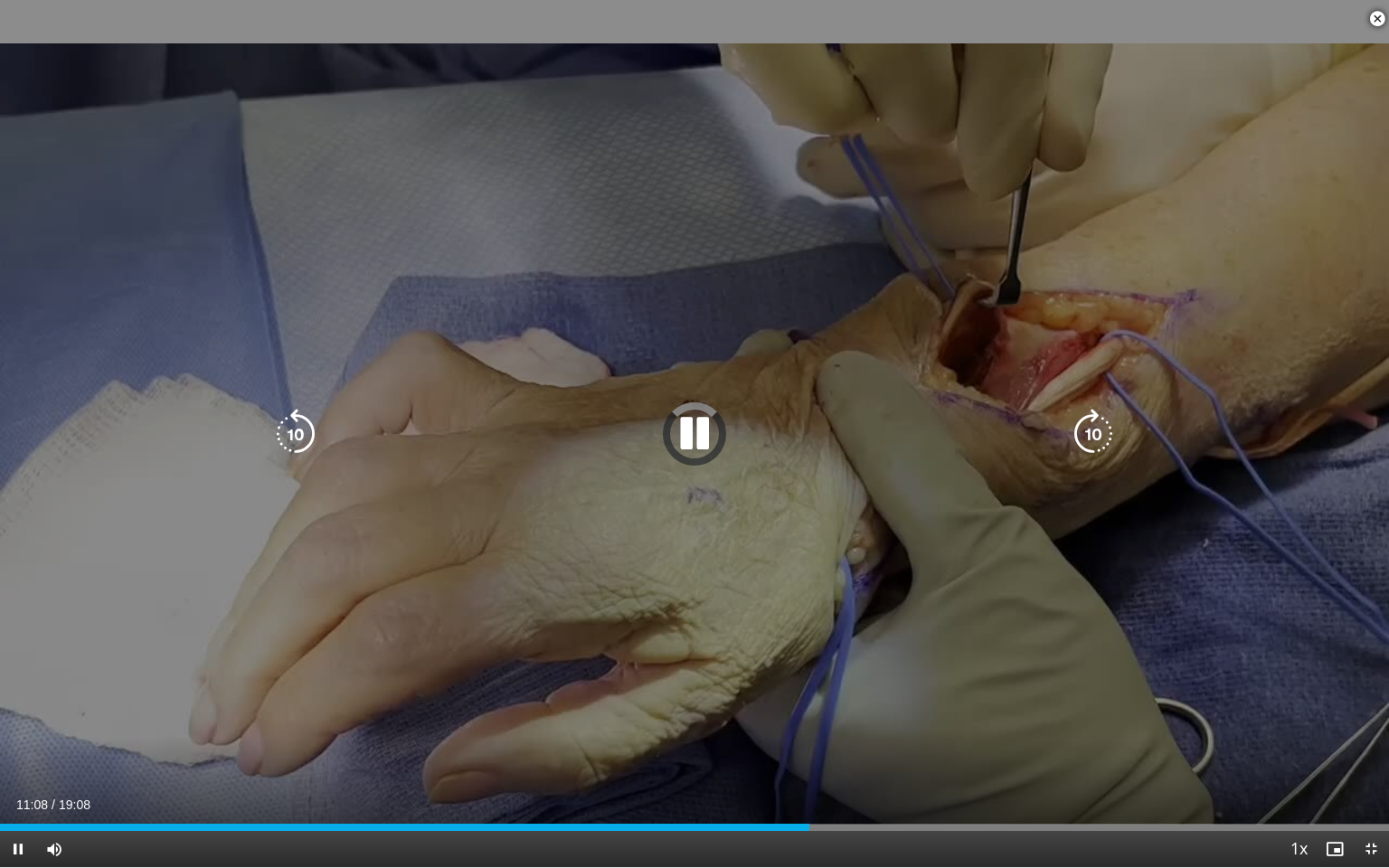 click at bounding box center (694, 434) 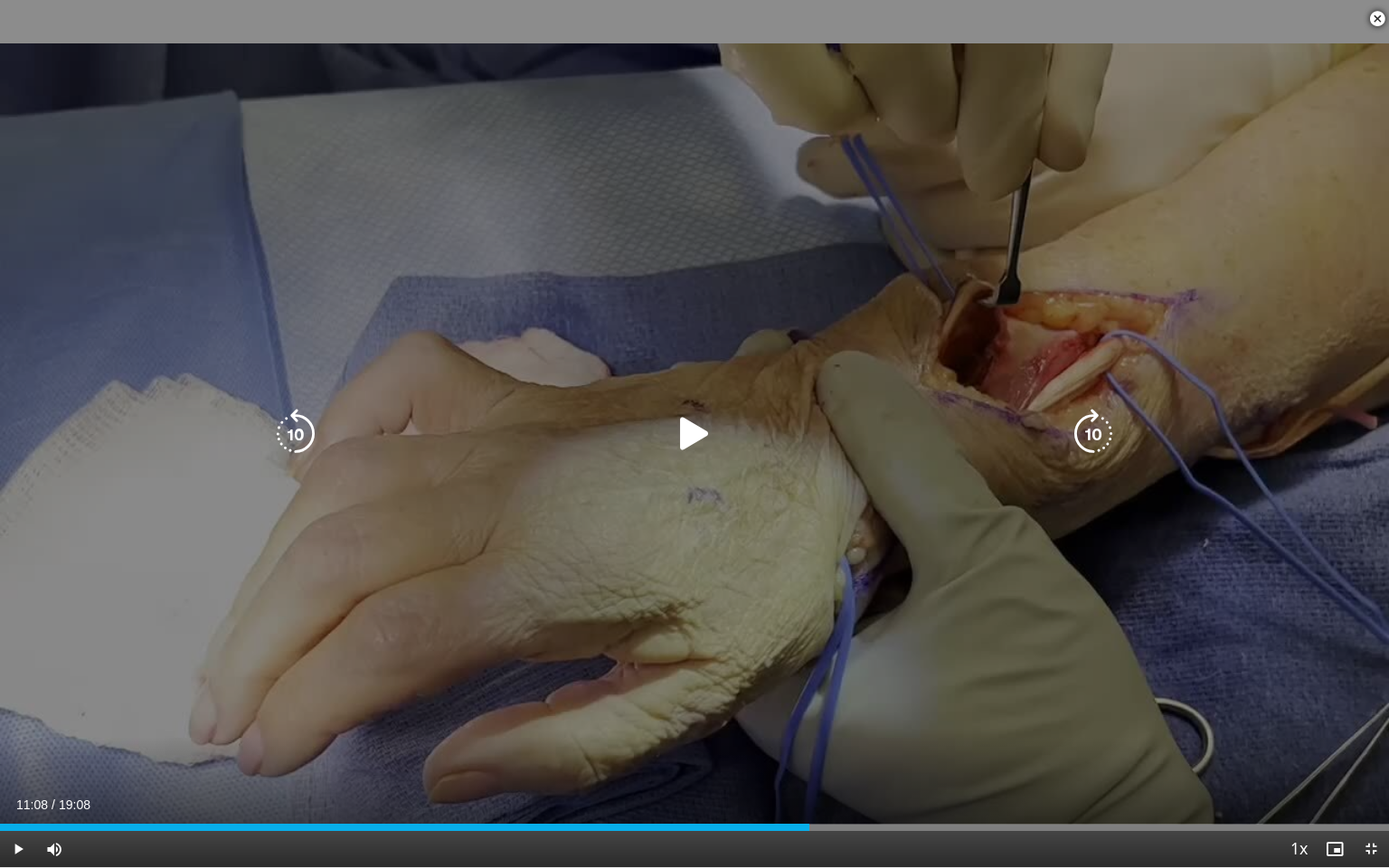 click at bounding box center [694, 434] 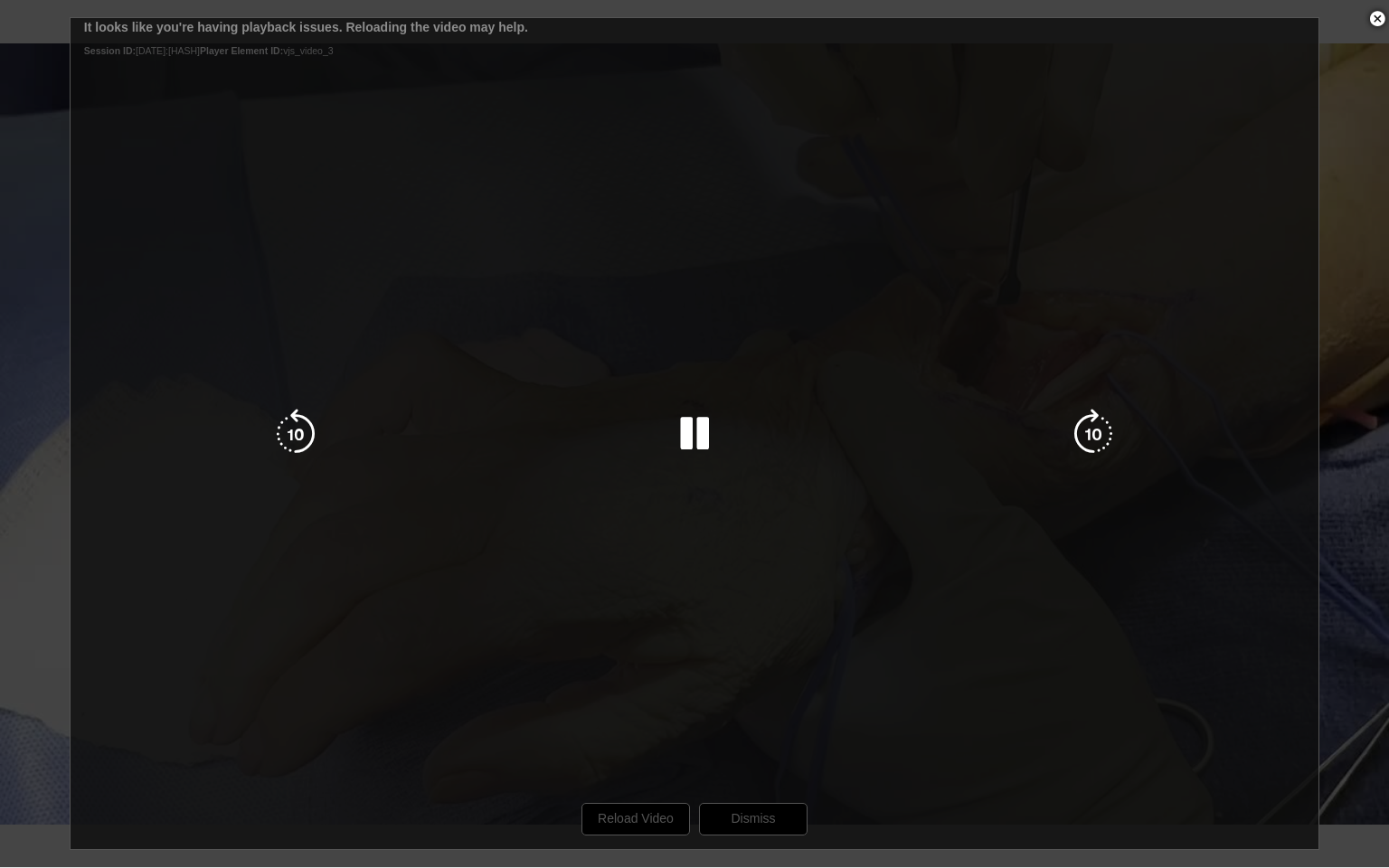 click on "10 seconds
Tap to unmute" at bounding box center (694, 433) 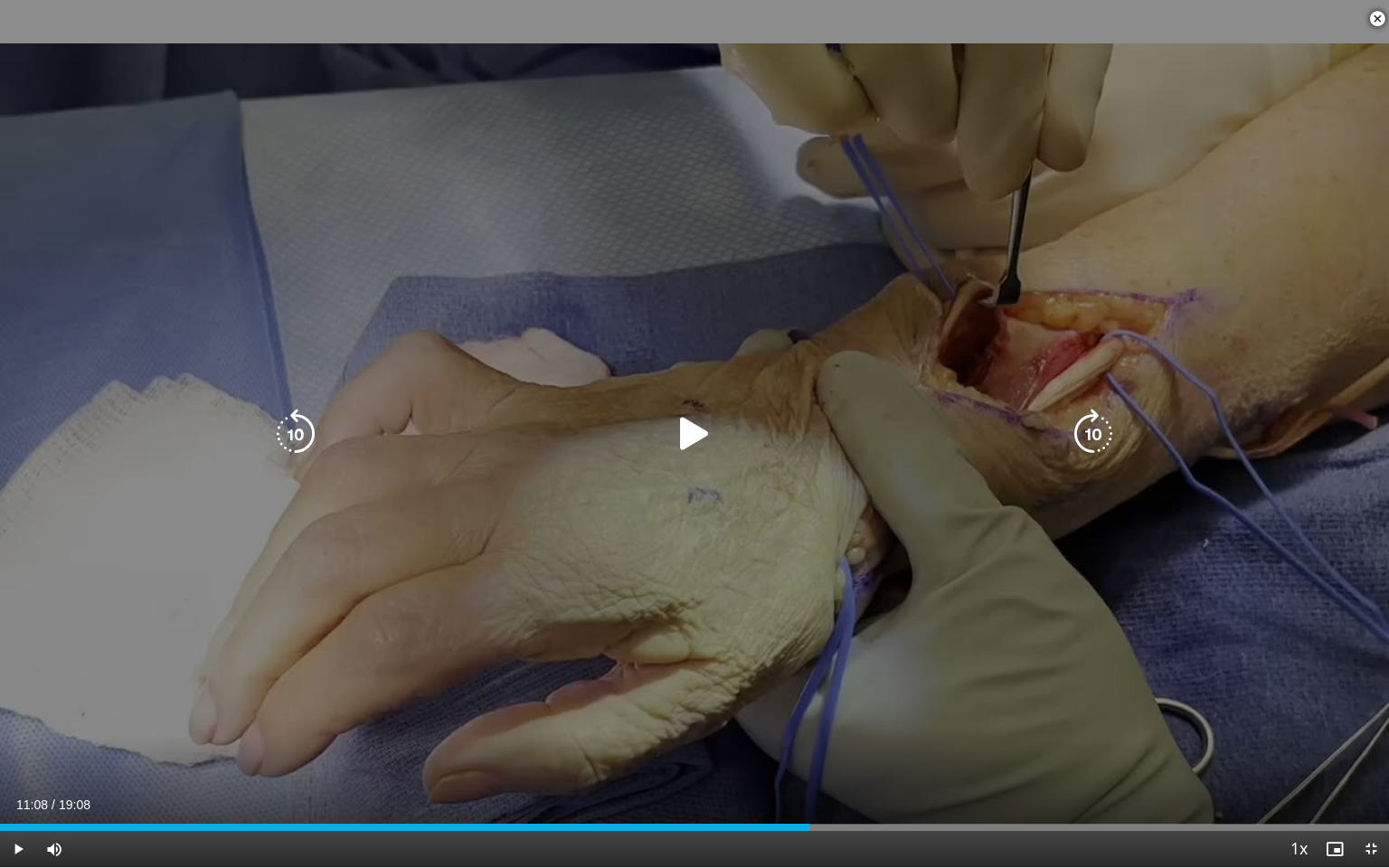 click at bounding box center [694, 434] 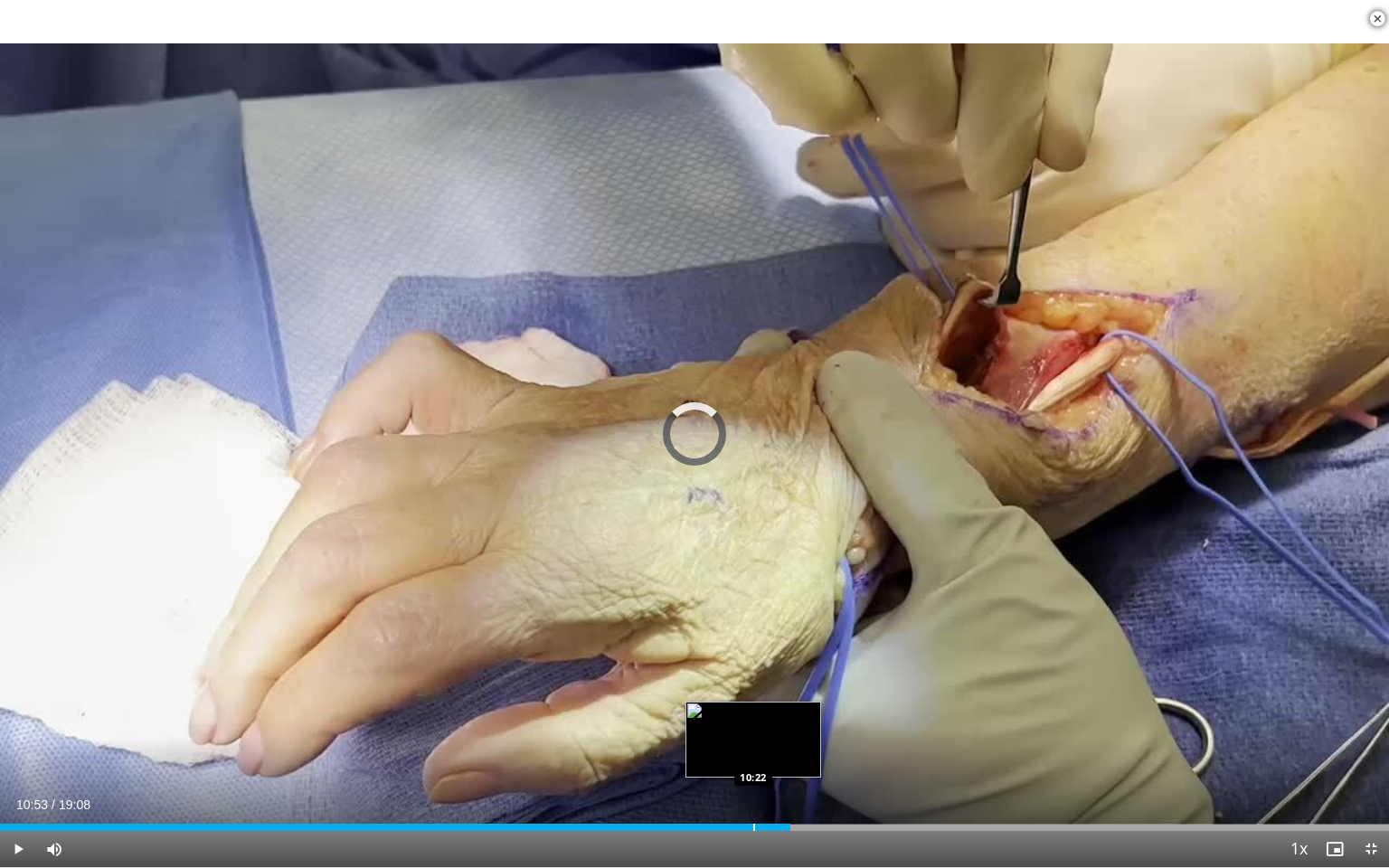drag, startPoint x: 808, startPoint y: 827, endPoint x: 752, endPoint y: 825, distance: 56.035703 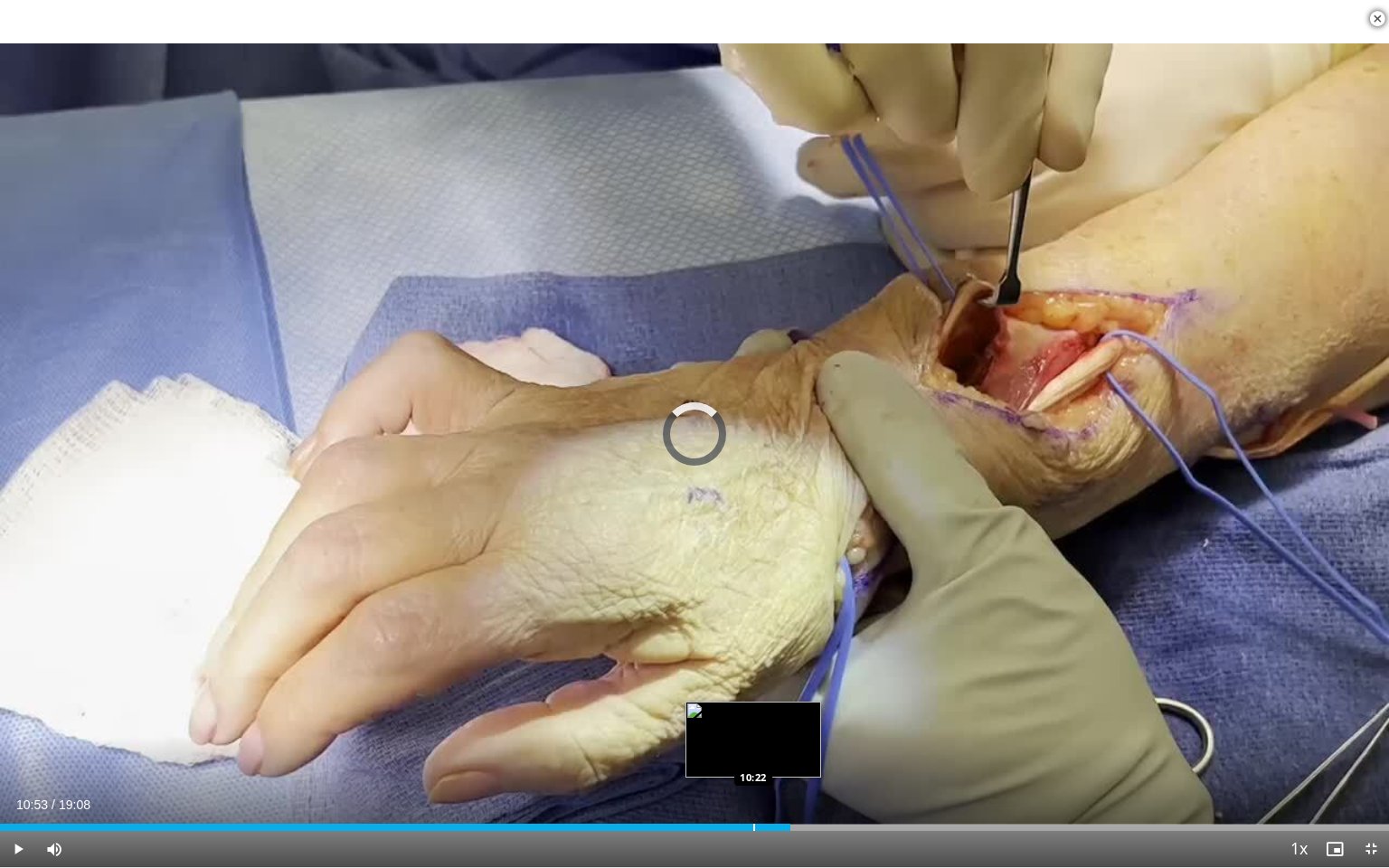 click at bounding box center [754, 827] 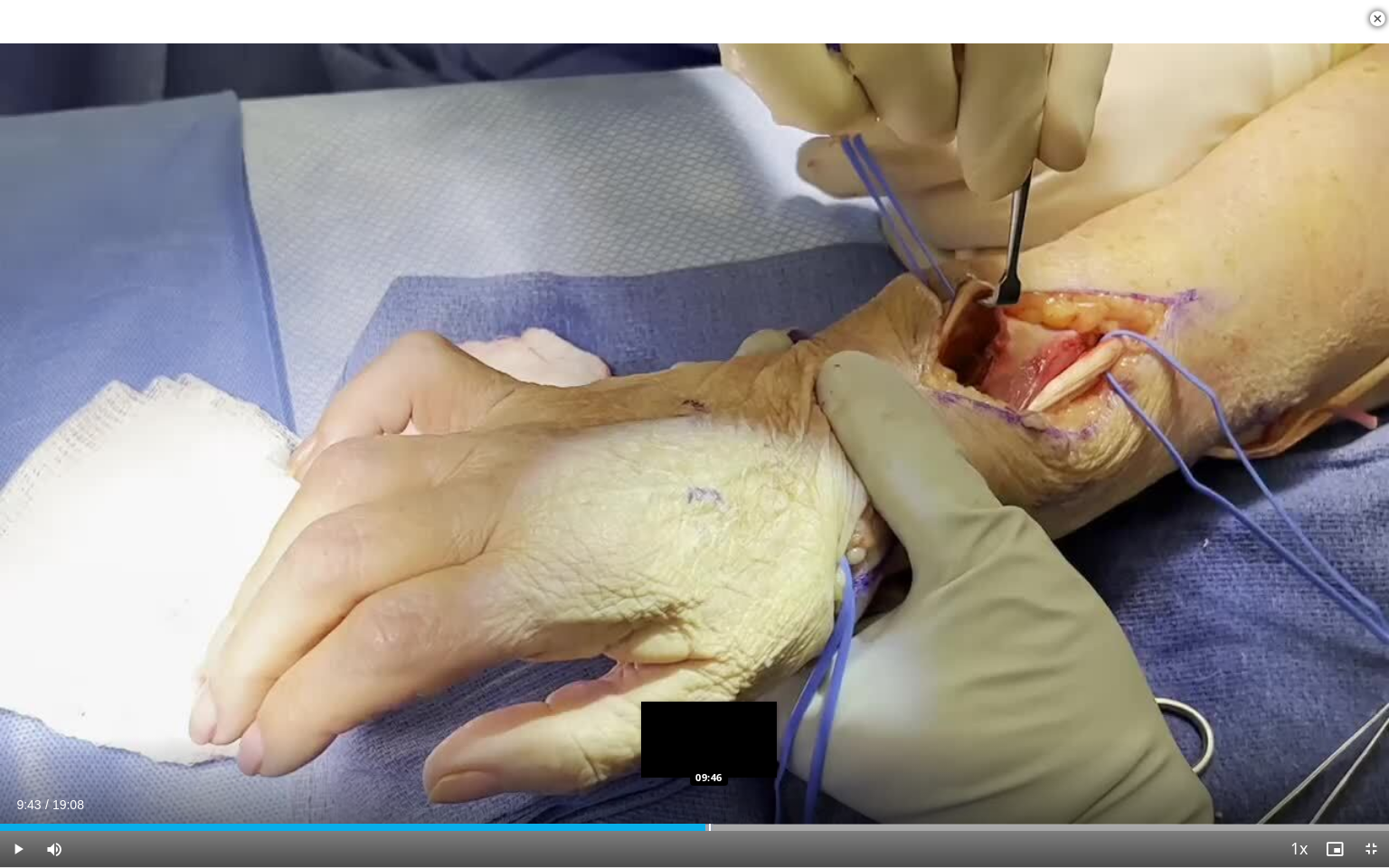 drag, startPoint x: 752, startPoint y: 826, endPoint x: 705, endPoint y: 827, distance: 47.01064 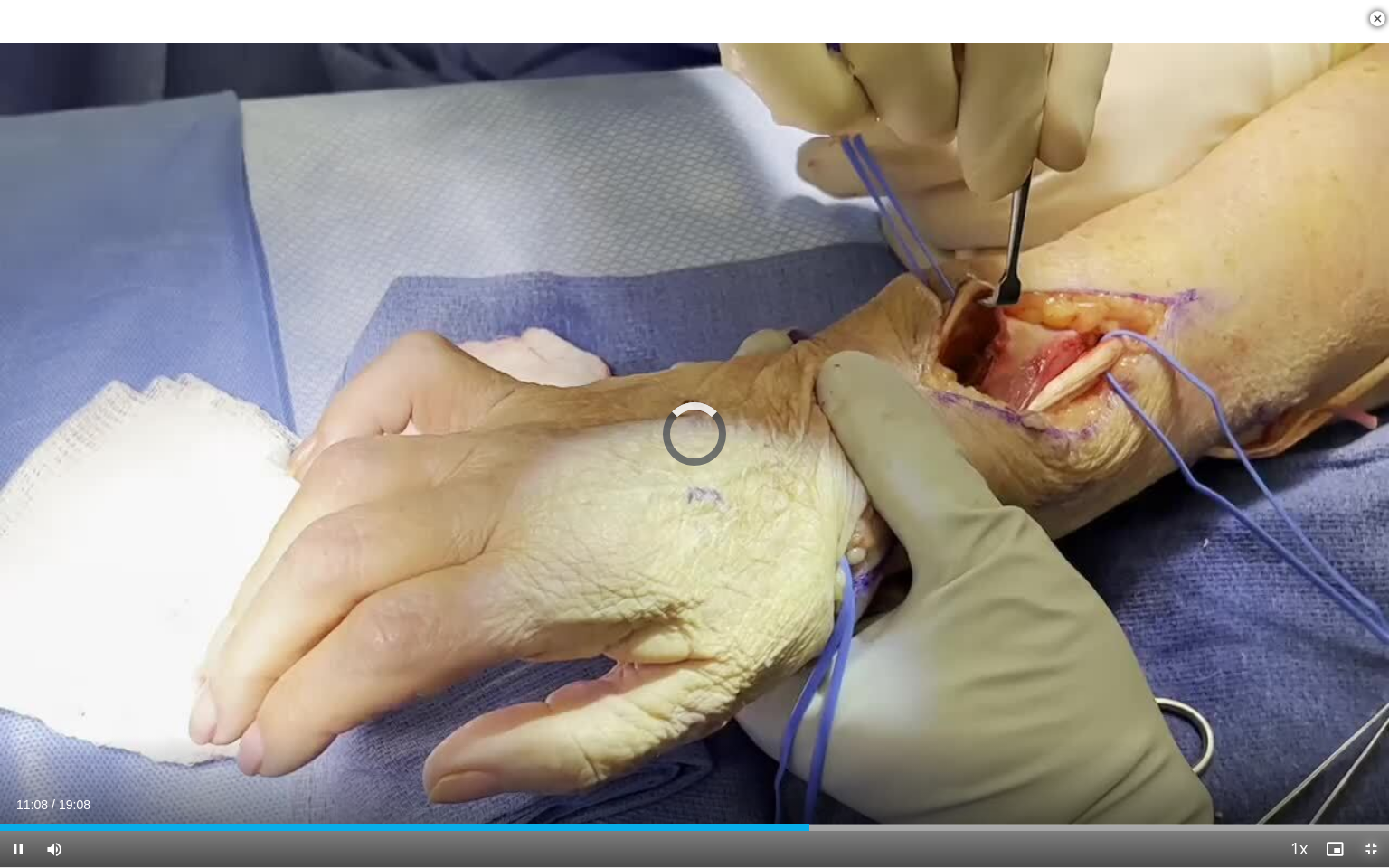 click at bounding box center [1371, 849] 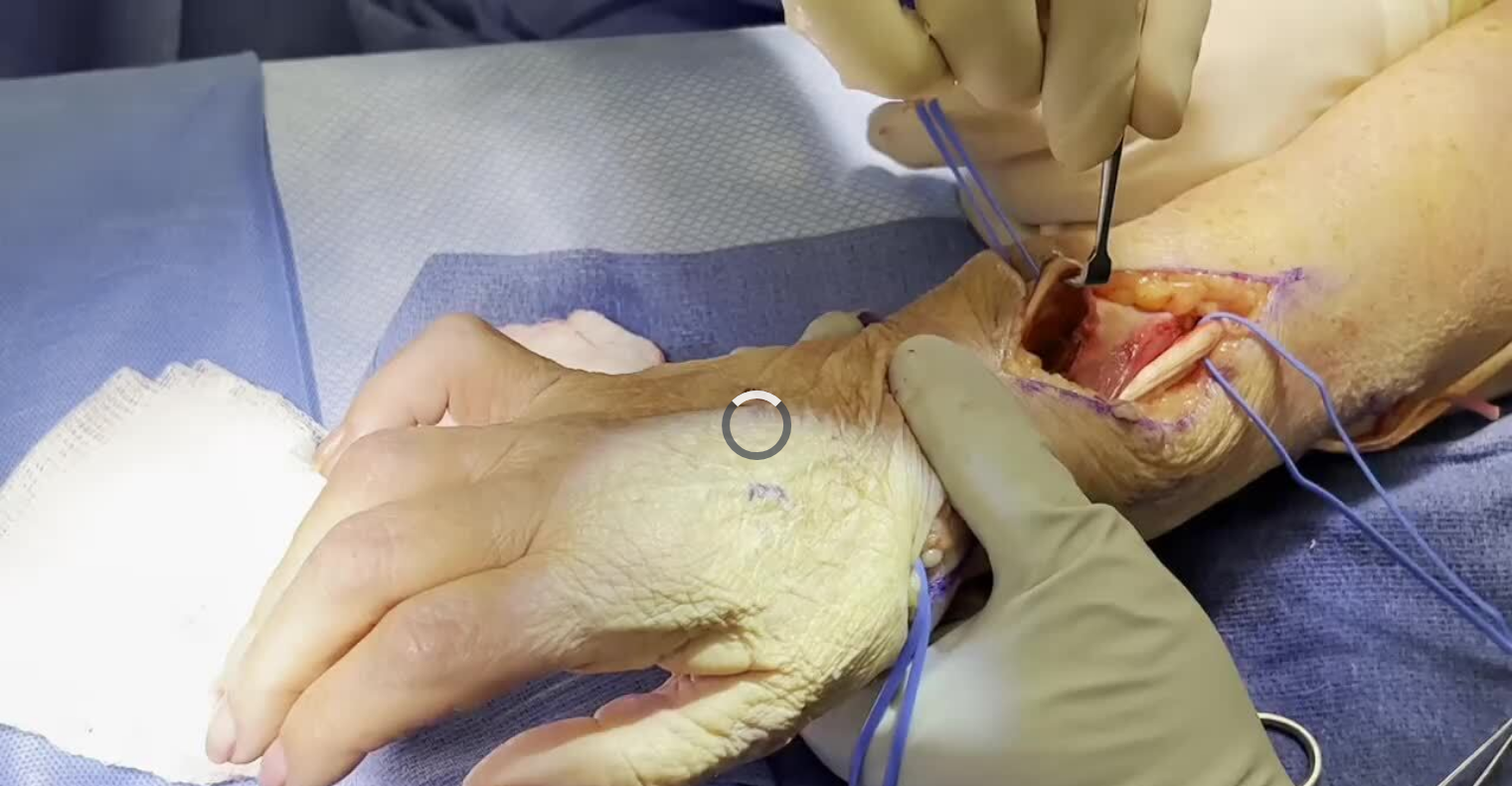 scroll, scrollTop: 0, scrollLeft: 0, axis: both 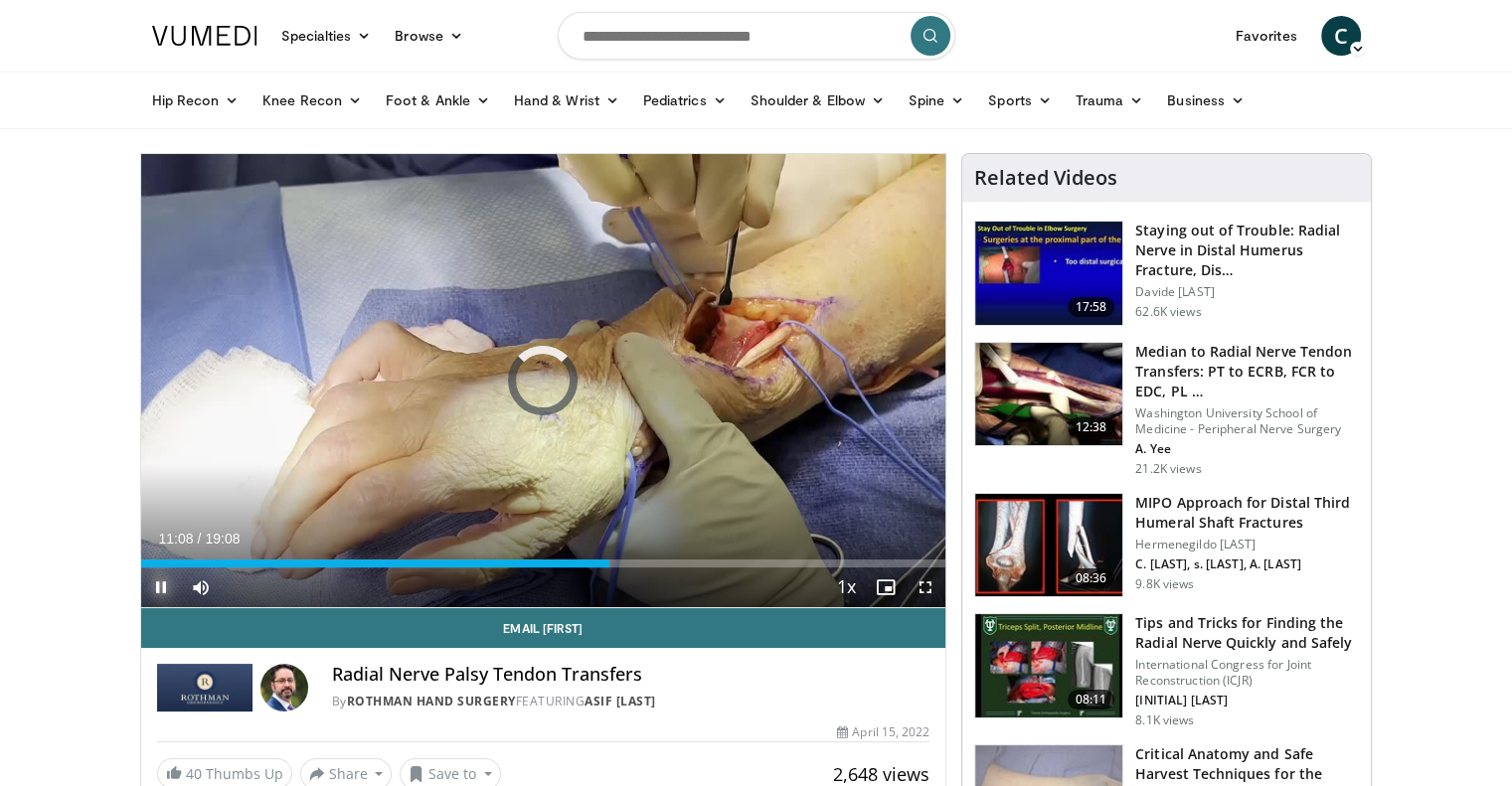 click at bounding box center [161, 587] 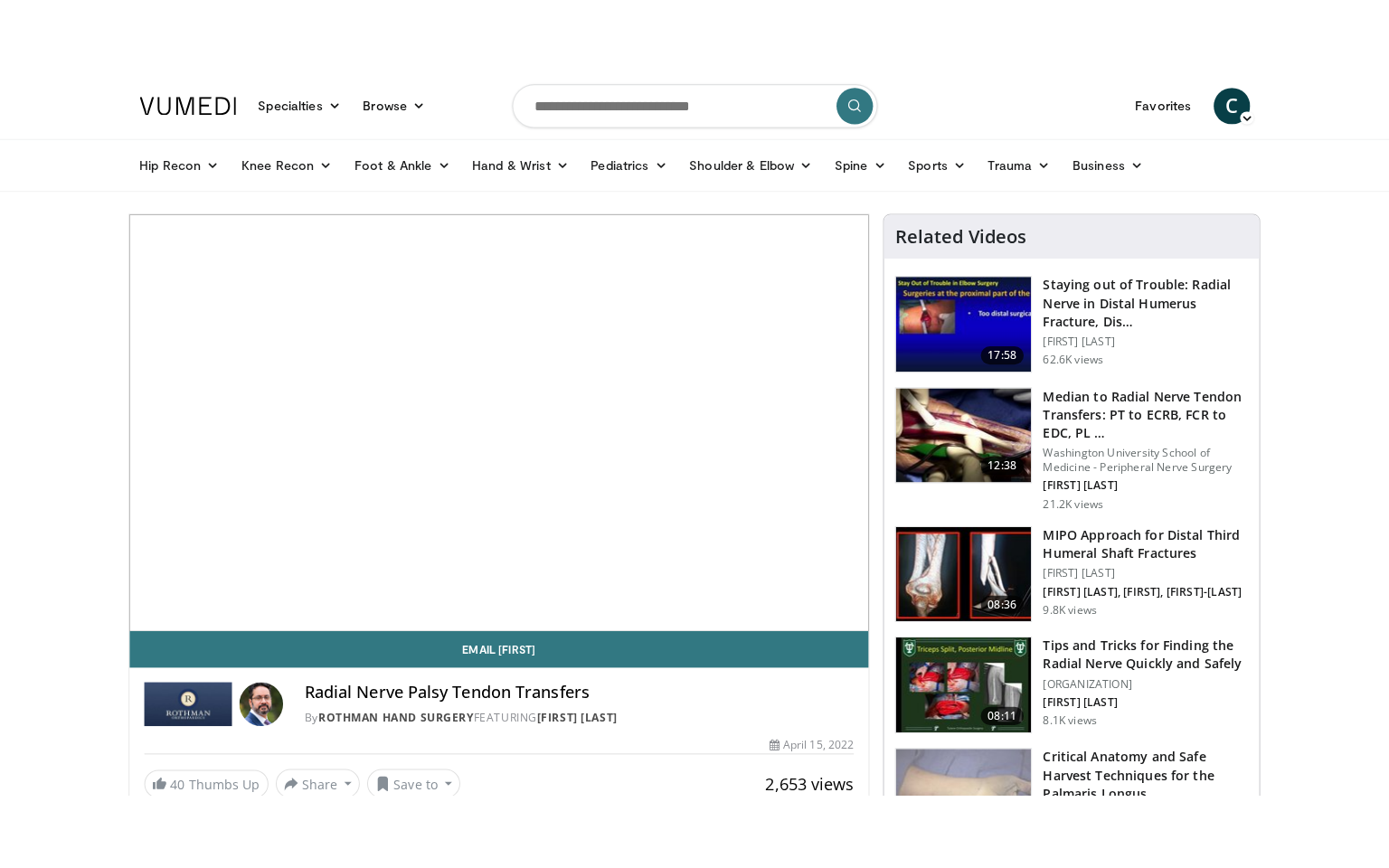 scroll, scrollTop: 0, scrollLeft: 0, axis: both 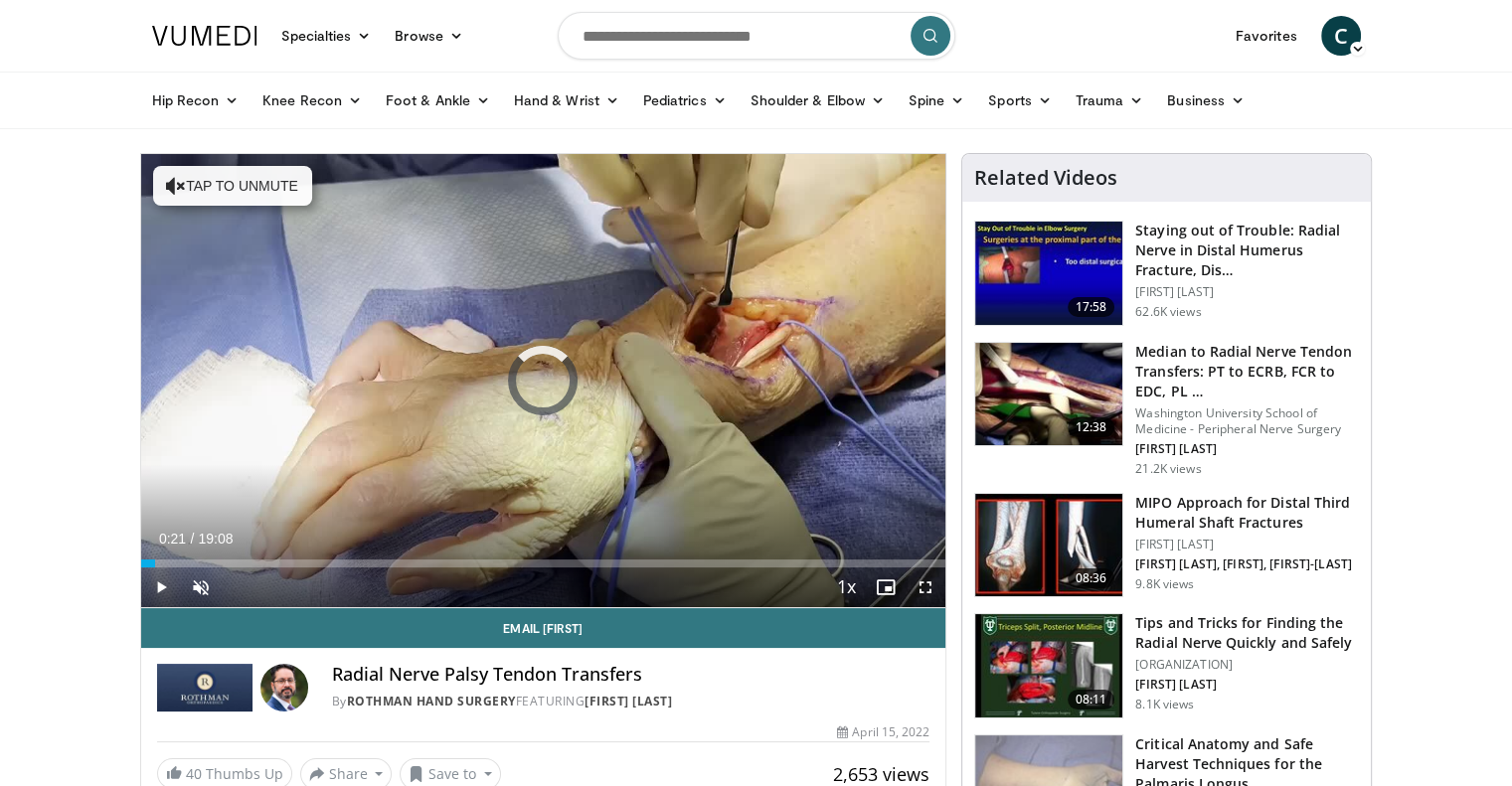 drag, startPoint x: 155, startPoint y: 562, endPoint x: 481, endPoint y: 573, distance: 326.1855 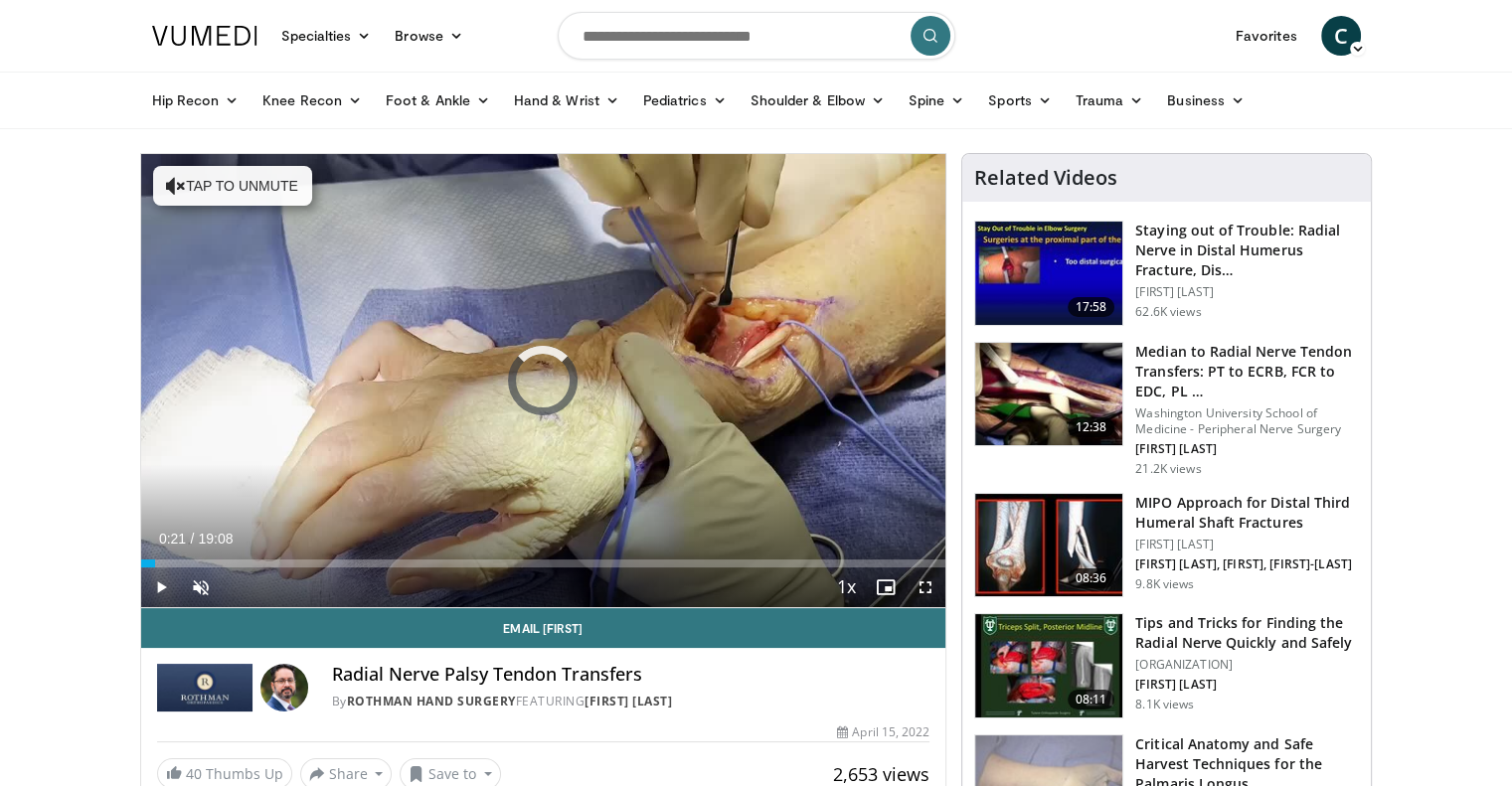click on "Current Time  0:21 / Duration  19:08 Play Skip Backward Skip Forward Unmute Loaded :  0.00% 01:09 01:22 Stream Type  LIVE Seek to live, currently behind live LIVE   1x Playback Rate 0.5x 0.75x 1x , selected 1.25x 1.5x 1.75x 2x Chapters Chapters Descriptions descriptions off , selected Captions captions settings , opens captions settings dialog captions off , selected Audio Track en (Main) , selected Fullscreen Enable picture-in-picture mode" at bounding box center [544, 587] 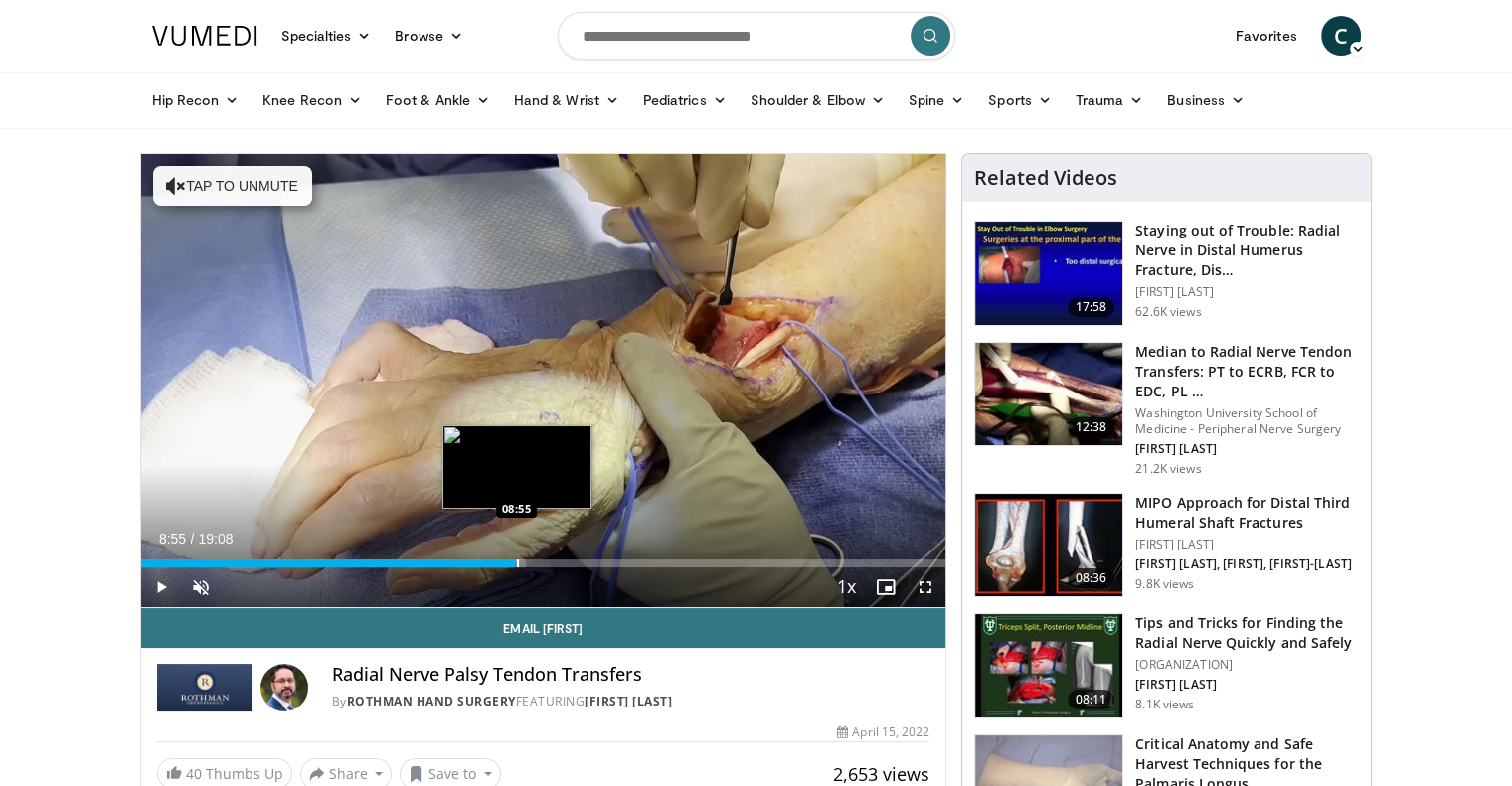 drag, startPoint x: 481, startPoint y: 563, endPoint x: 515, endPoint y: 566, distance: 34.132096 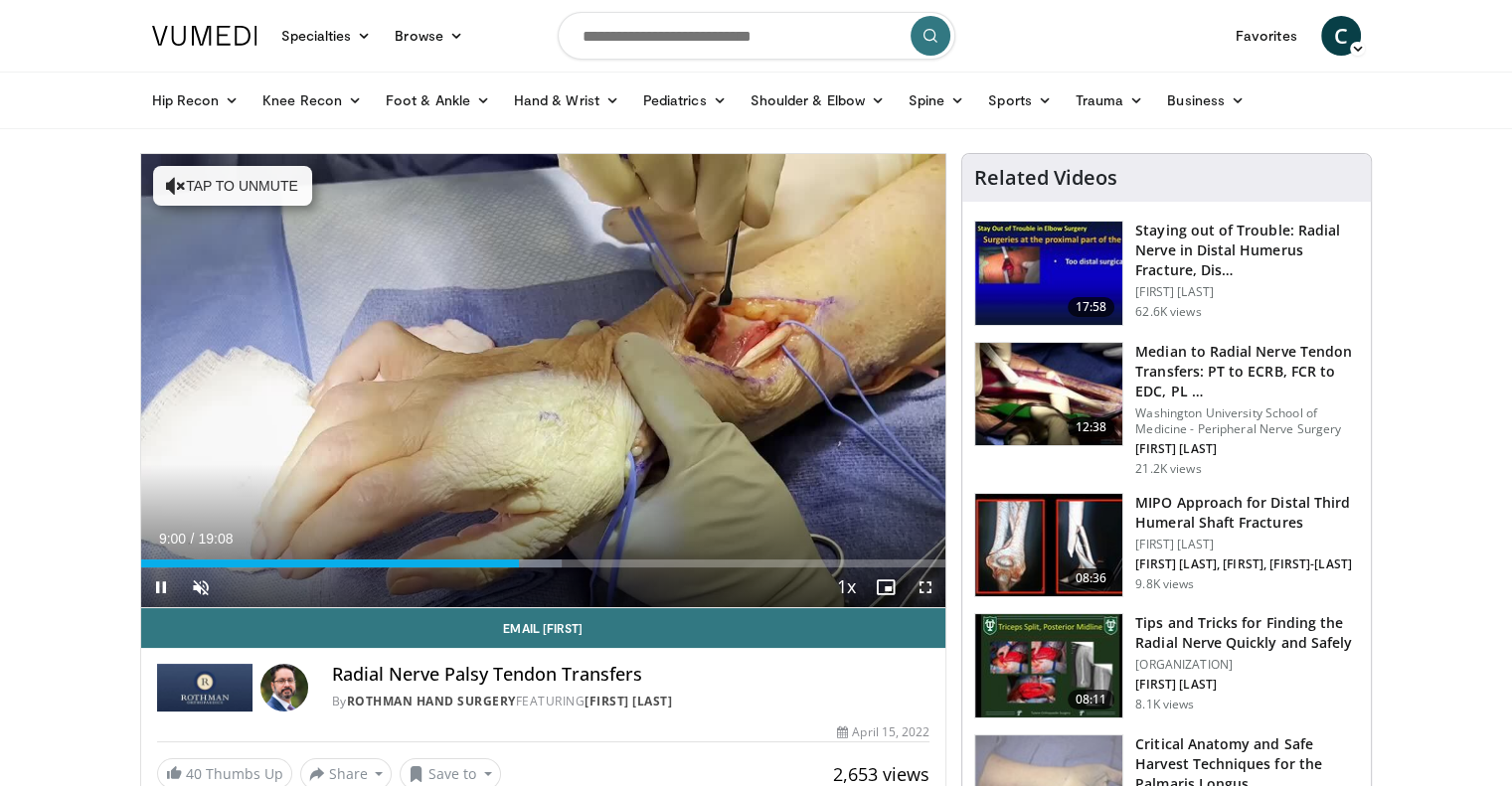 click at bounding box center (925, 587) 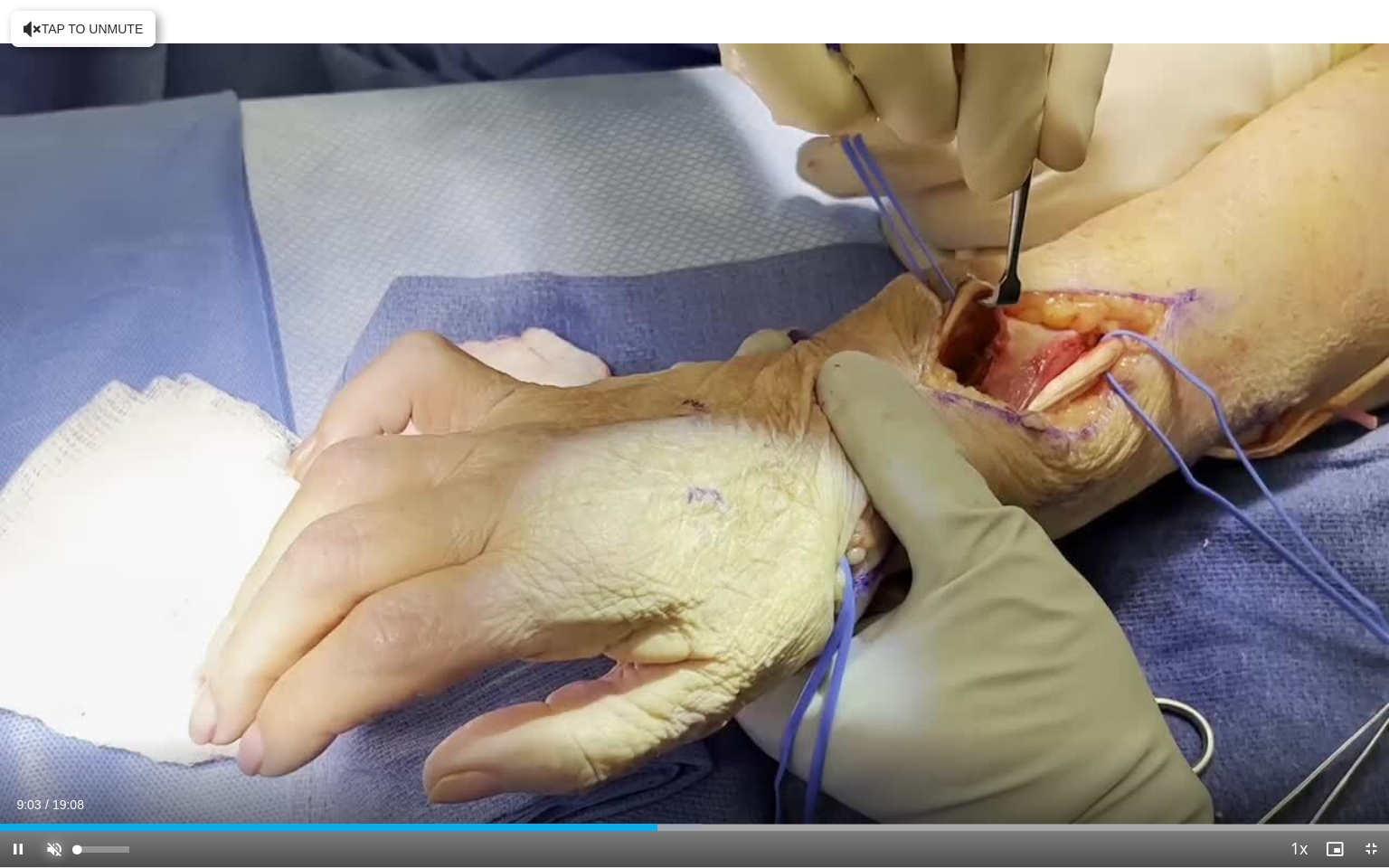 click at bounding box center [54, 849] 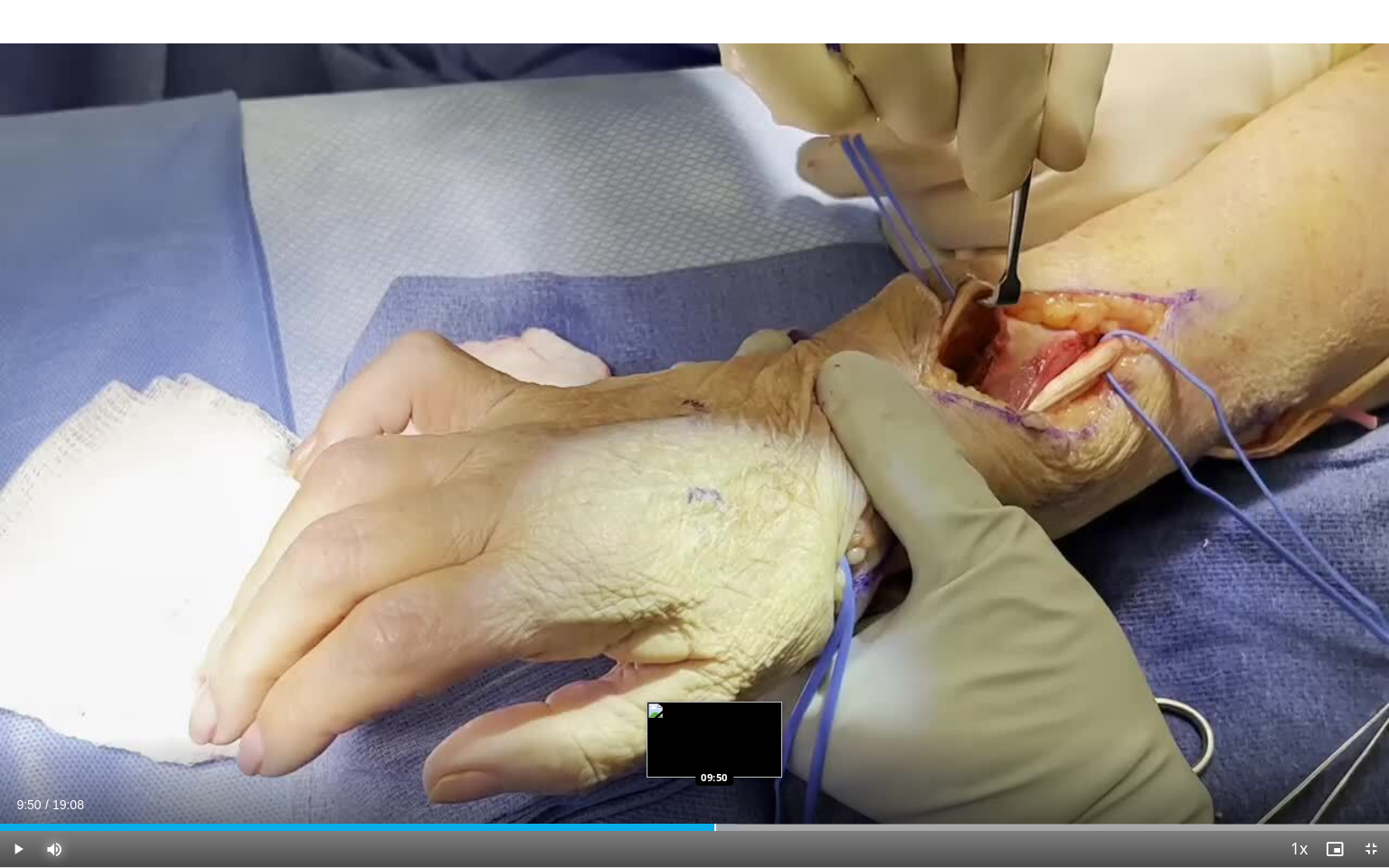 drag, startPoint x: 660, startPoint y: 824, endPoint x: 714, endPoint y: 826, distance: 54.037024 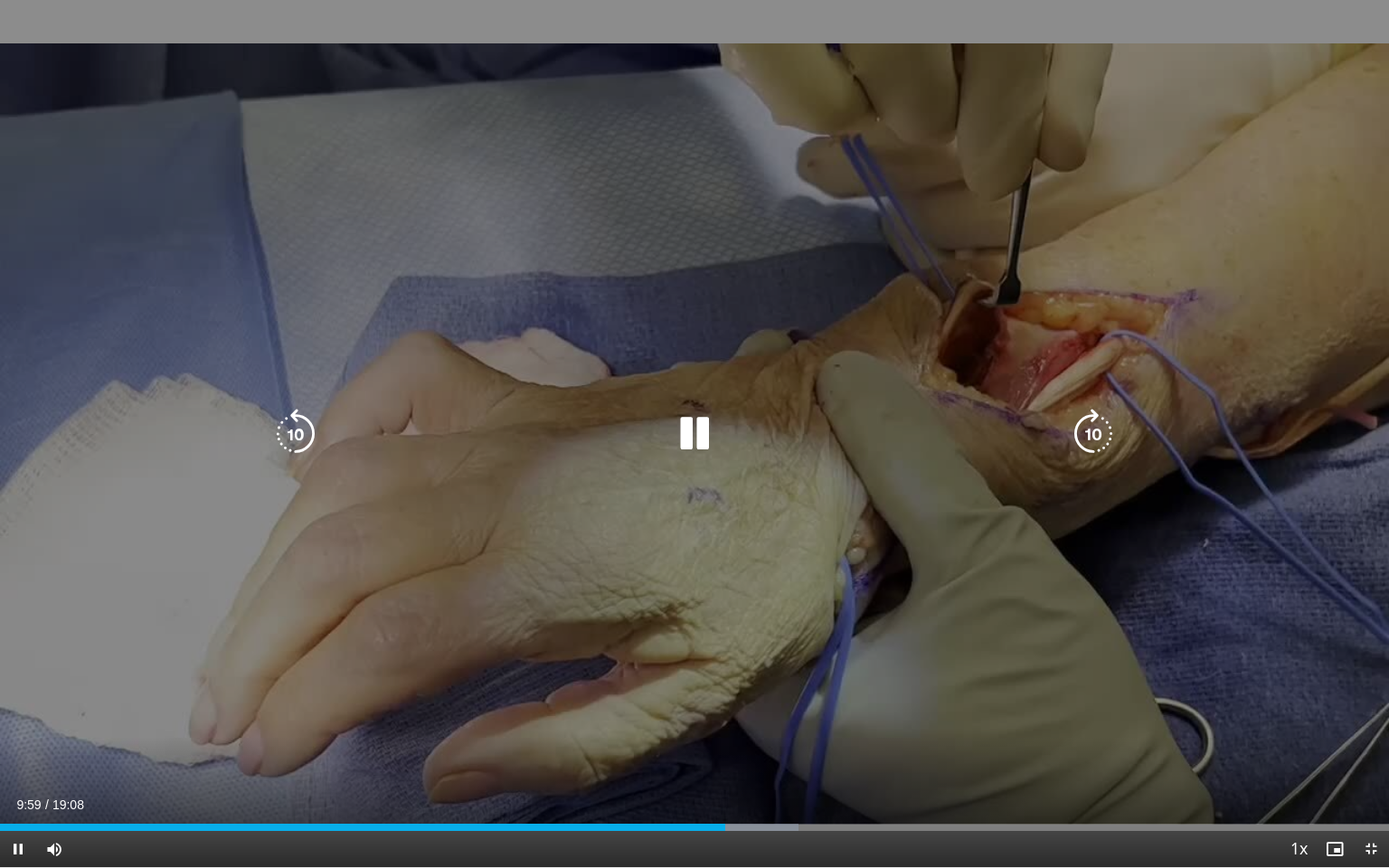 click on "10 seconds
Tap to unmute" at bounding box center [694, 433] 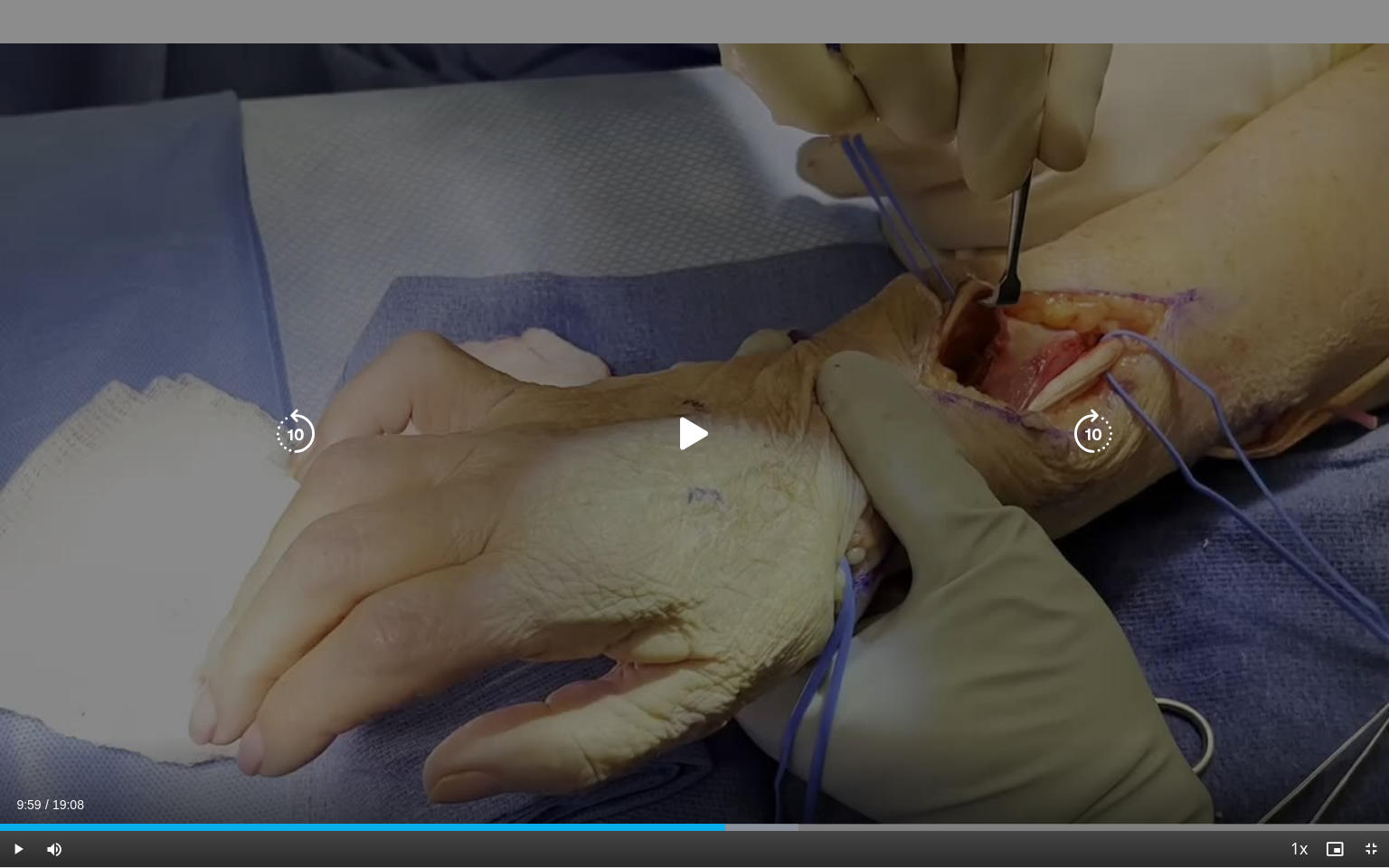 click on "10 seconds
Tap to unmute" at bounding box center [694, 433] 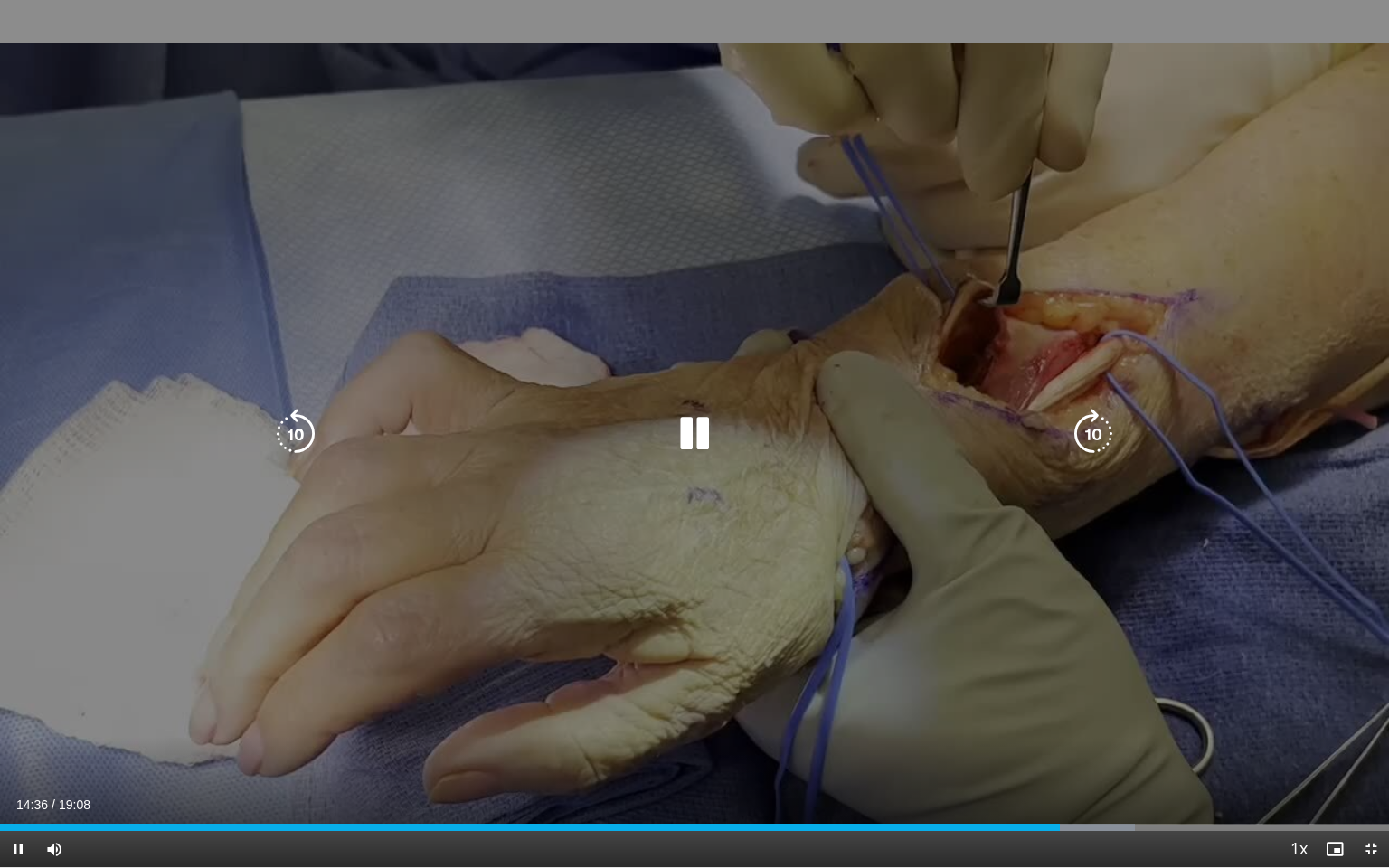 click at bounding box center (694, 434) 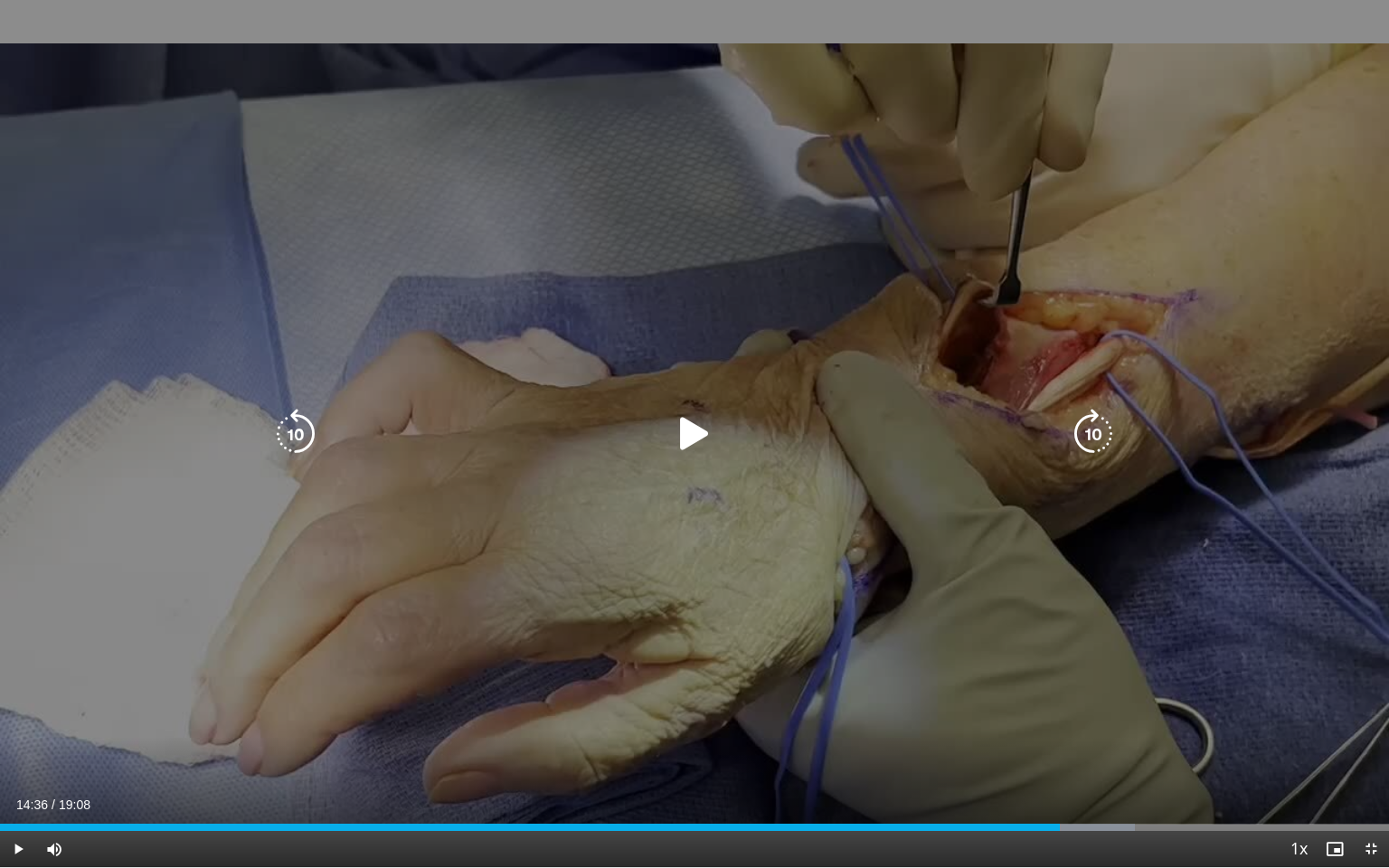 click at bounding box center [694, 434] 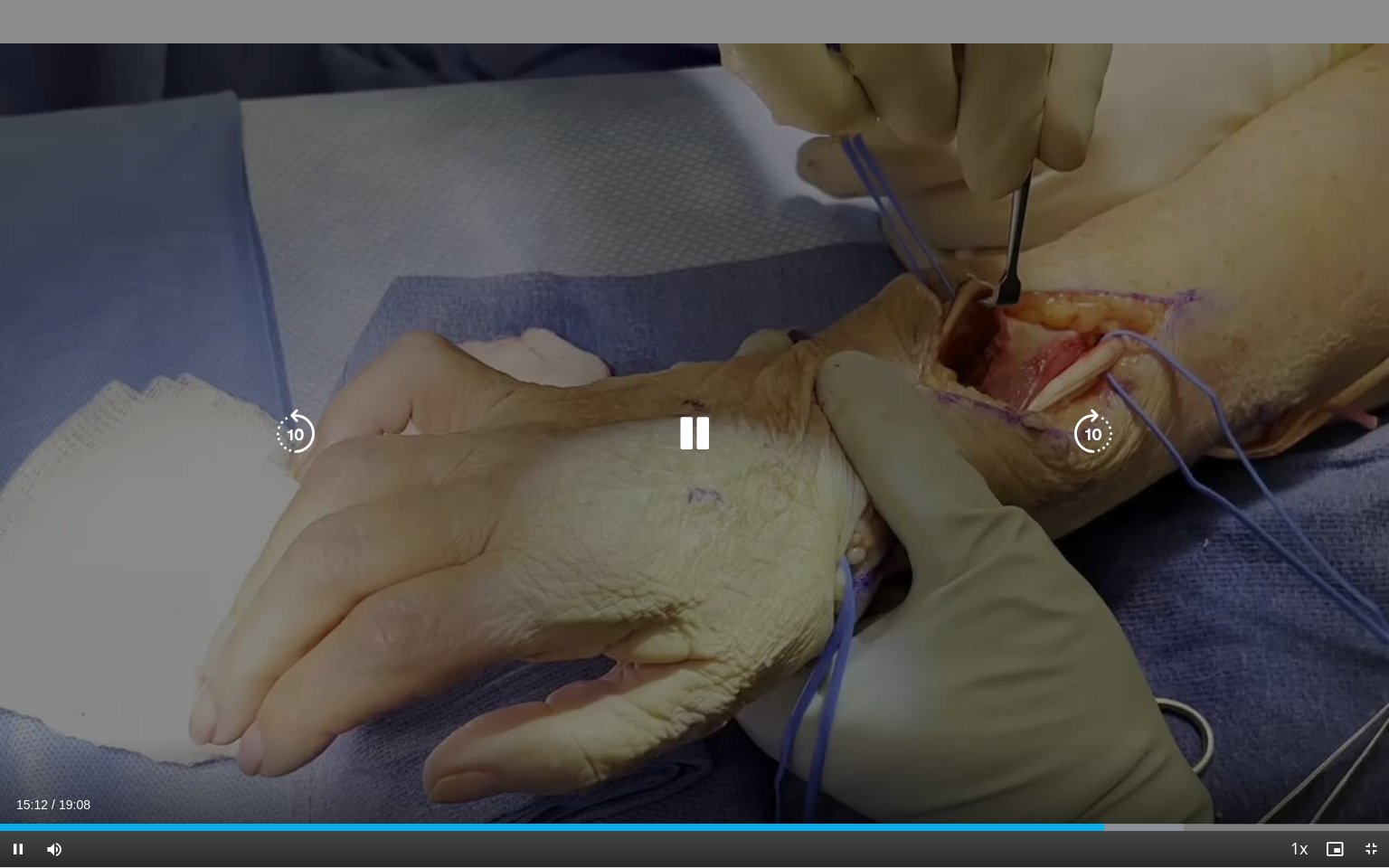 click at bounding box center (1093, 434) 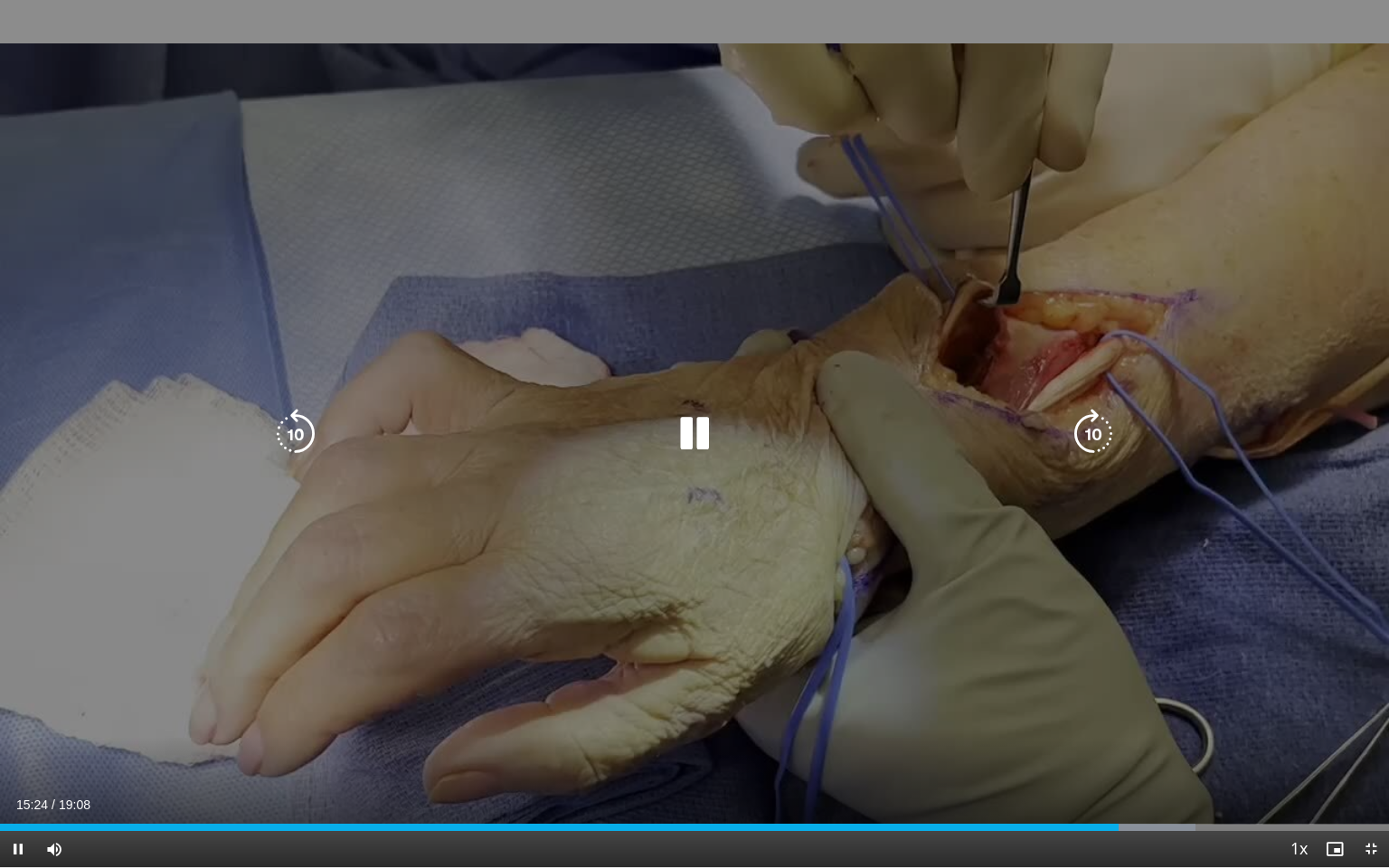 click at bounding box center (1093, 434) 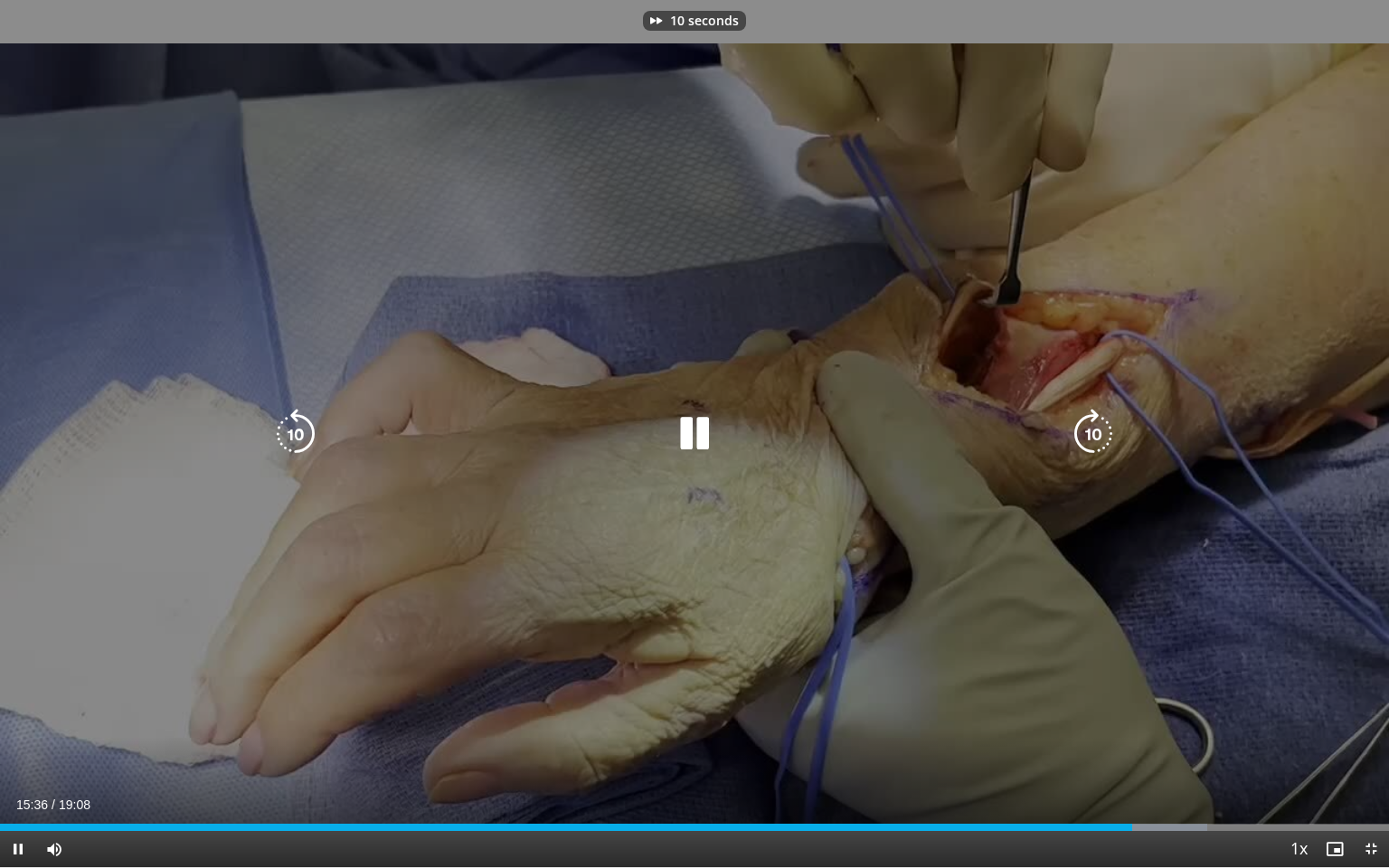 click at bounding box center (1093, 434) 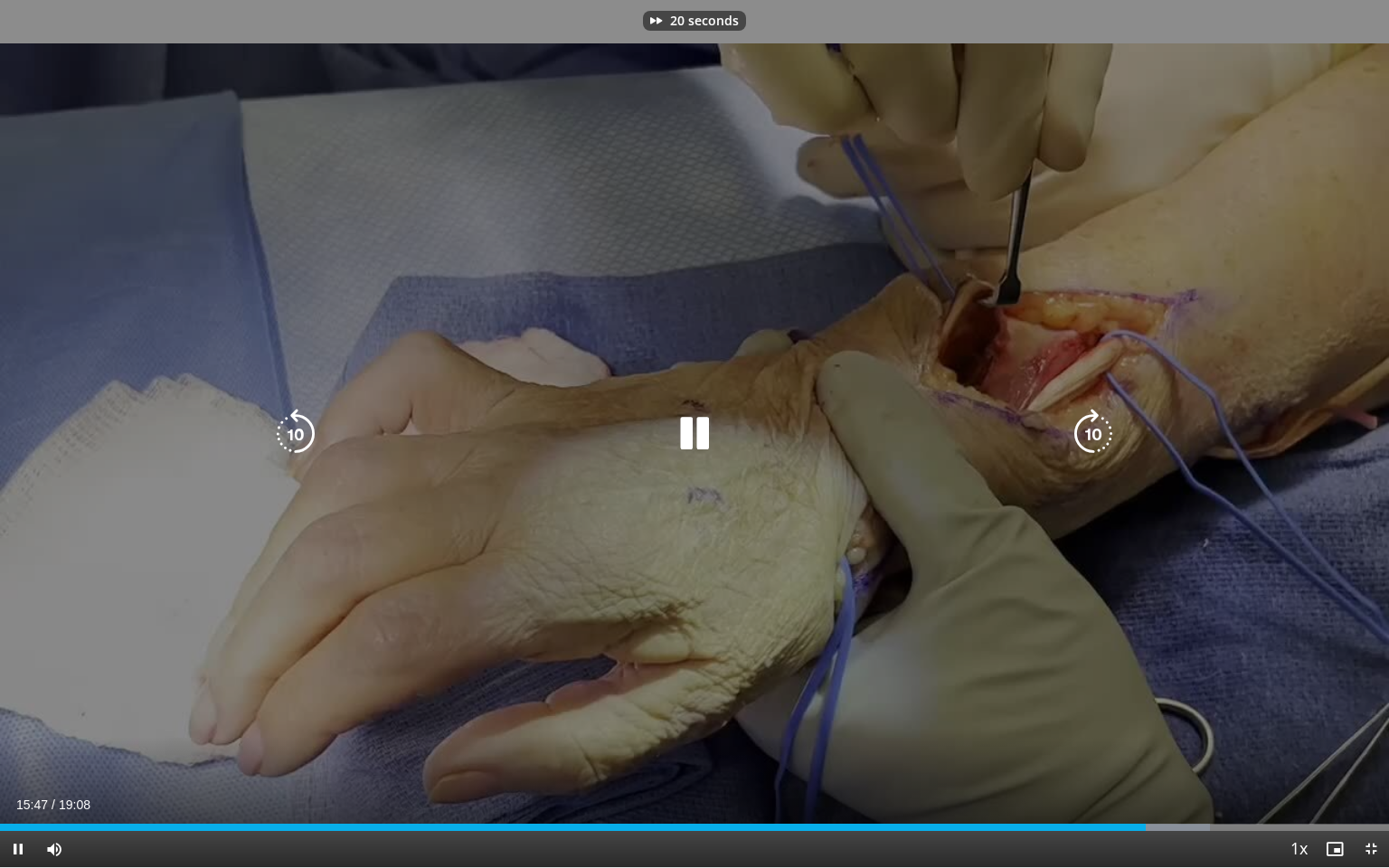 click at bounding box center (1093, 434) 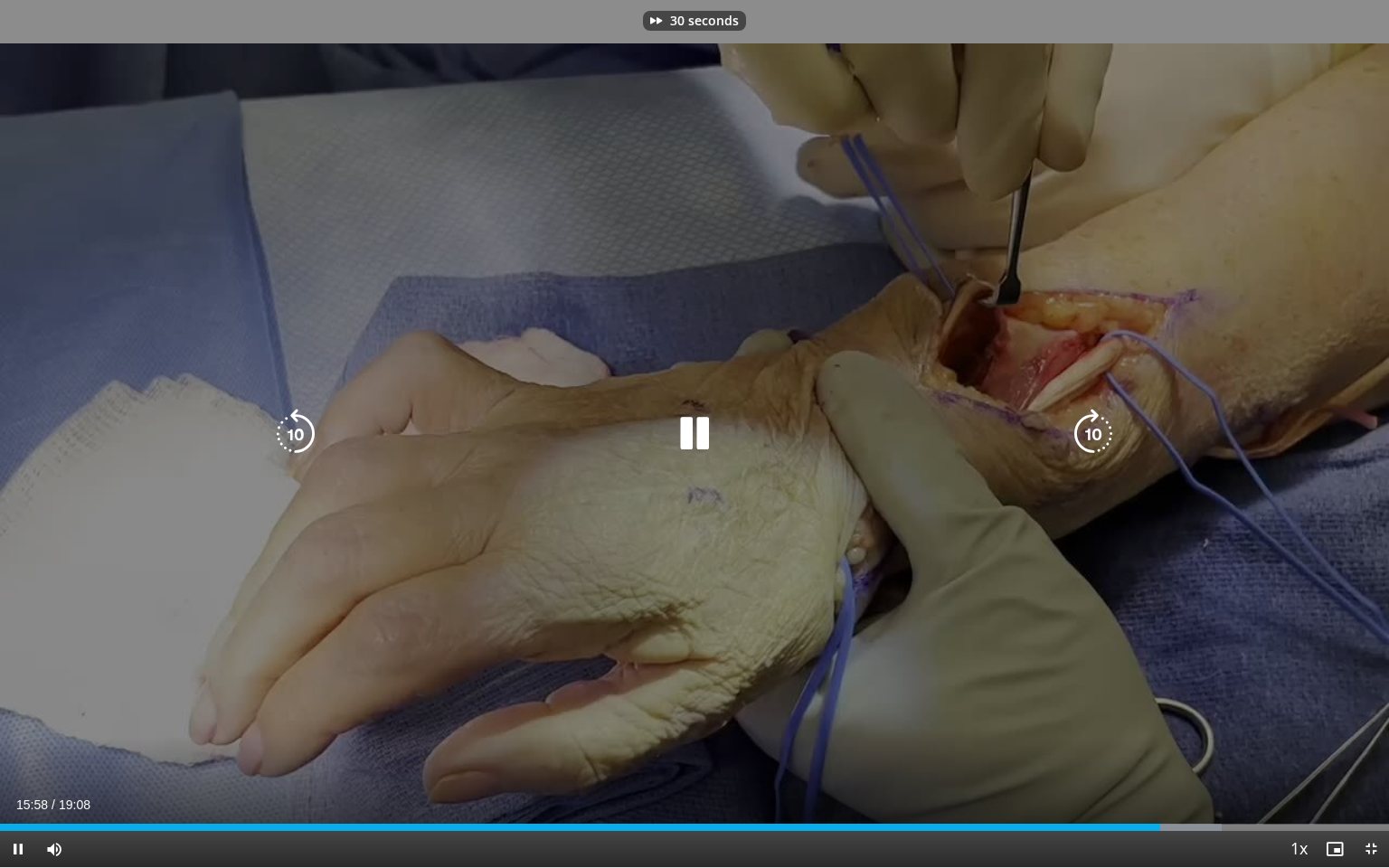 click at bounding box center [1093, 434] 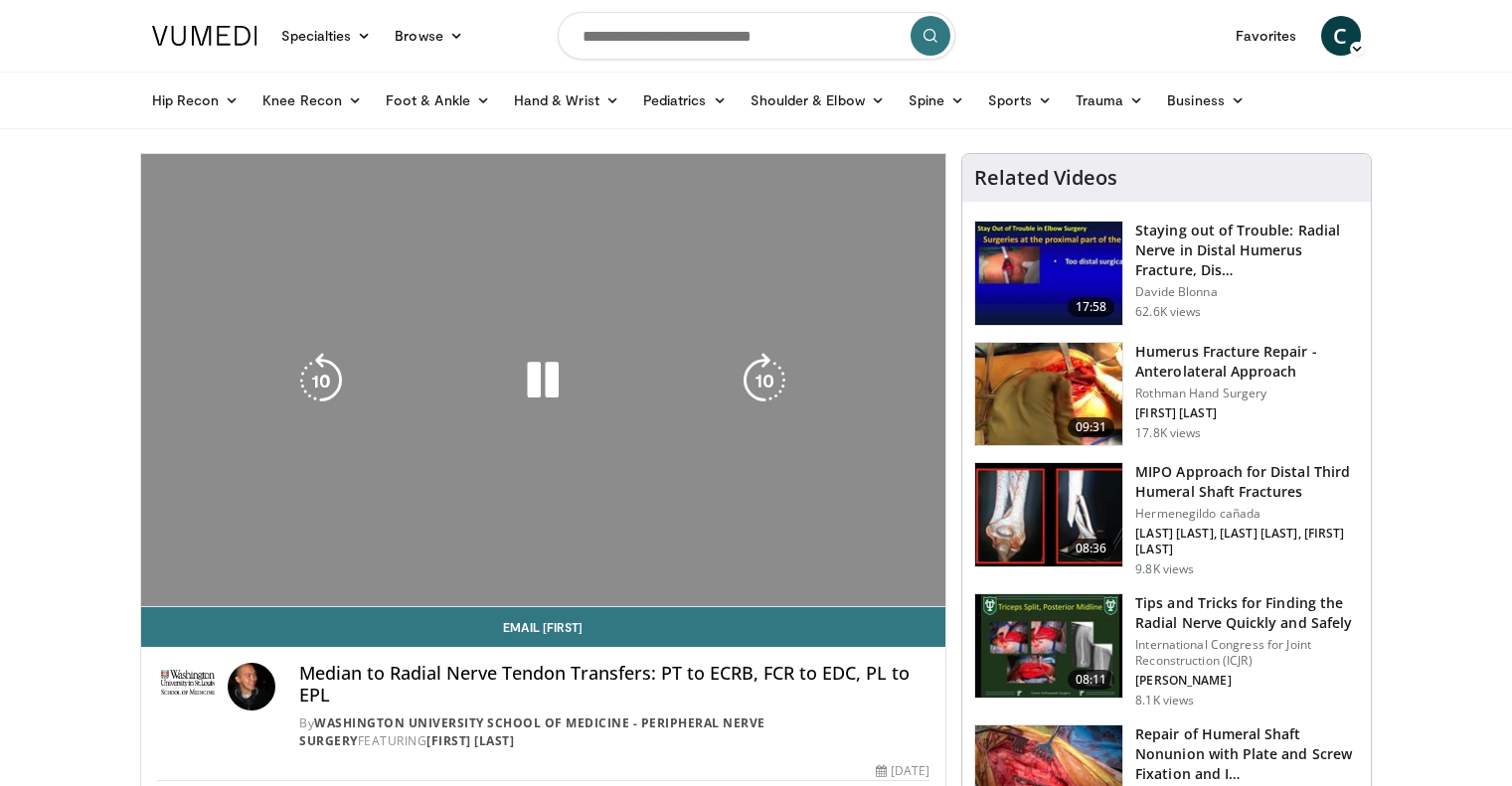 scroll, scrollTop: 0, scrollLeft: 0, axis: both 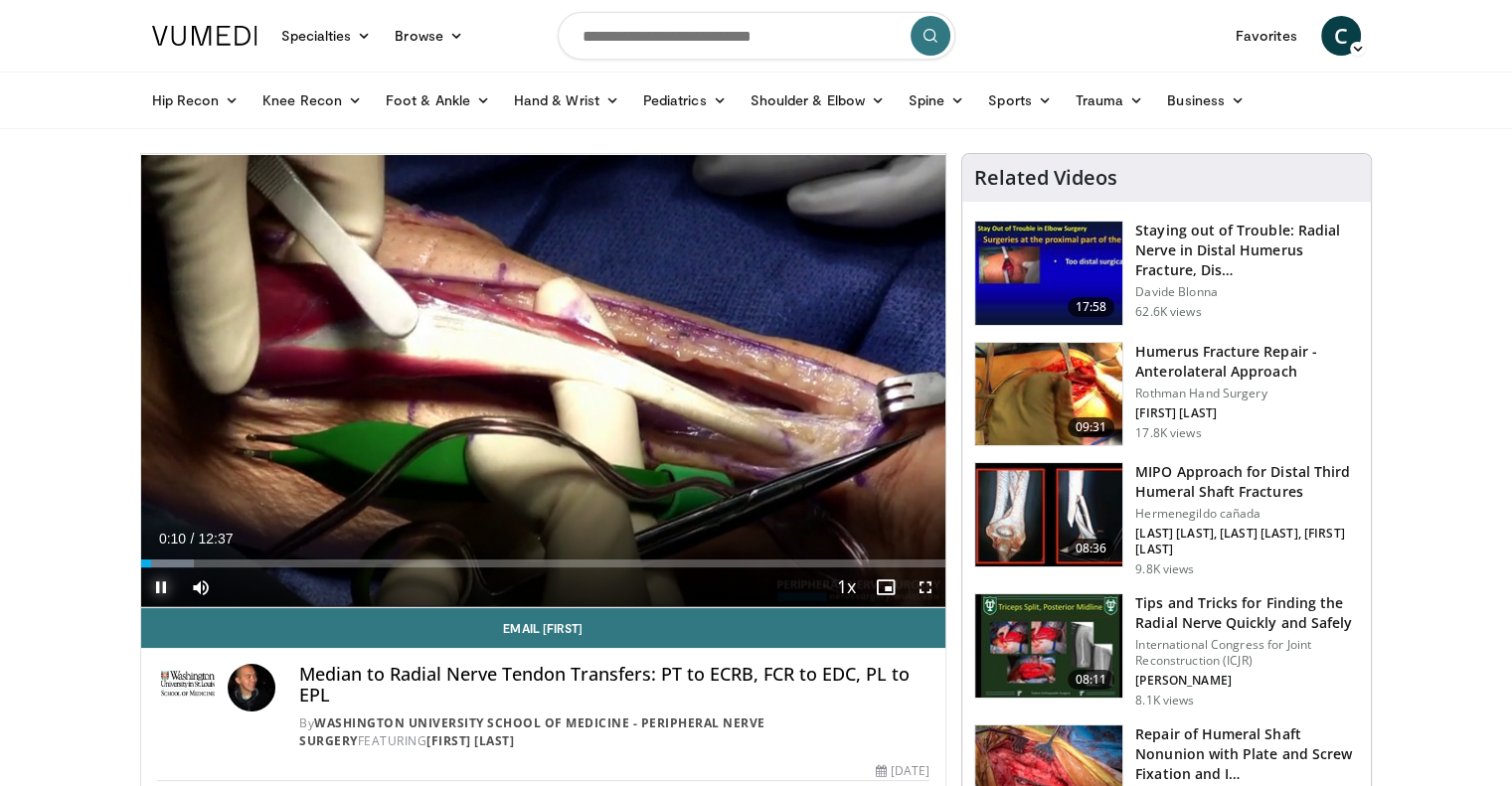 click at bounding box center (161, 587) 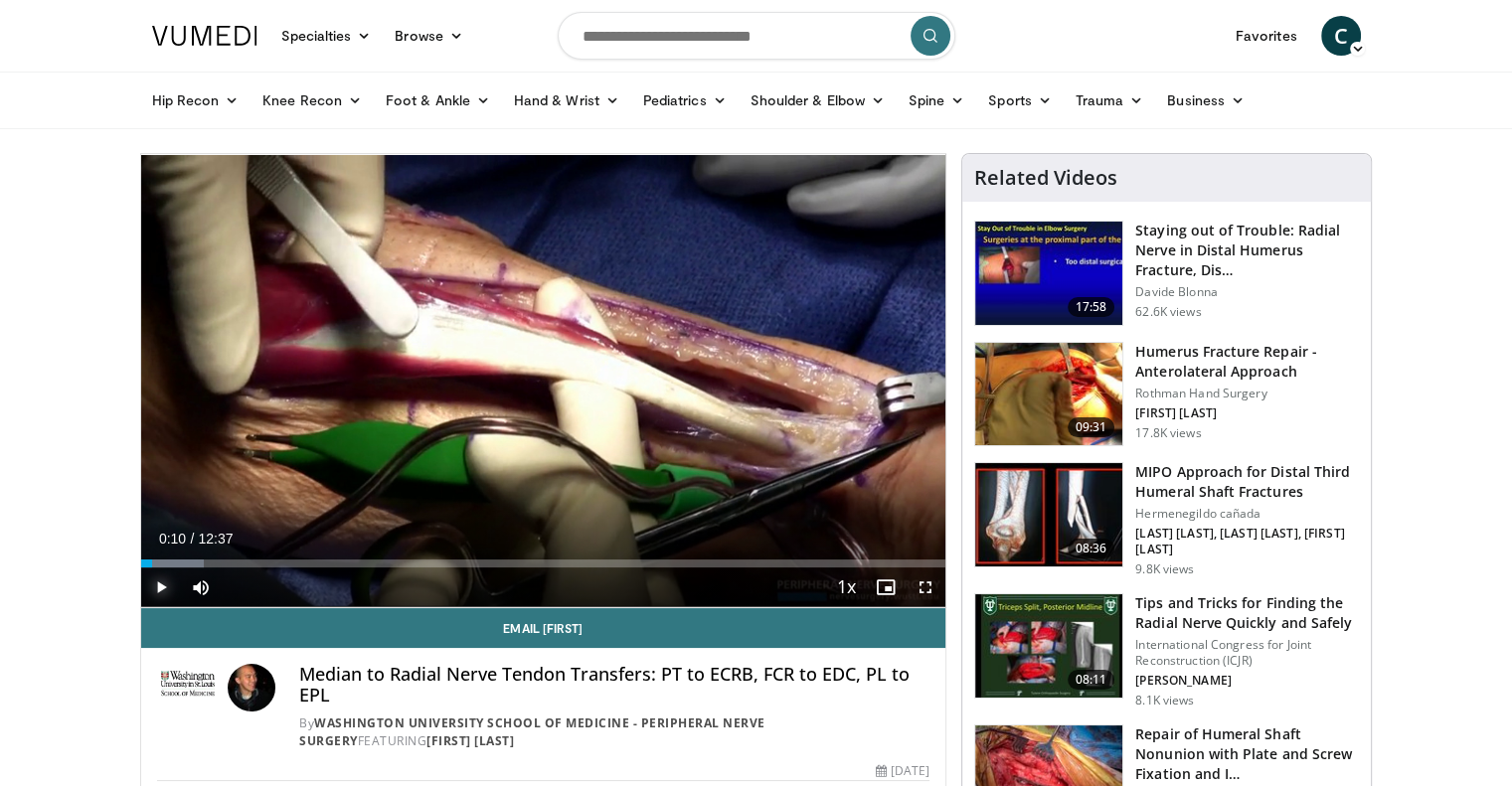 click at bounding box center (161, 587) 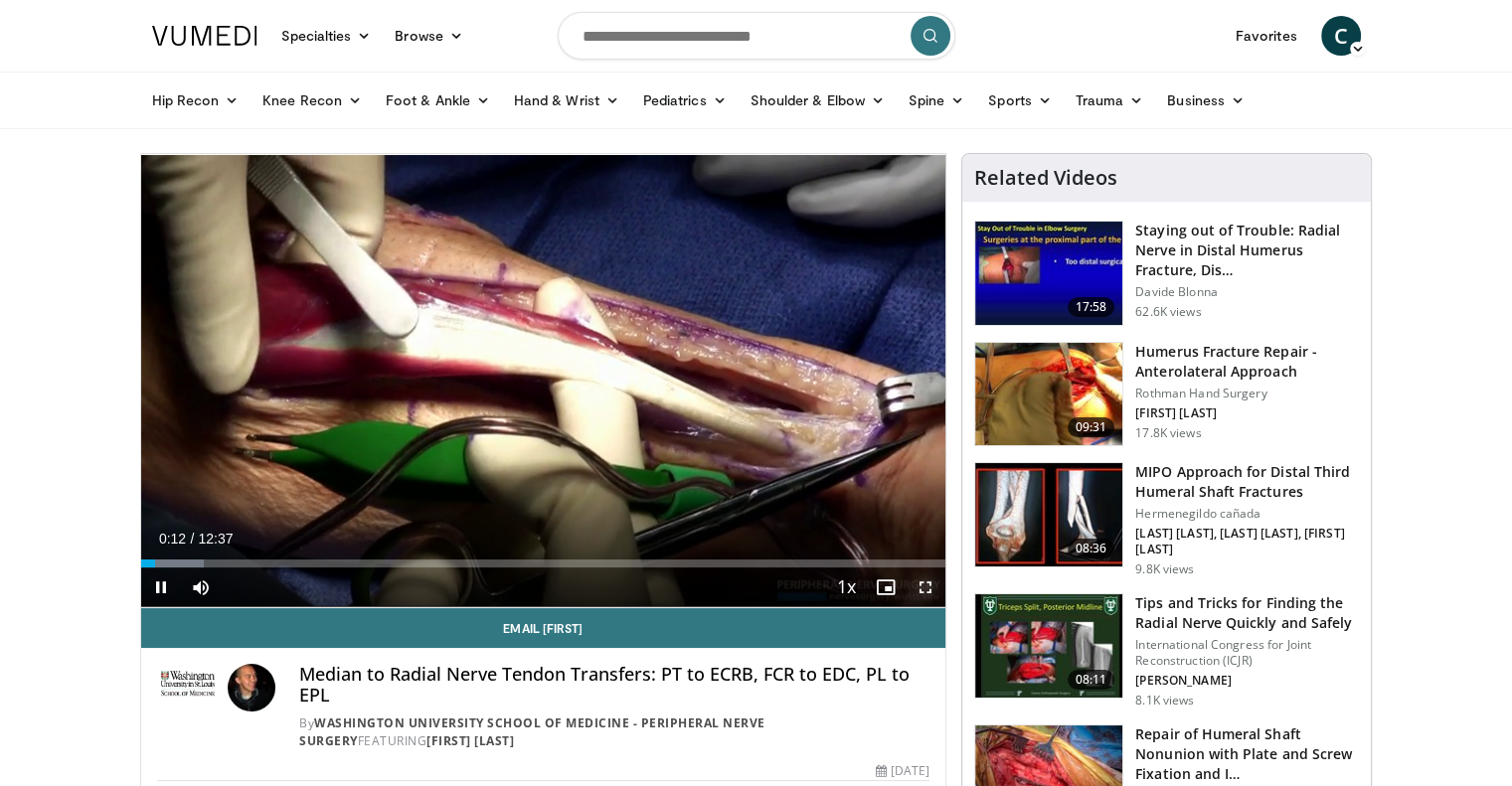click at bounding box center [925, 587] 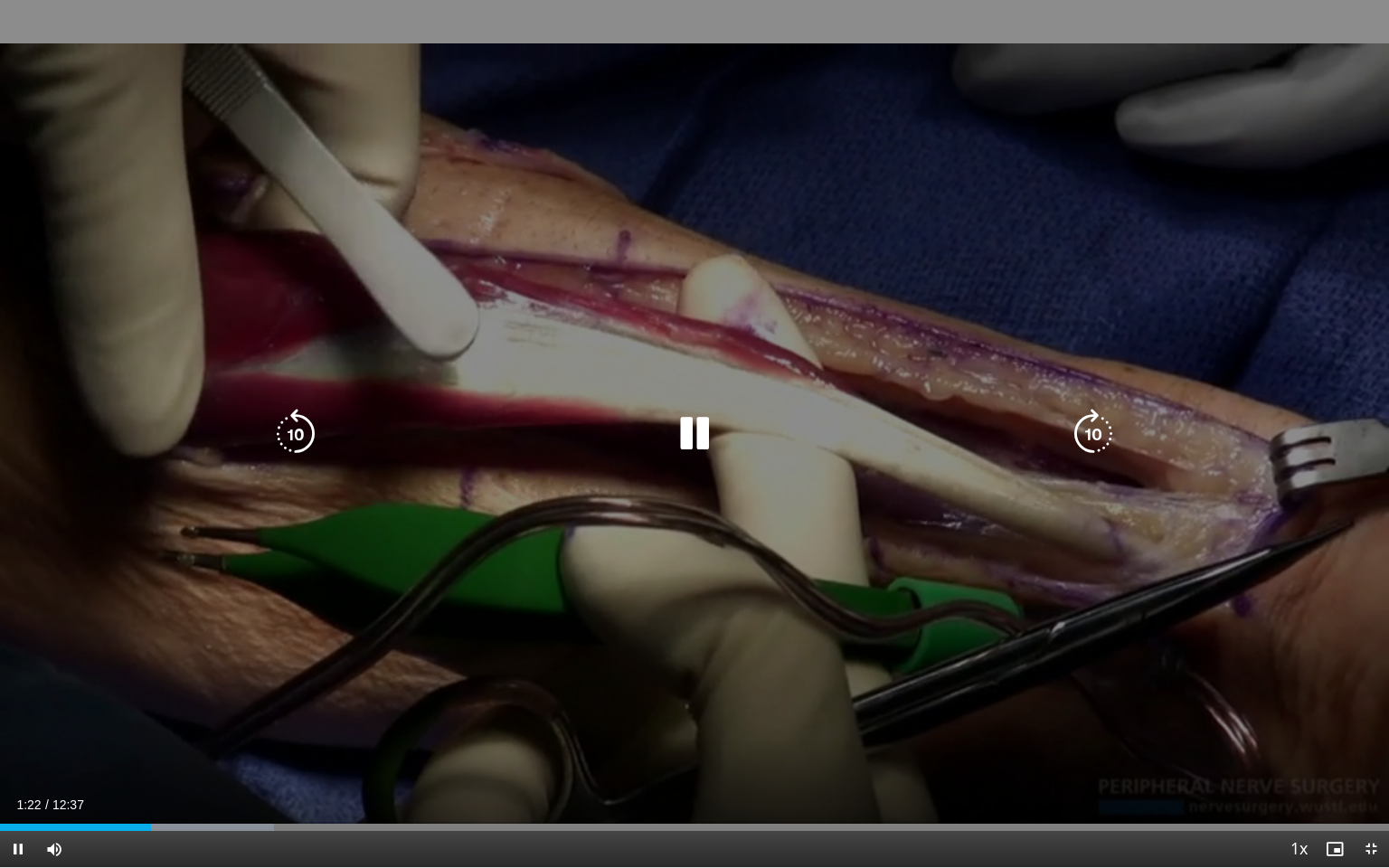 click at bounding box center (1093, 434) 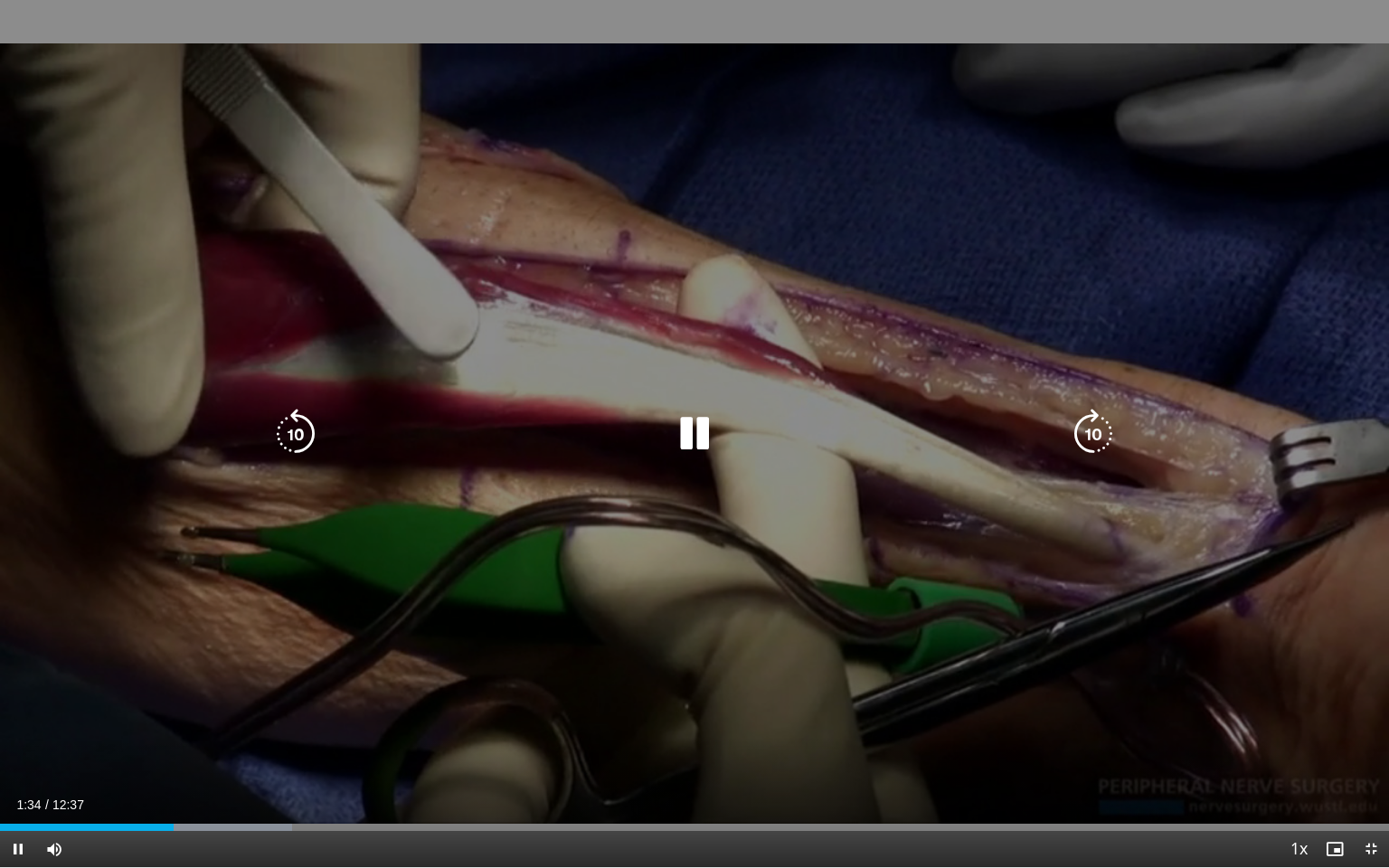 click at bounding box center [1093, 434] 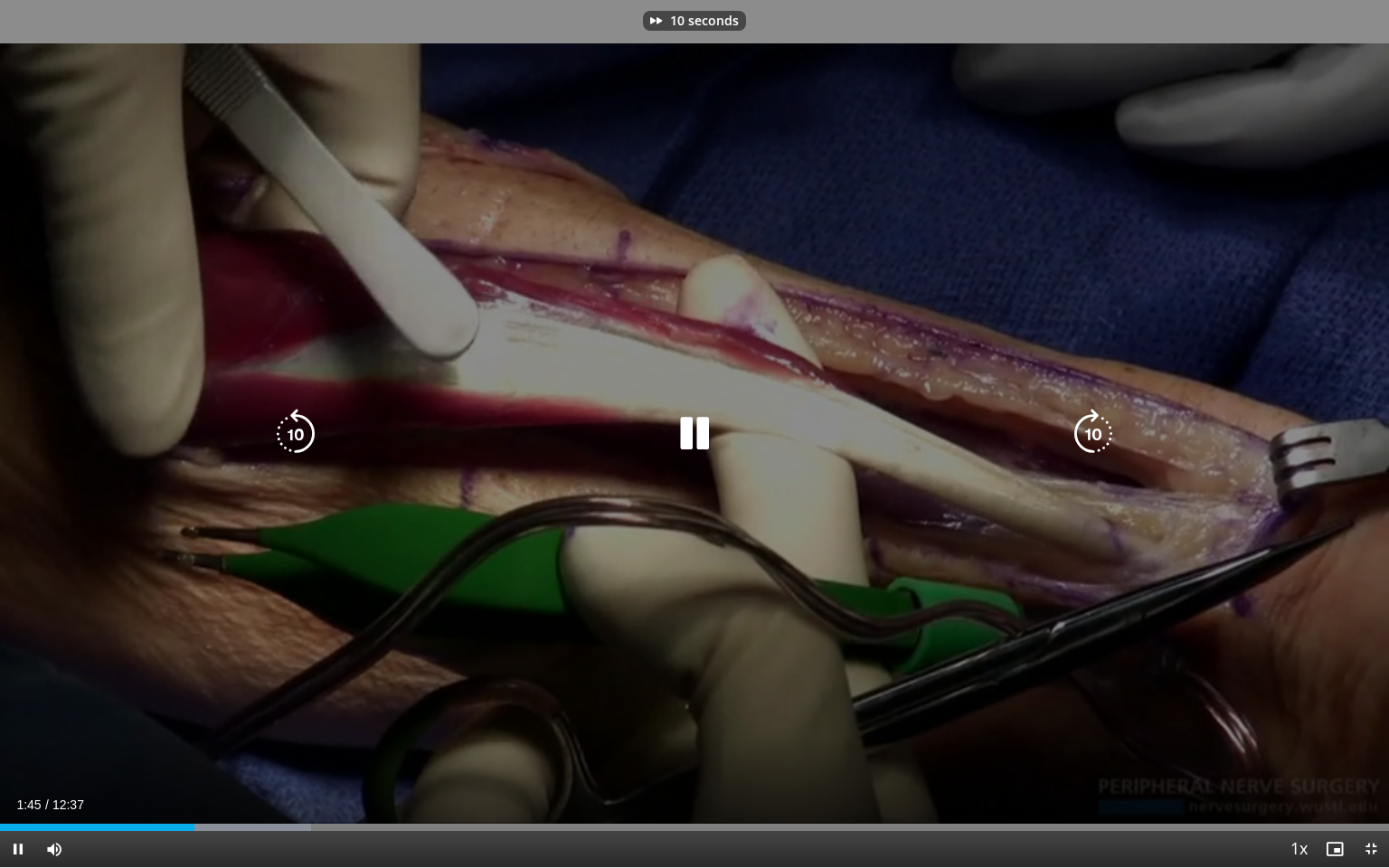 click at bounding box center (1093, 434) 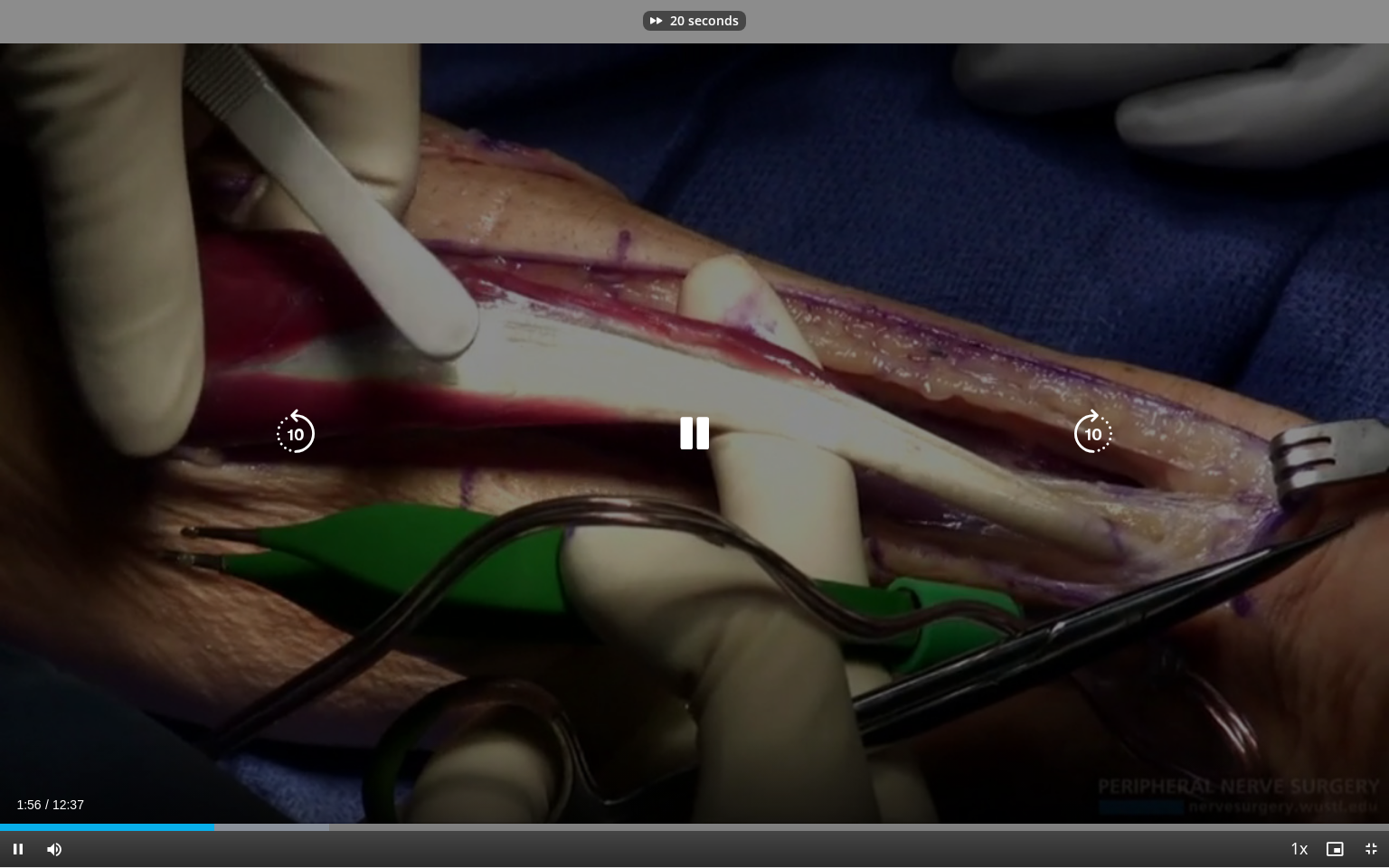 click at bounding box center [1093, 434] 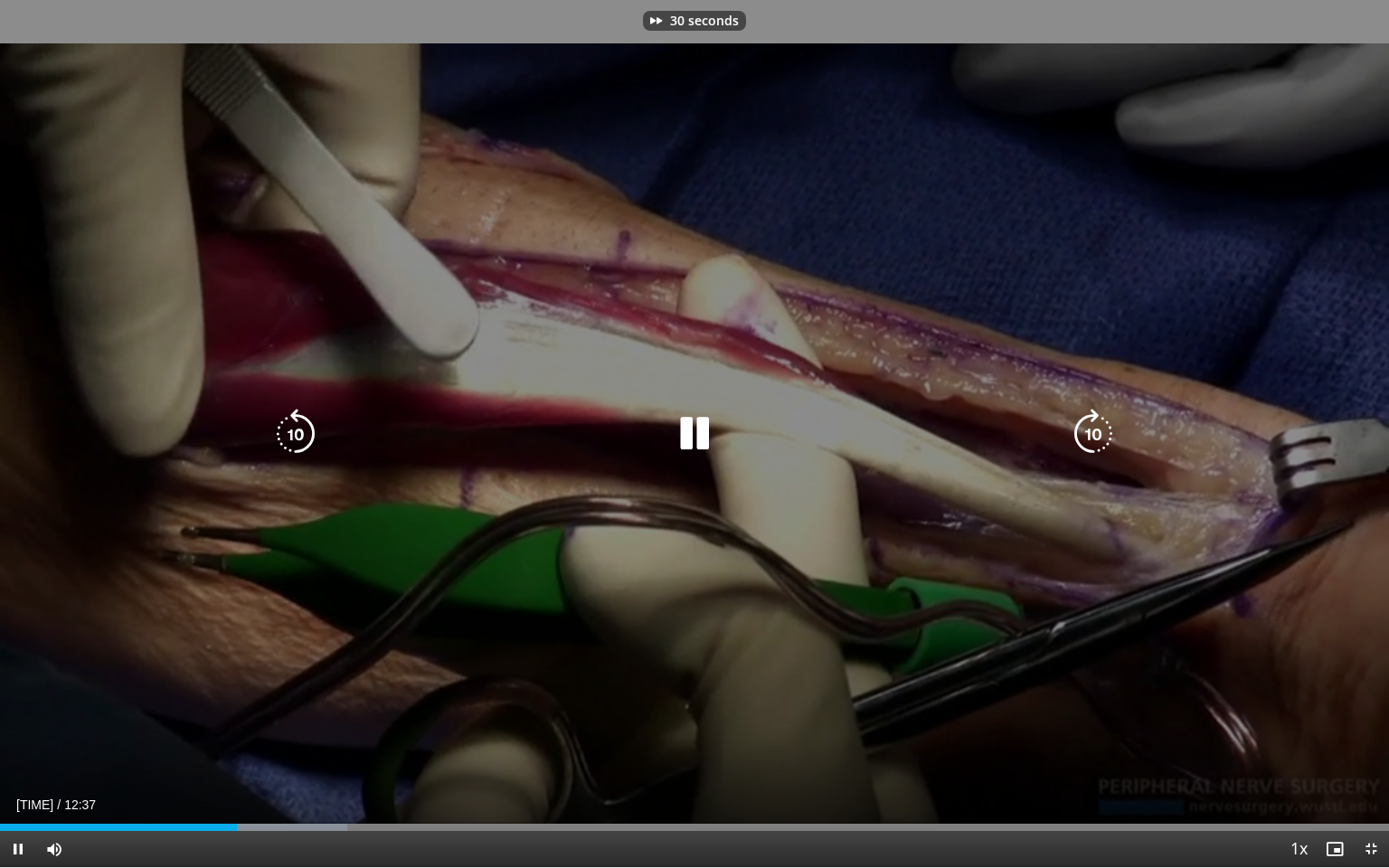 click at bounding box center [1093, 434] 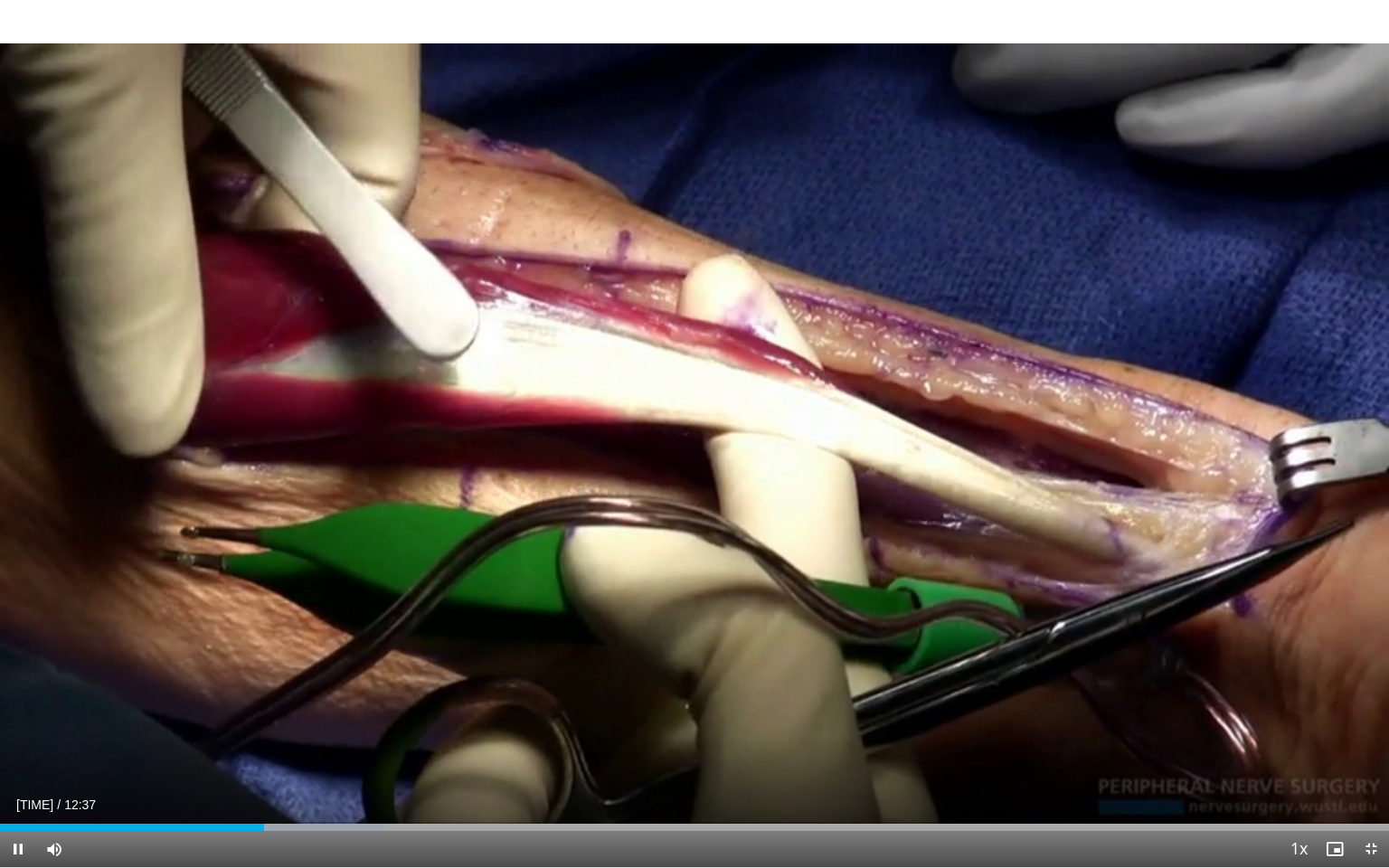 click on "10 seconds
Tap to unmute" at bounding box center [694, 433] 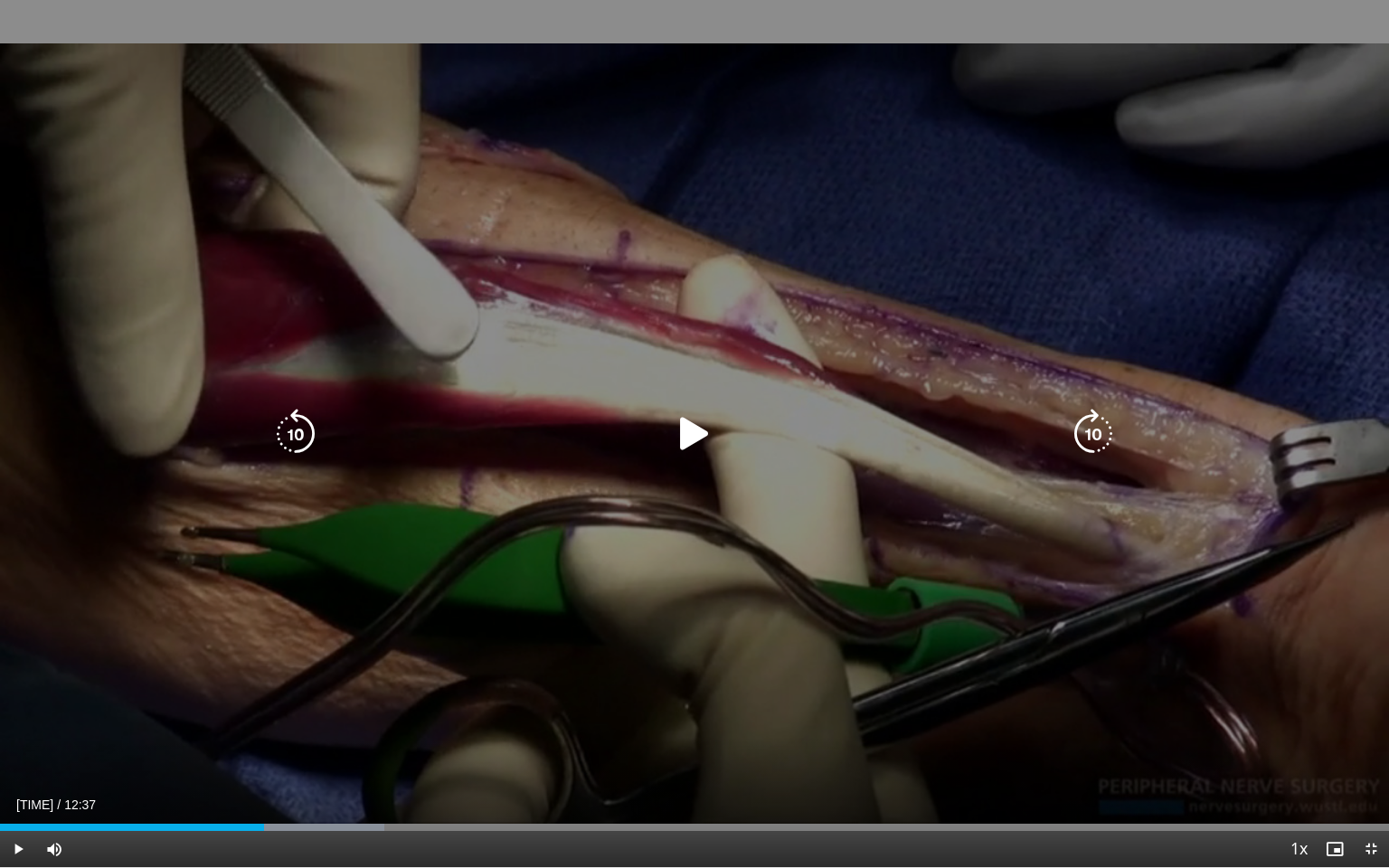 click at bounding box center (1093, 434) 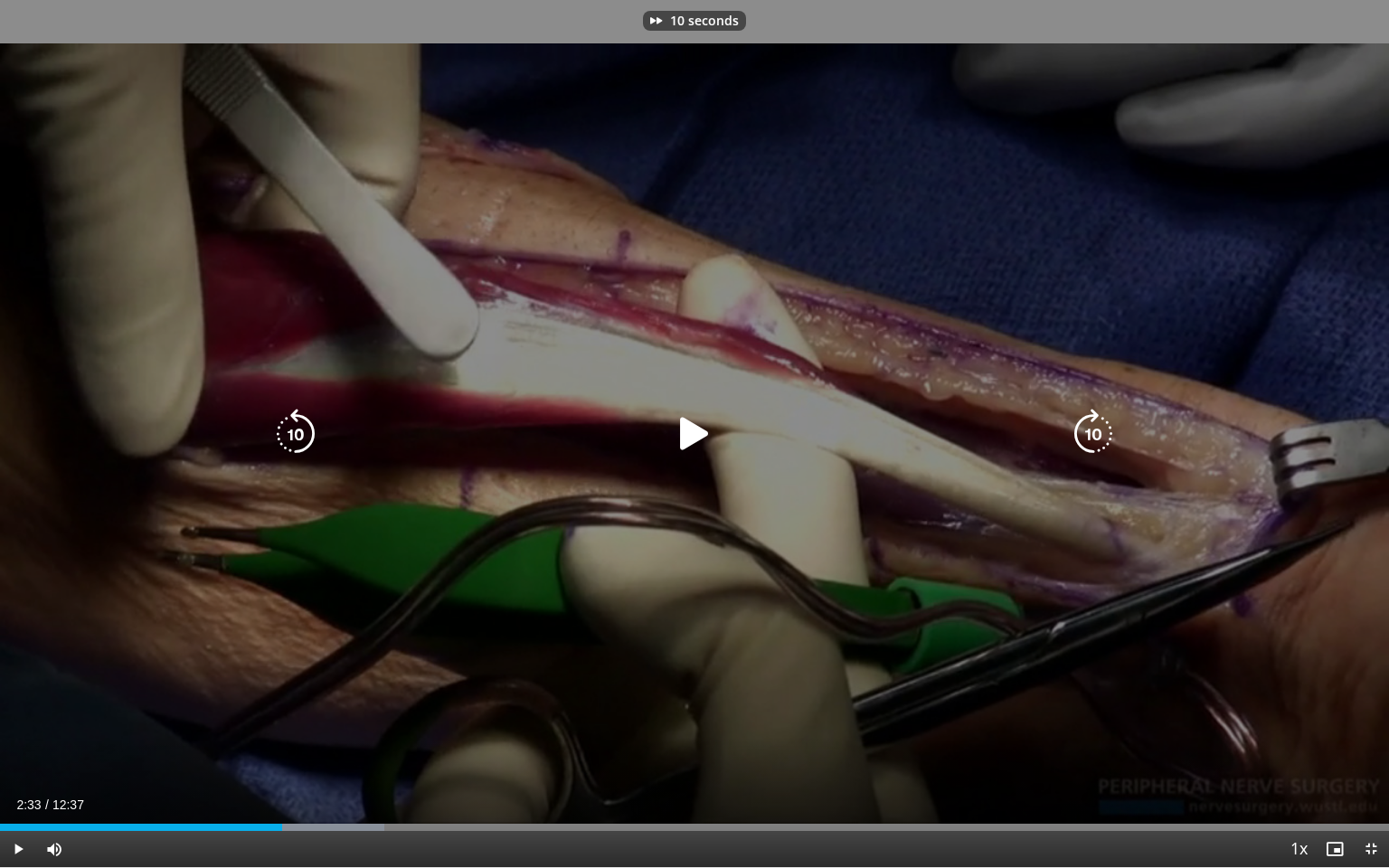 click at bounding box center (1093, 434) 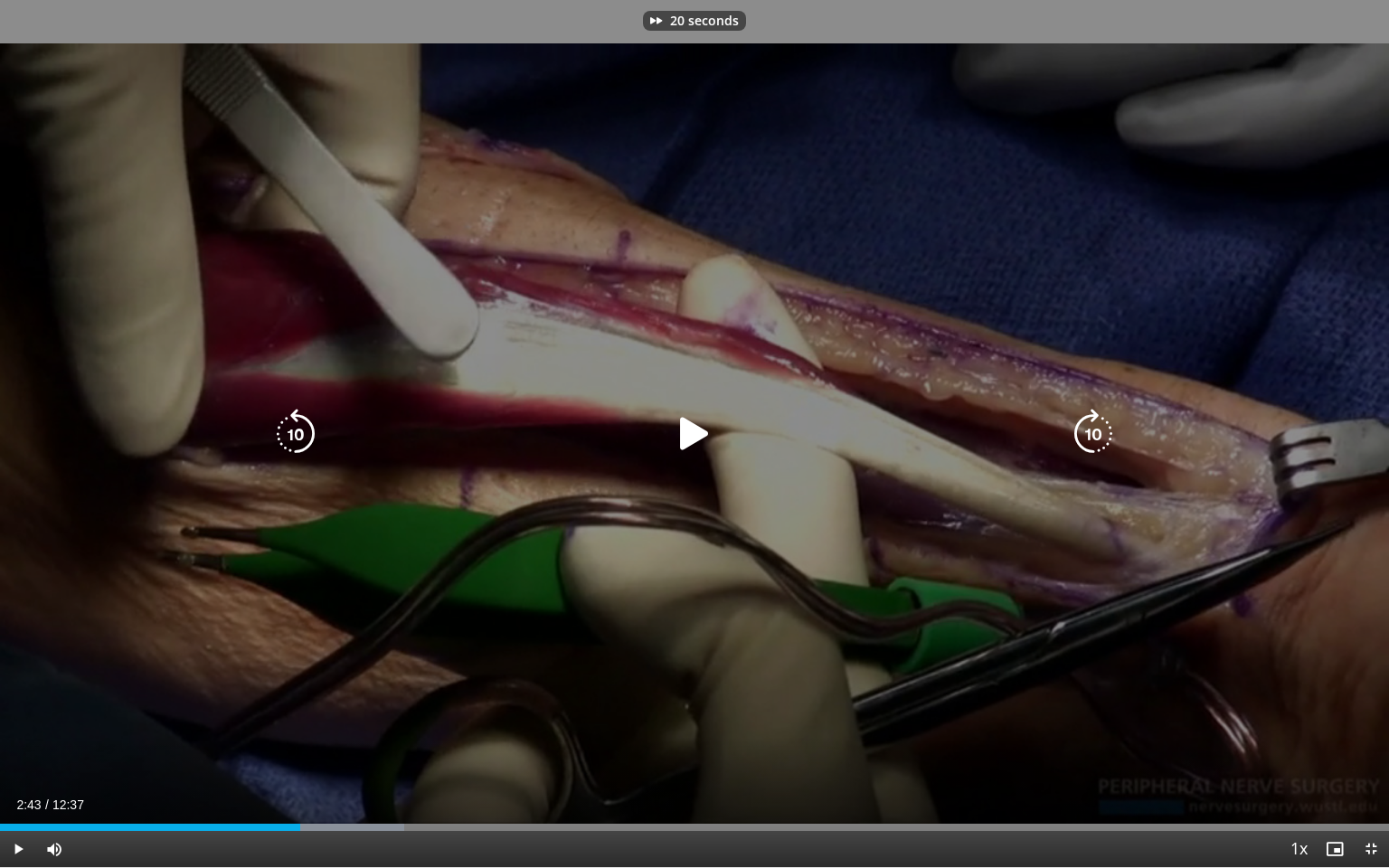 click at bounding box center [1093, 434] 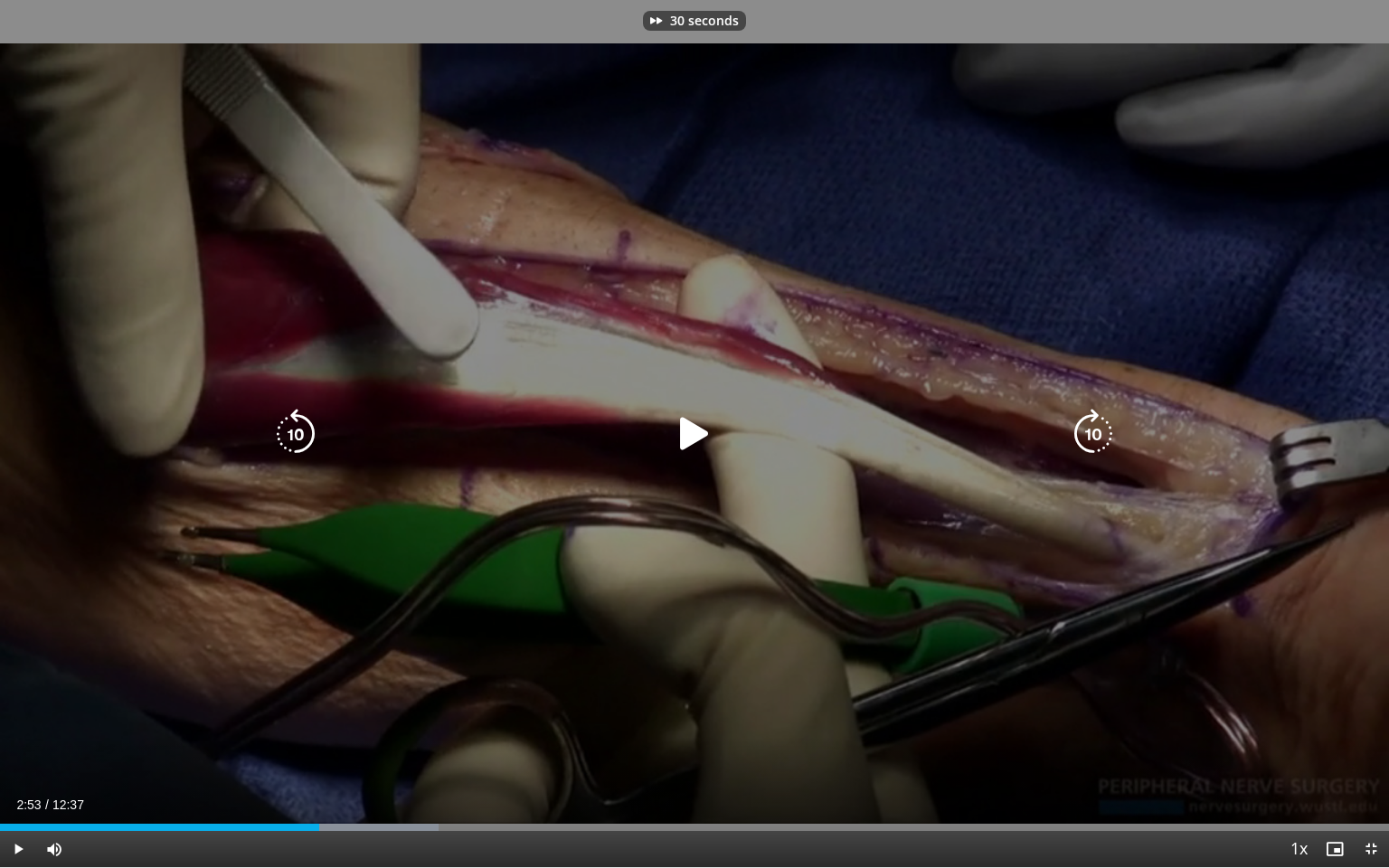 click at bounding box center [1093, 434] 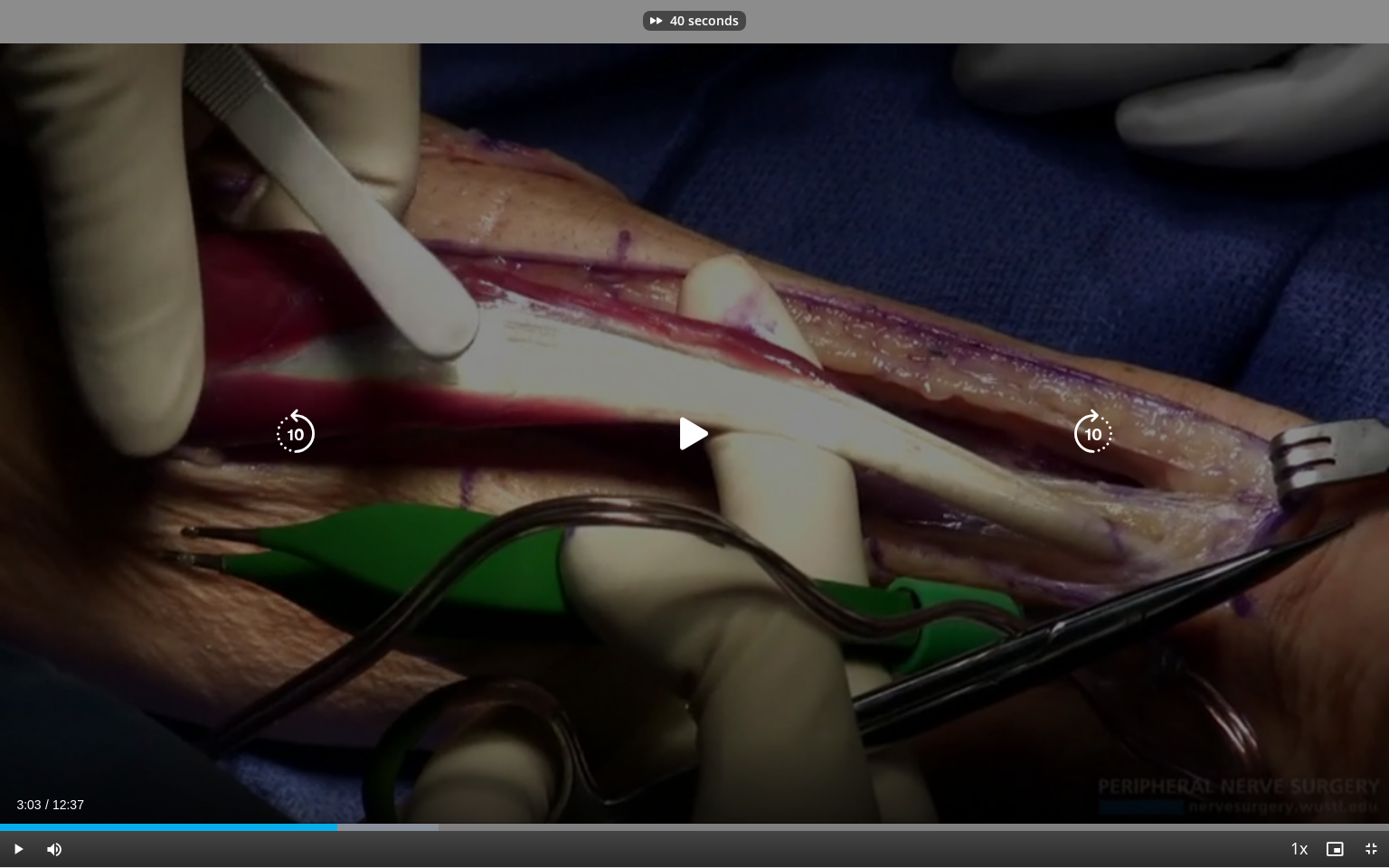 click at bounding box center (1093, 434) 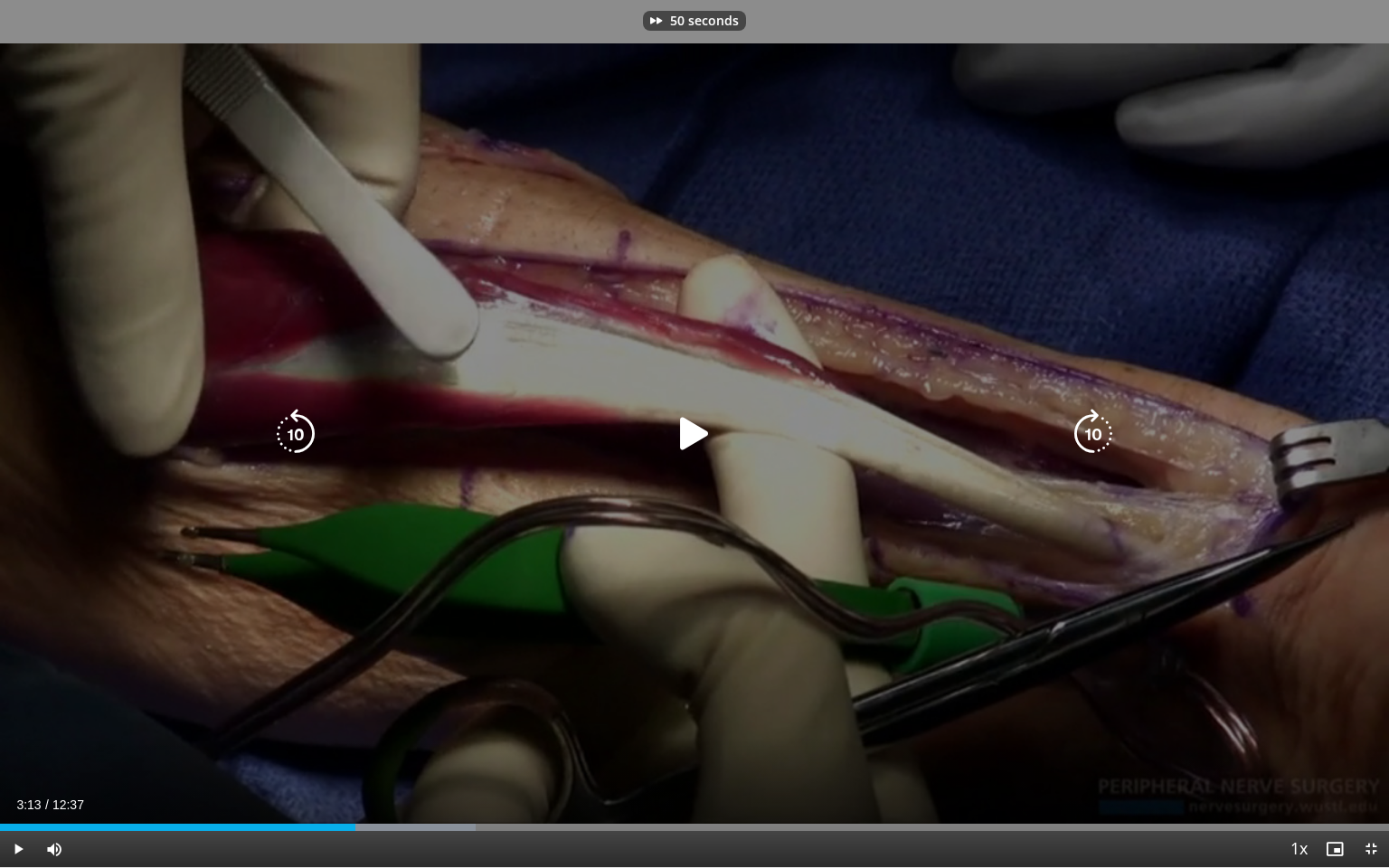 click at bounding box center [1093, 434] 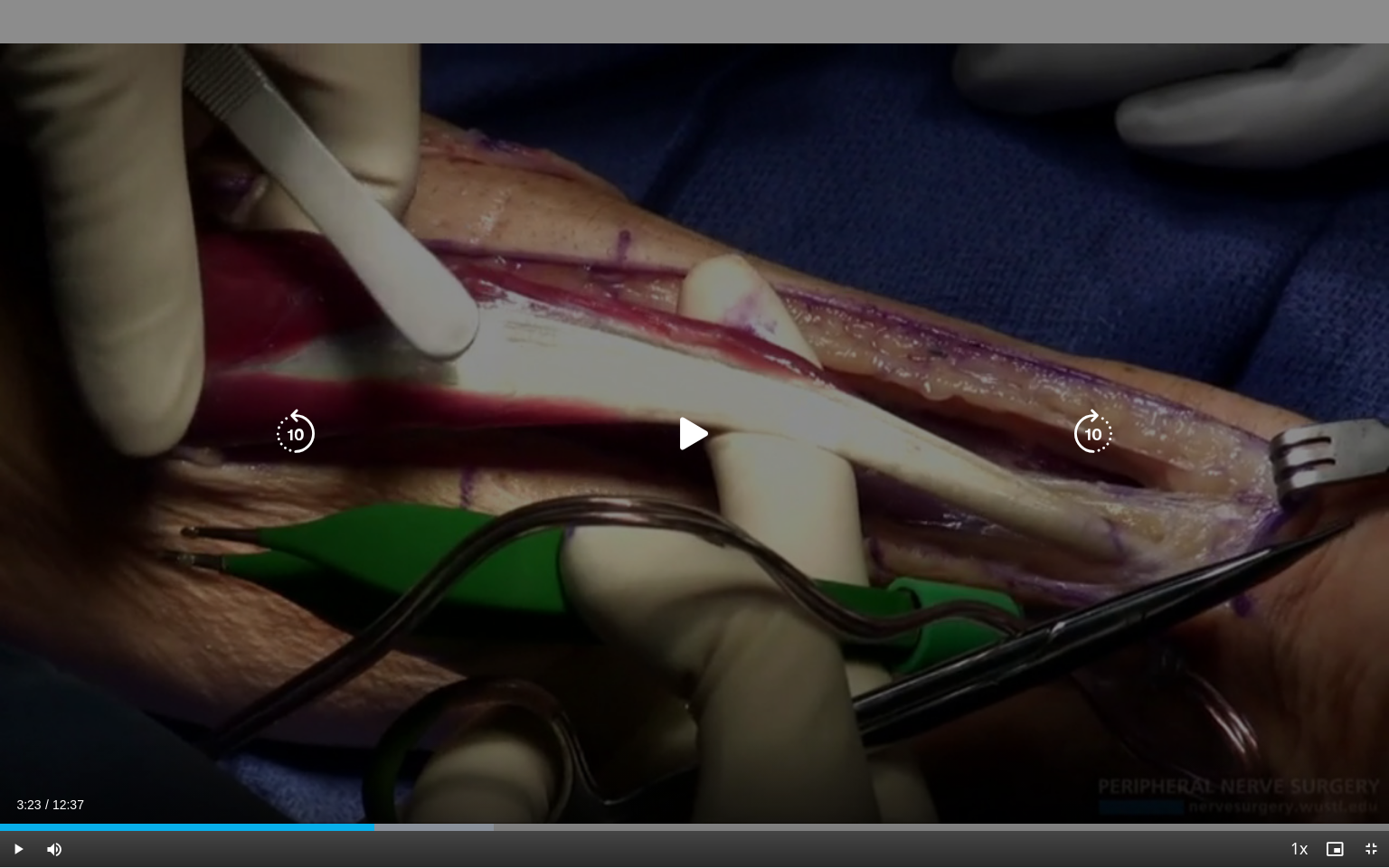 click at bounding box center (1093, 434) 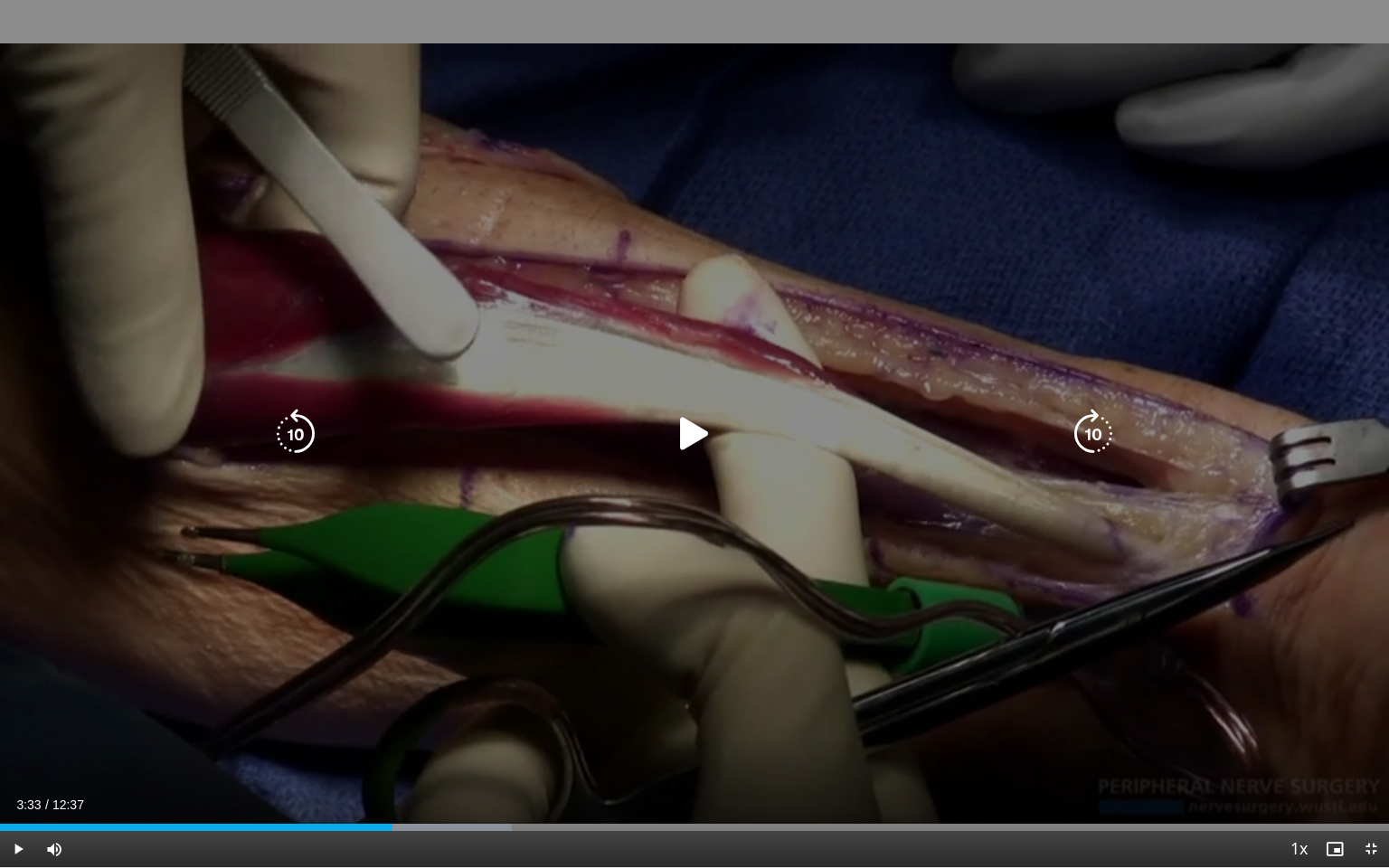 click at bounding box center (1093, 434) 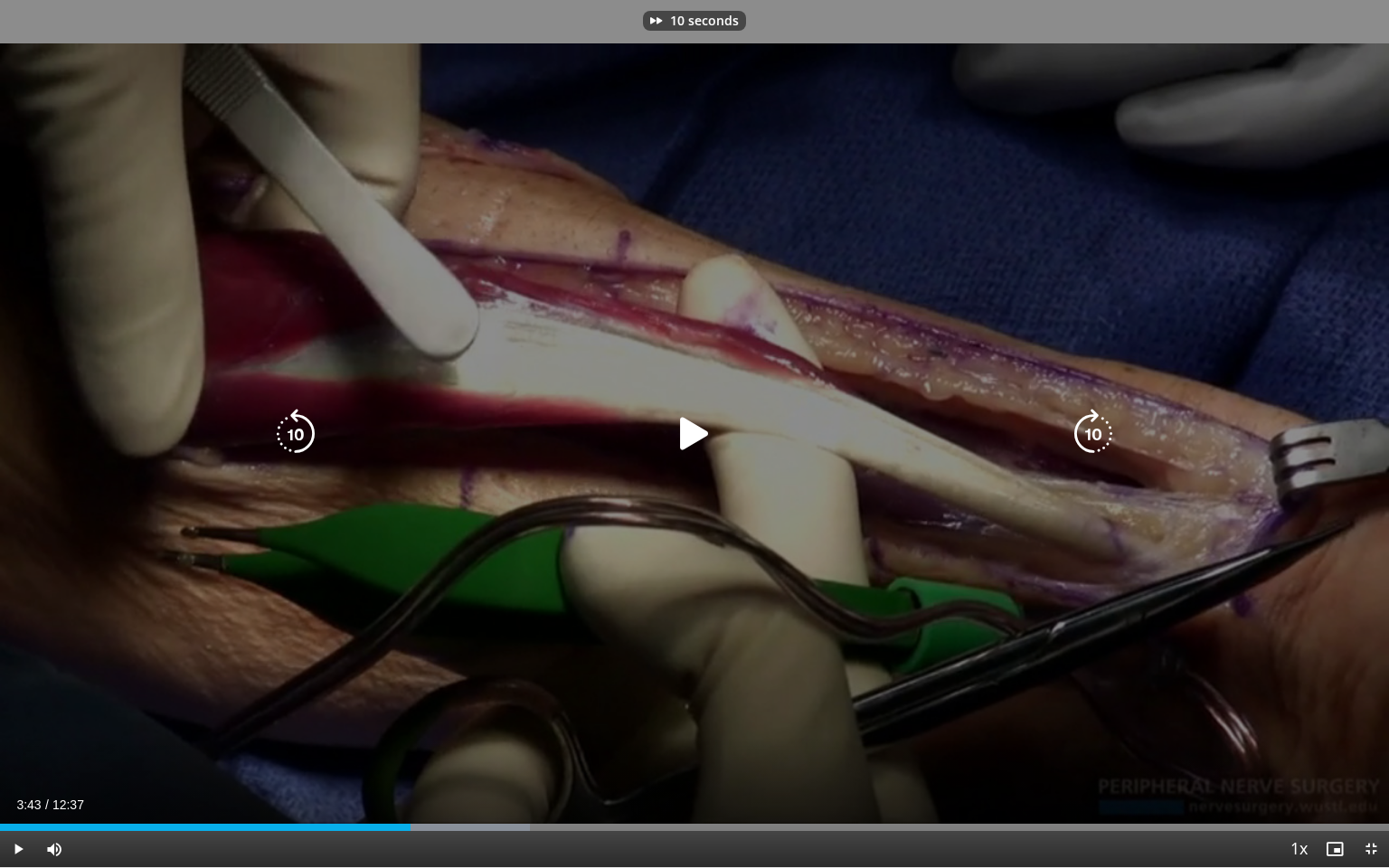 click at bounding box center [1093, 434] 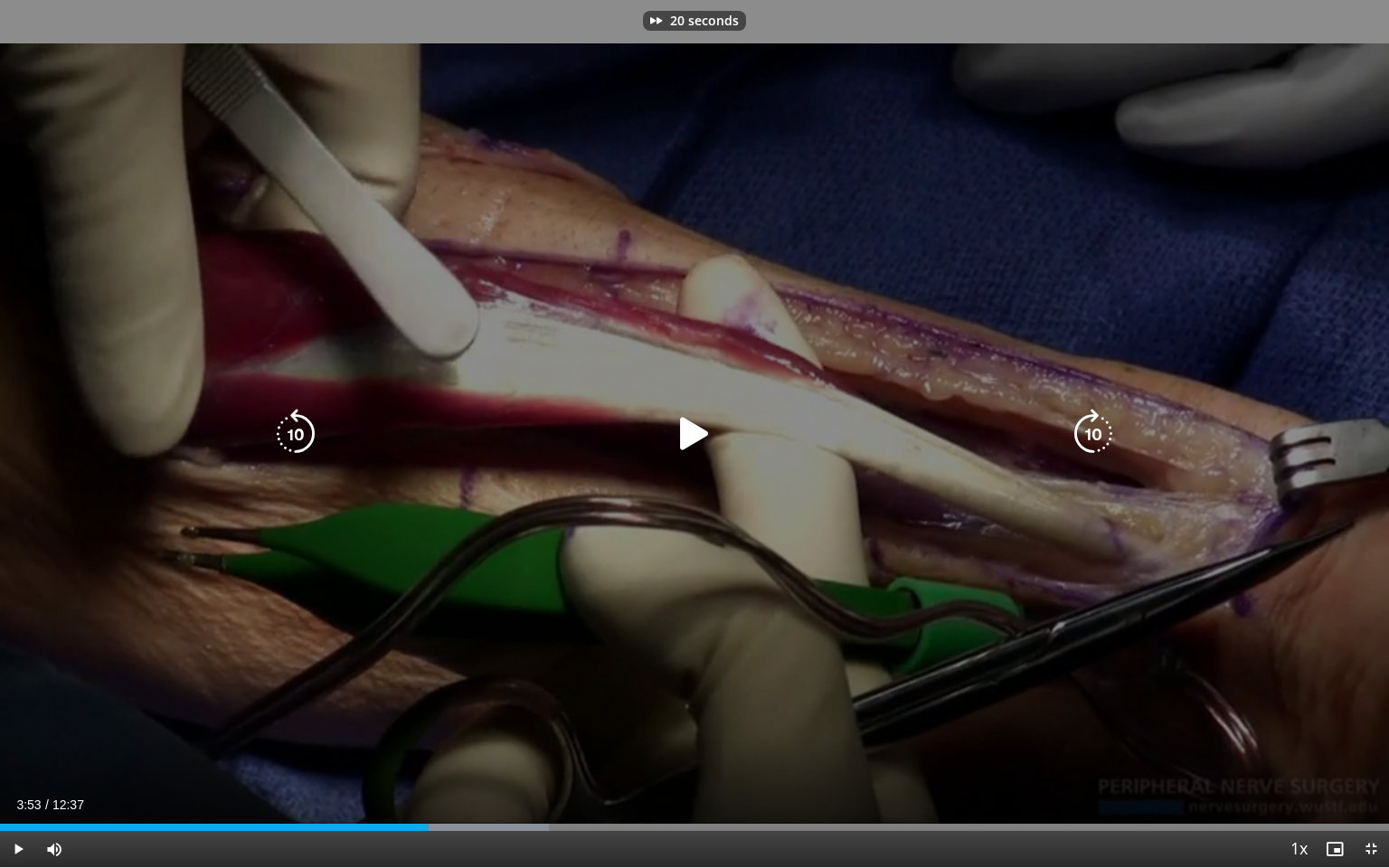 click at bounding box center (1093, 434) 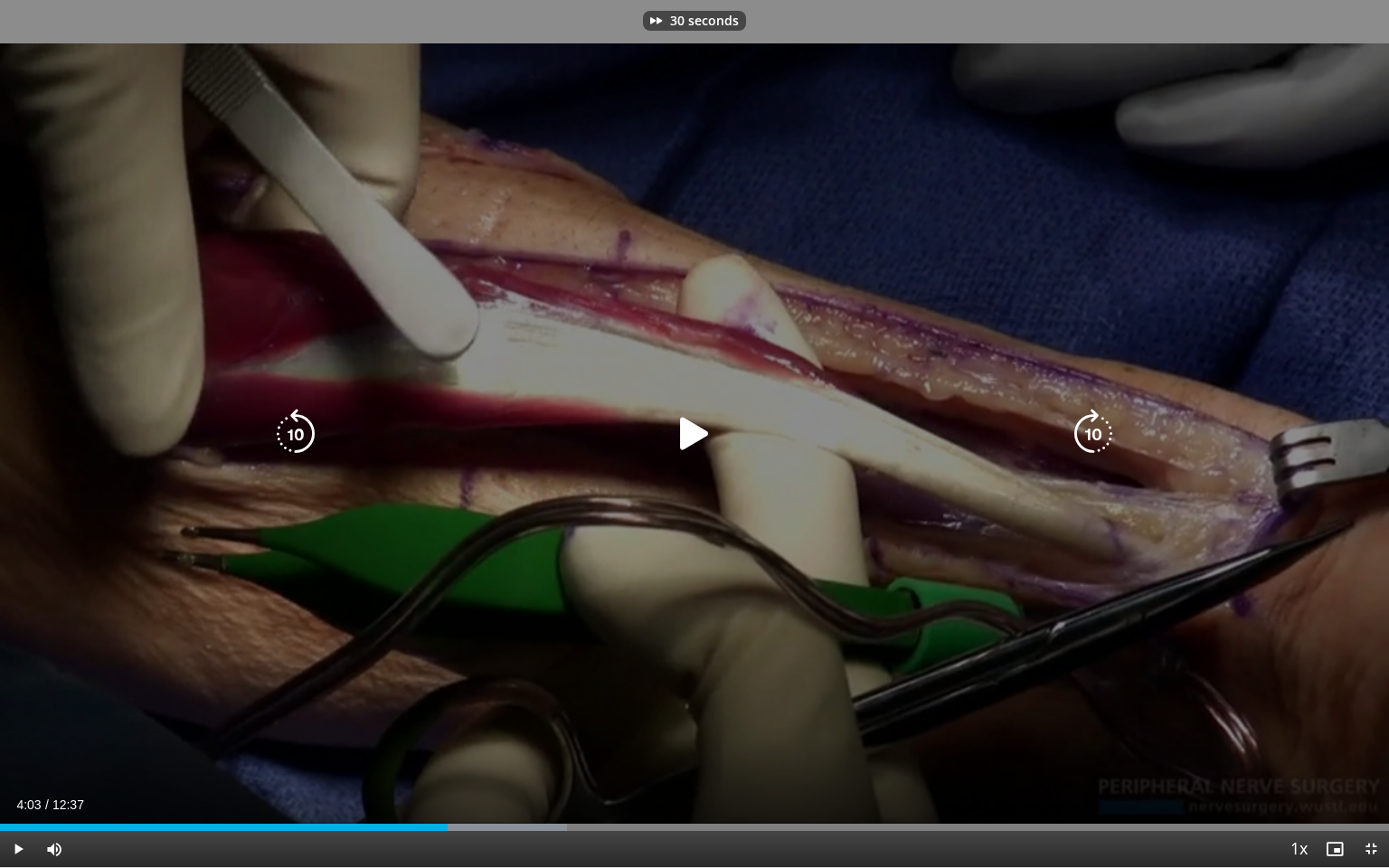 click at bounding box center (1093, 434) 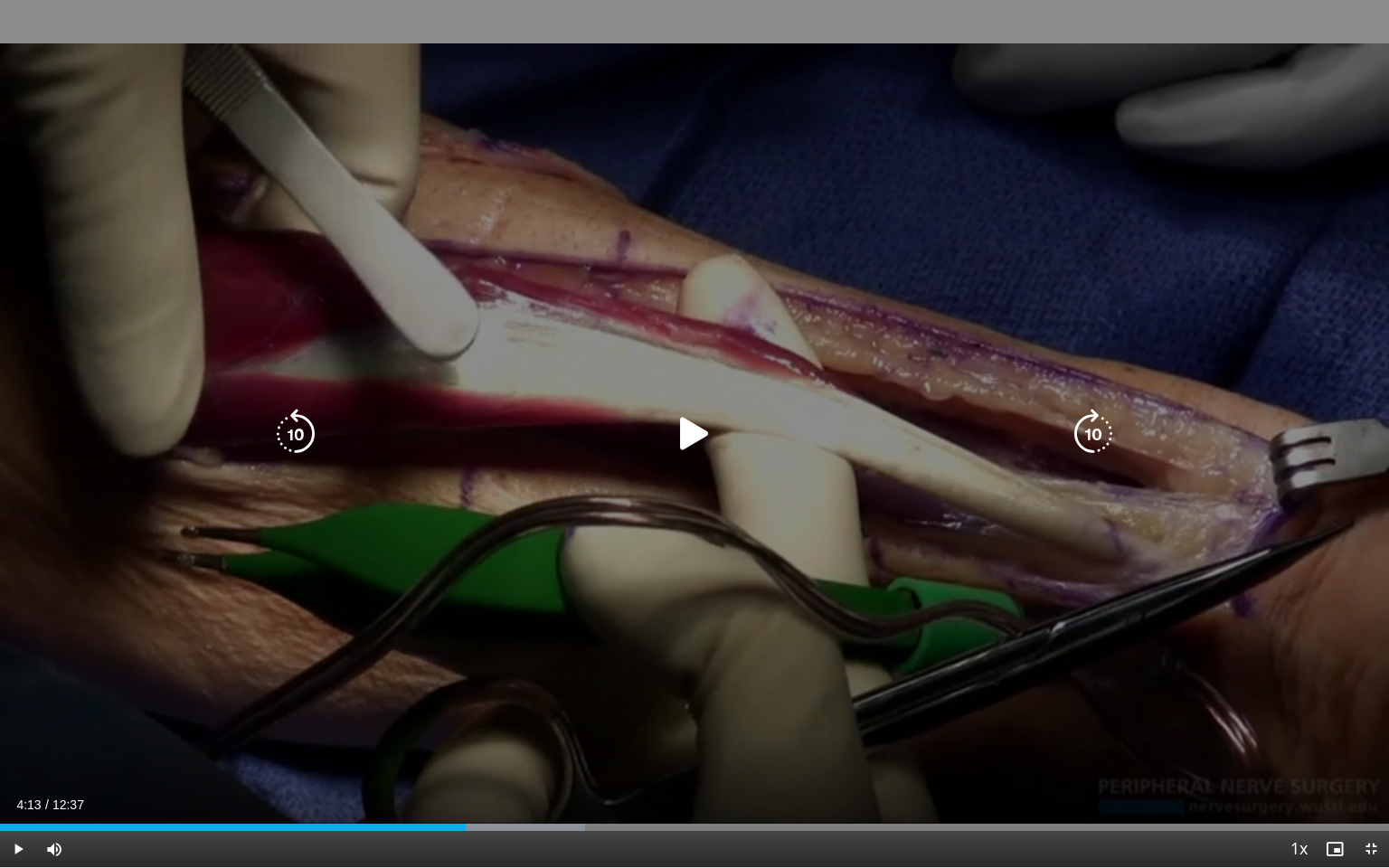click at bounding box center (1093, 434) 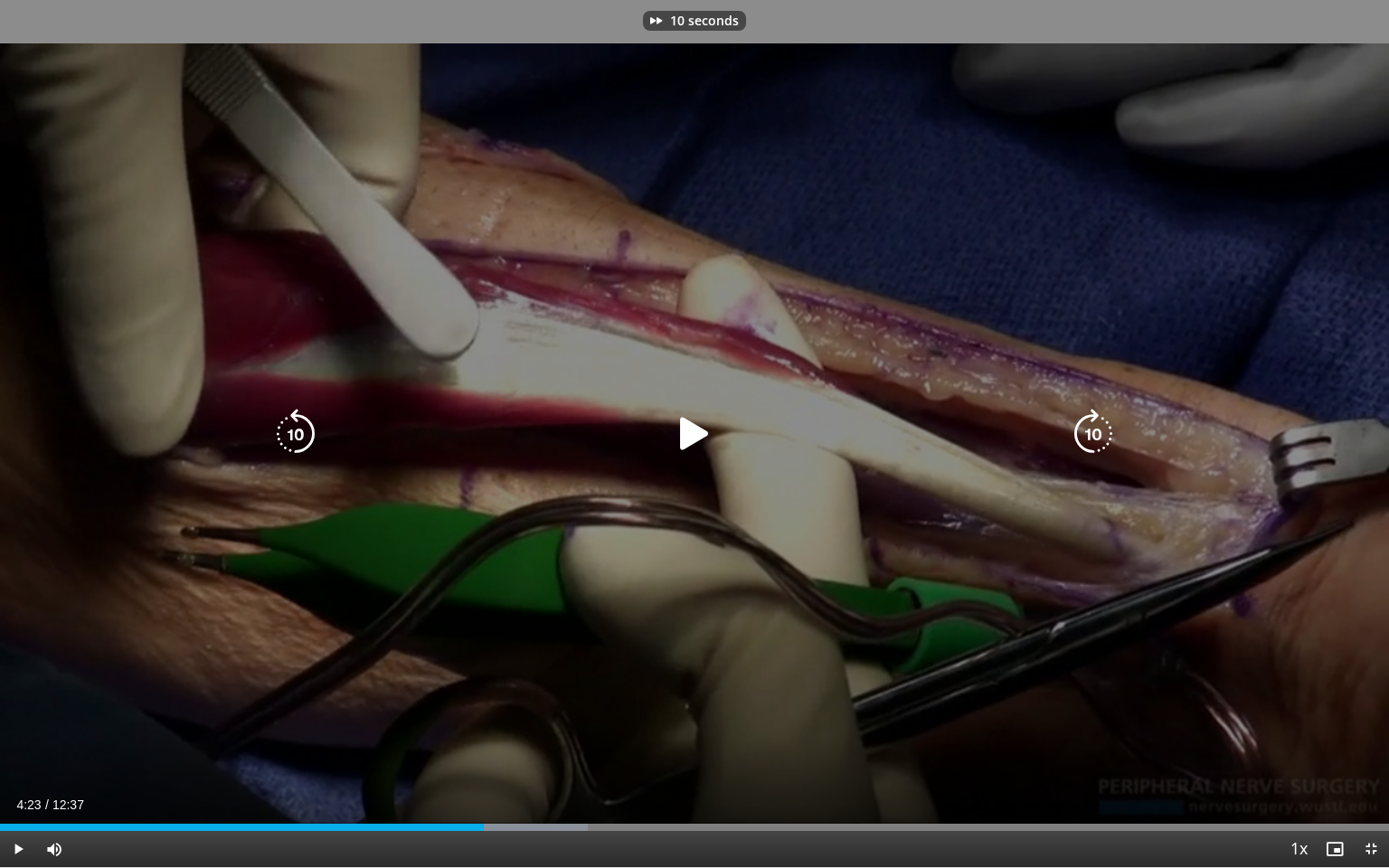 click at bounding box center (1093, 434) 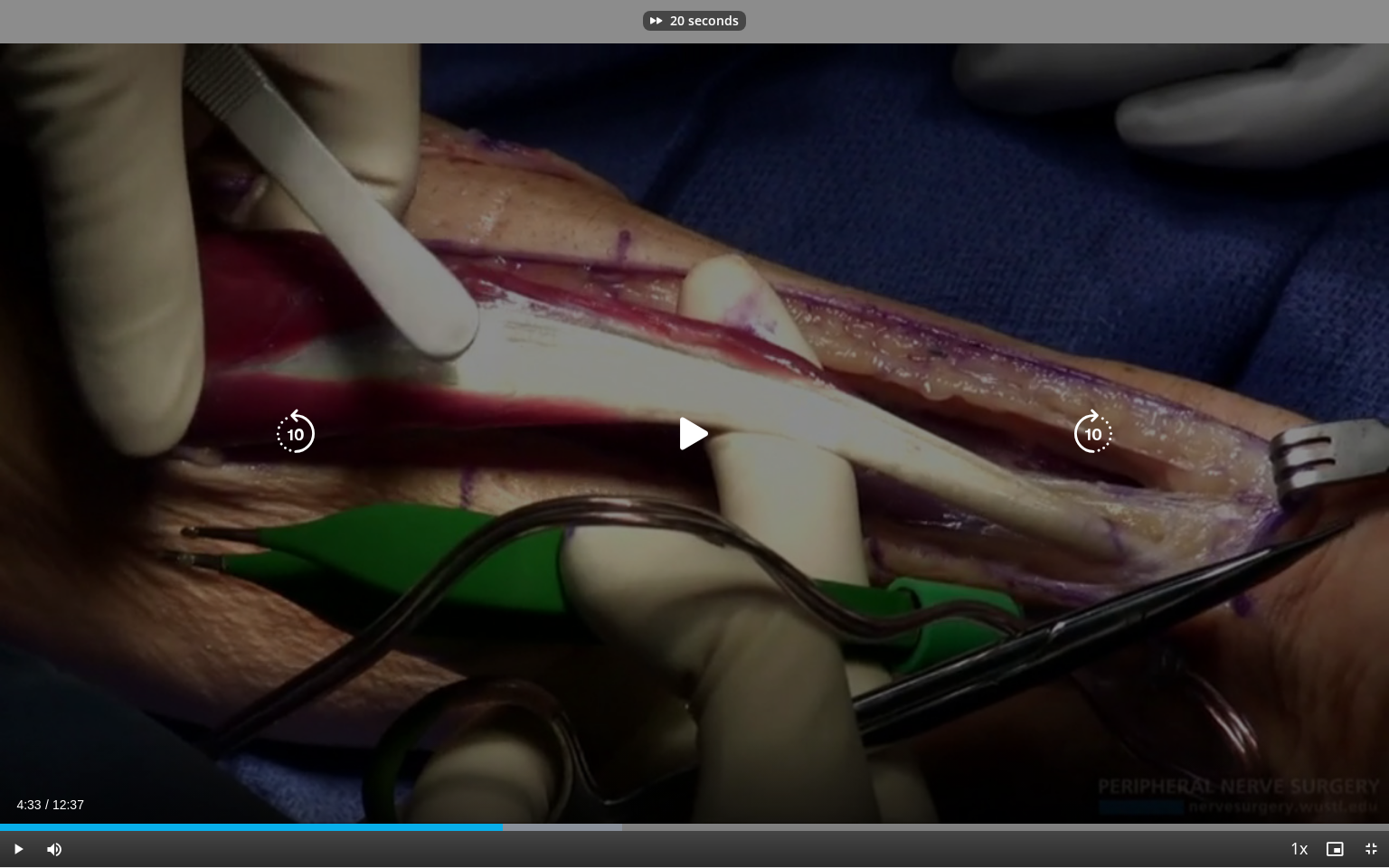 click at bounding box center (1093, 434) 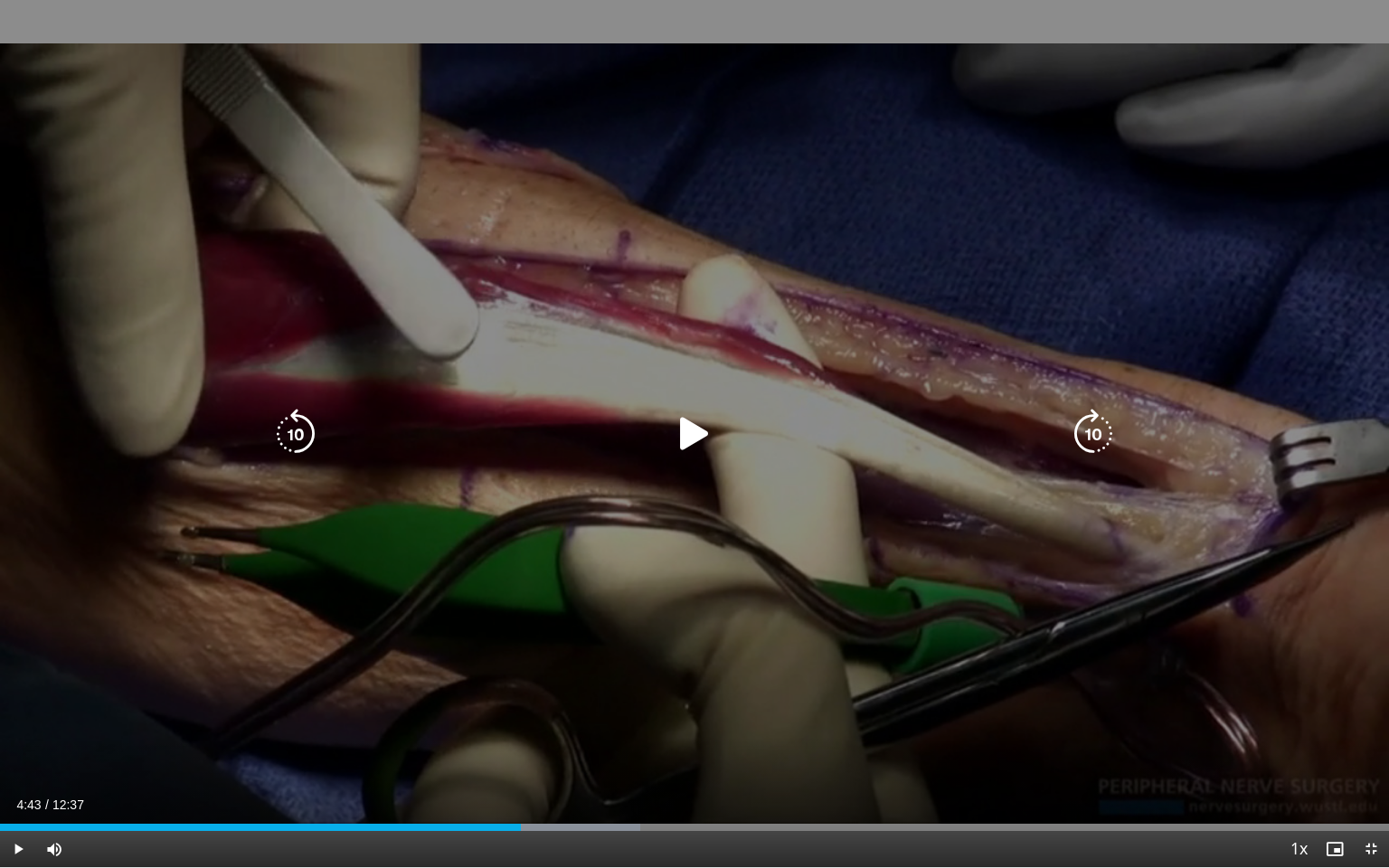 click at bounding box center (694, 434) 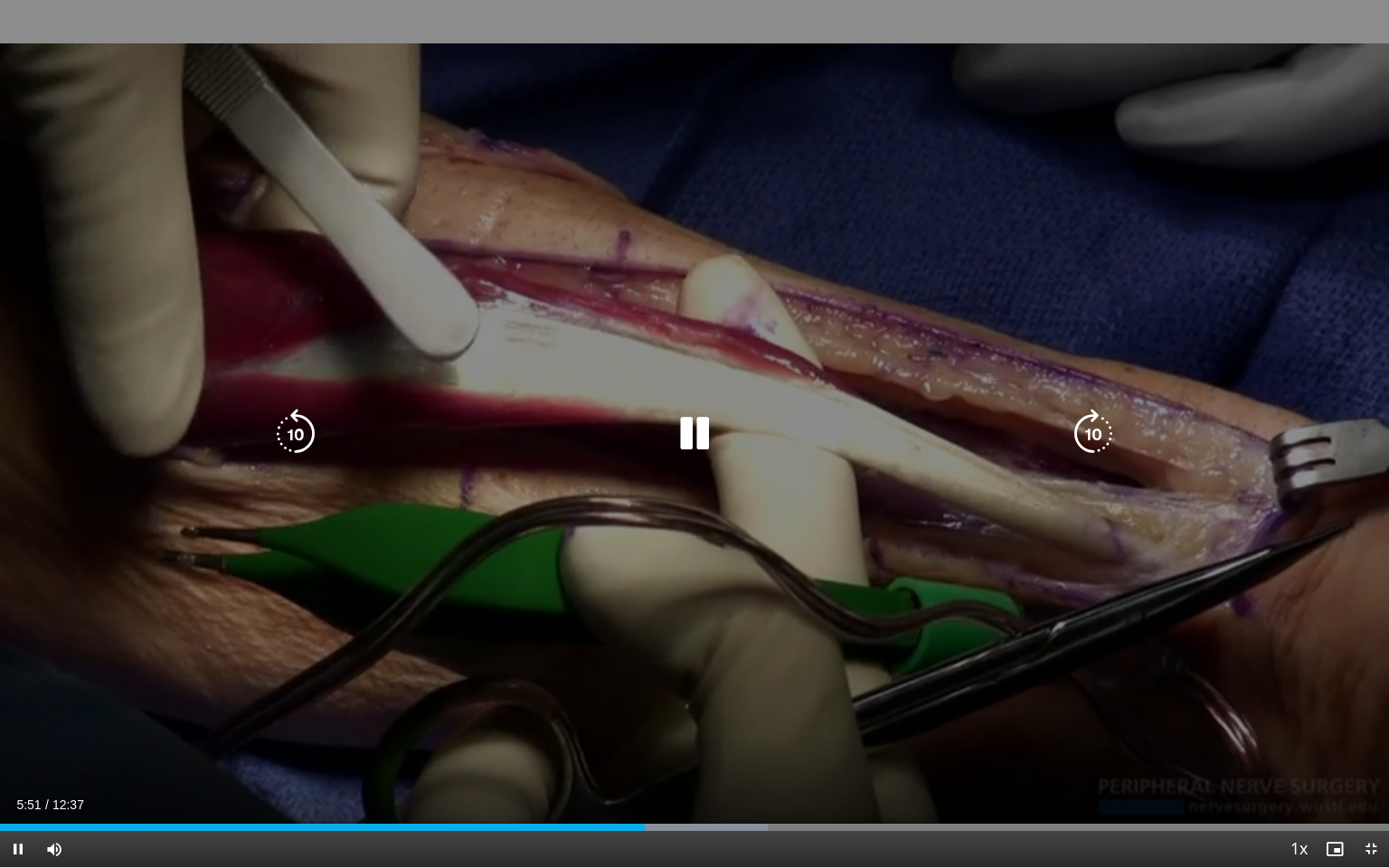 click at bounding box center (694, 434) 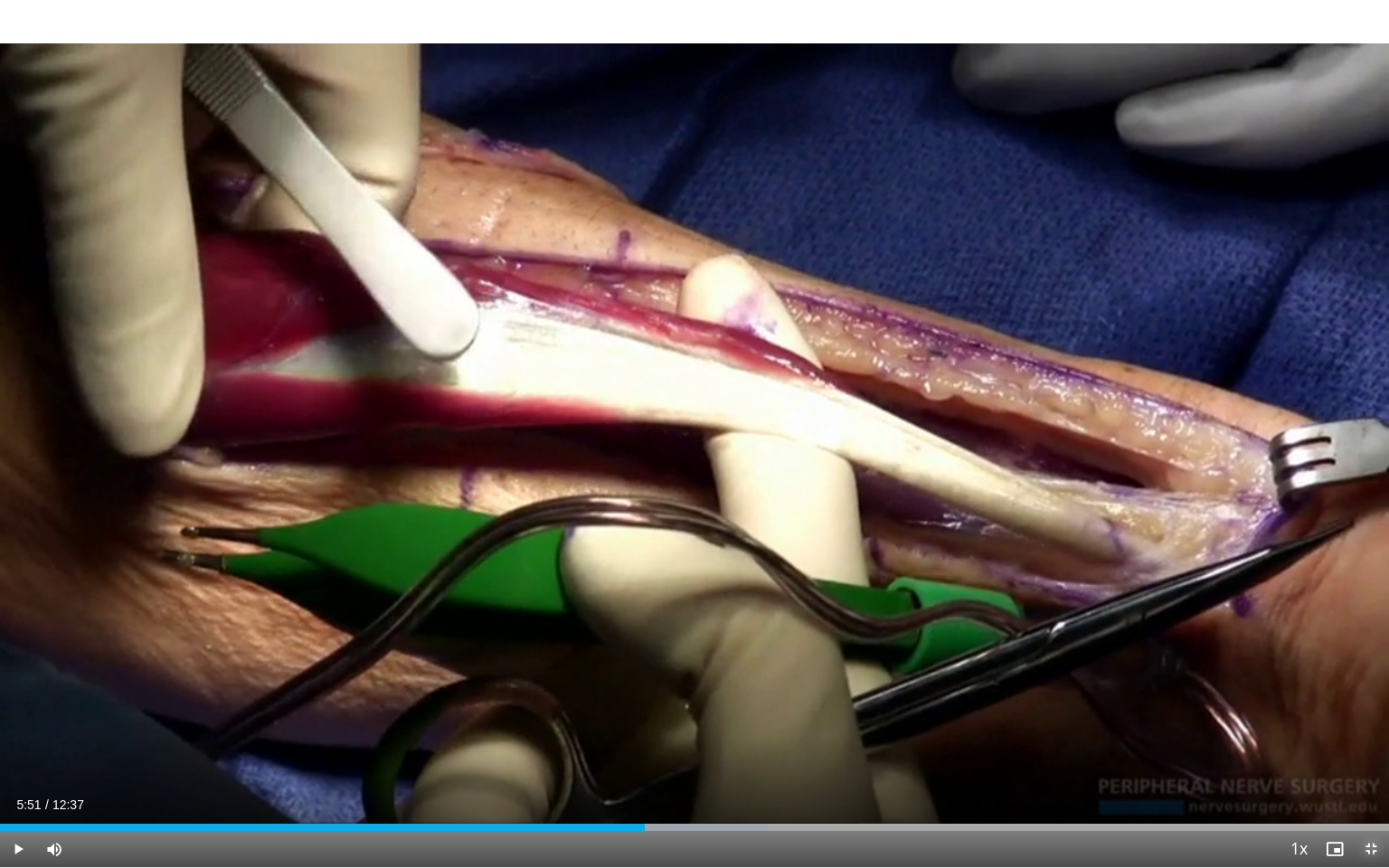 click at bounding box center (1371, 849) 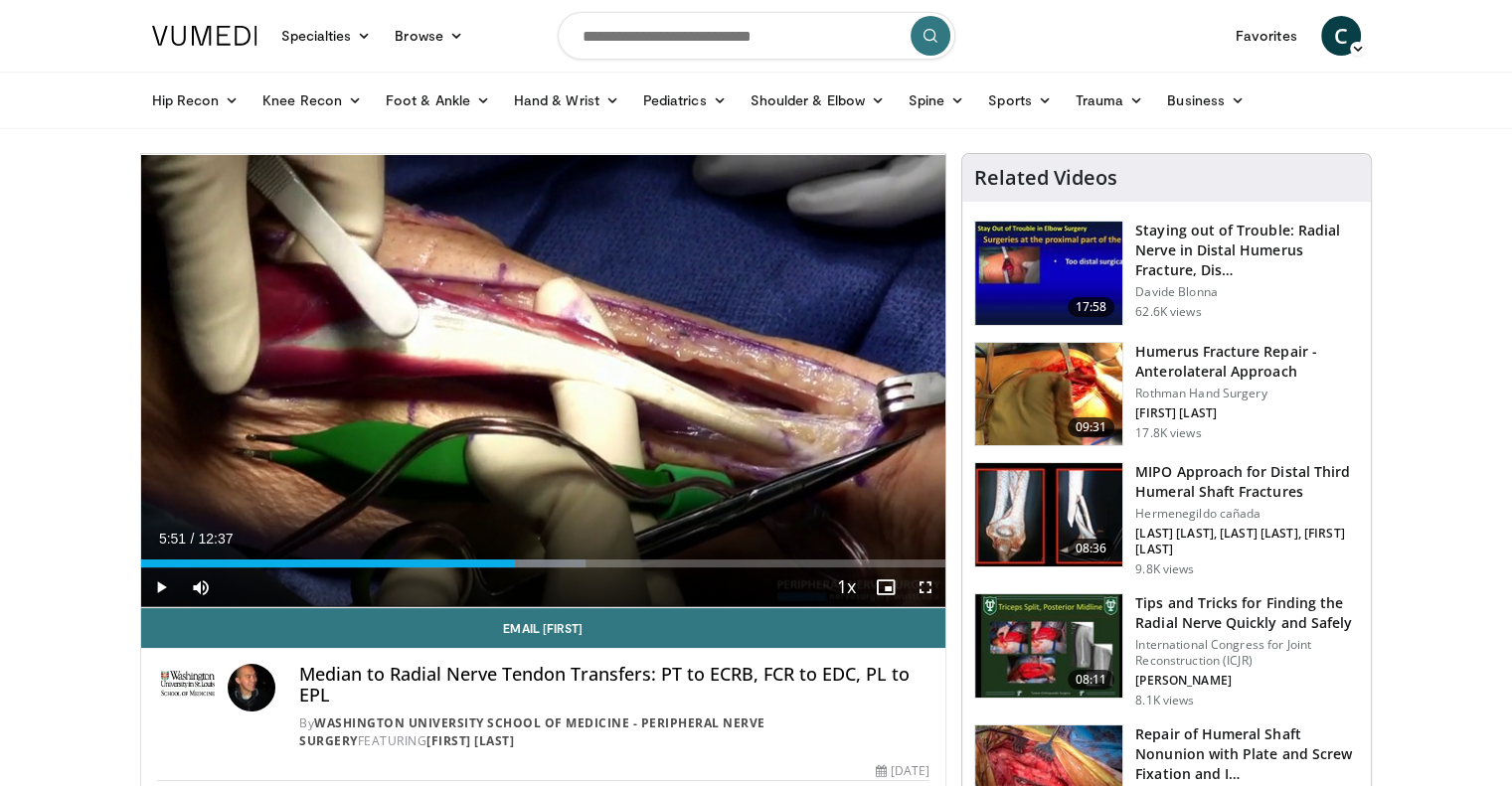 scroll, scrollTop: 688, scrollLeft: 0, axis: vertical 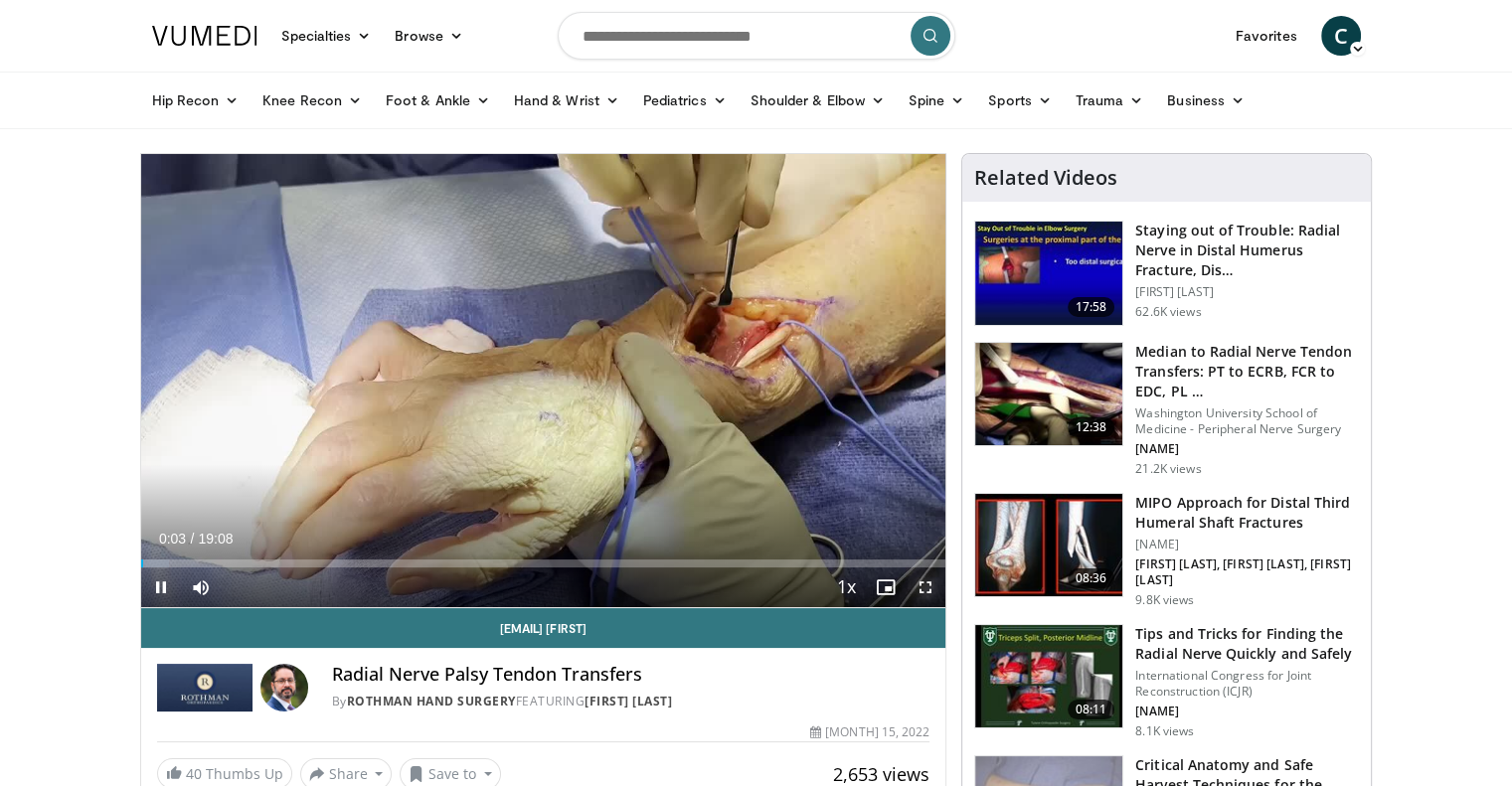 click at bounding box center (925, 587) 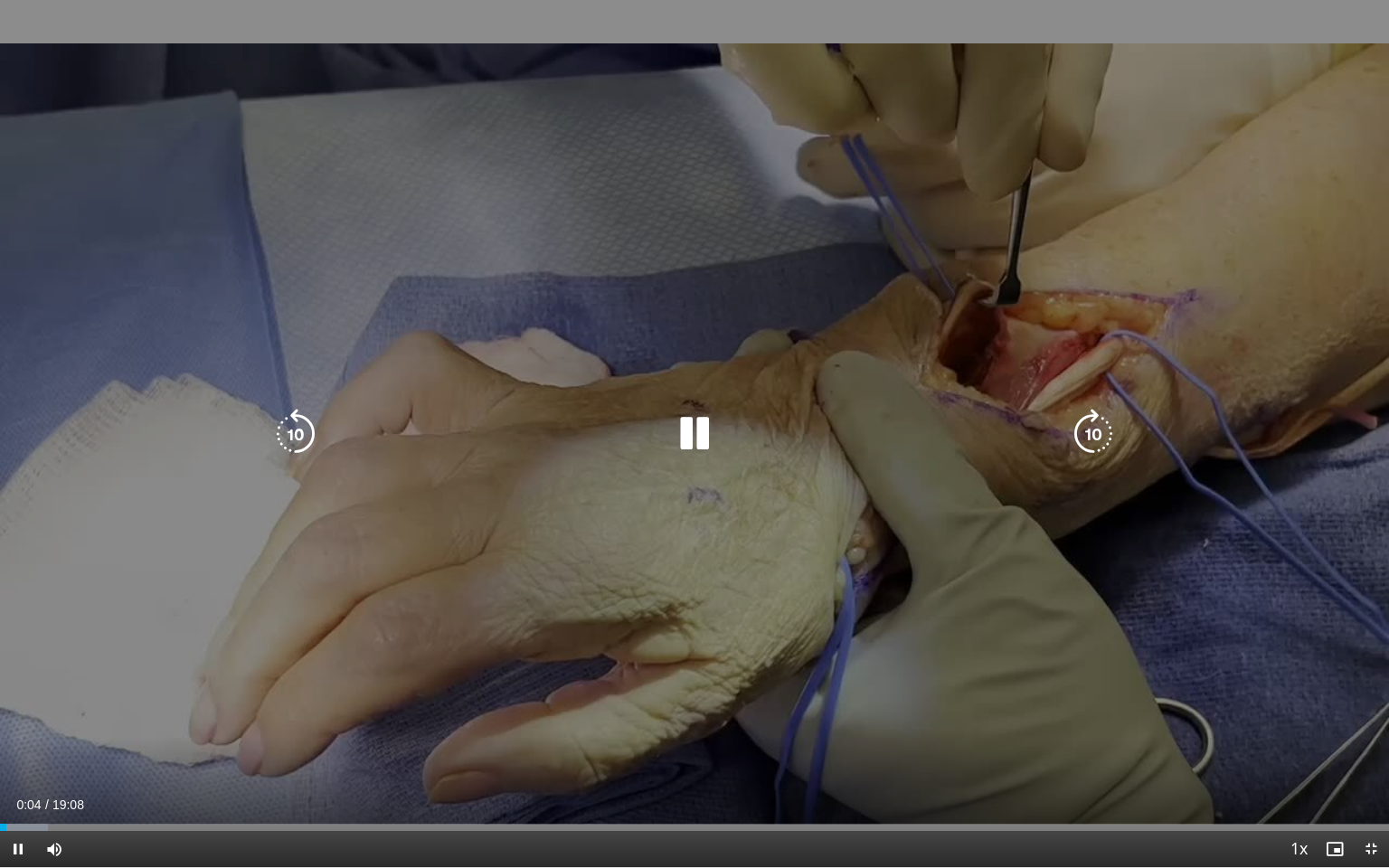click at bounding box center [1093, 434] 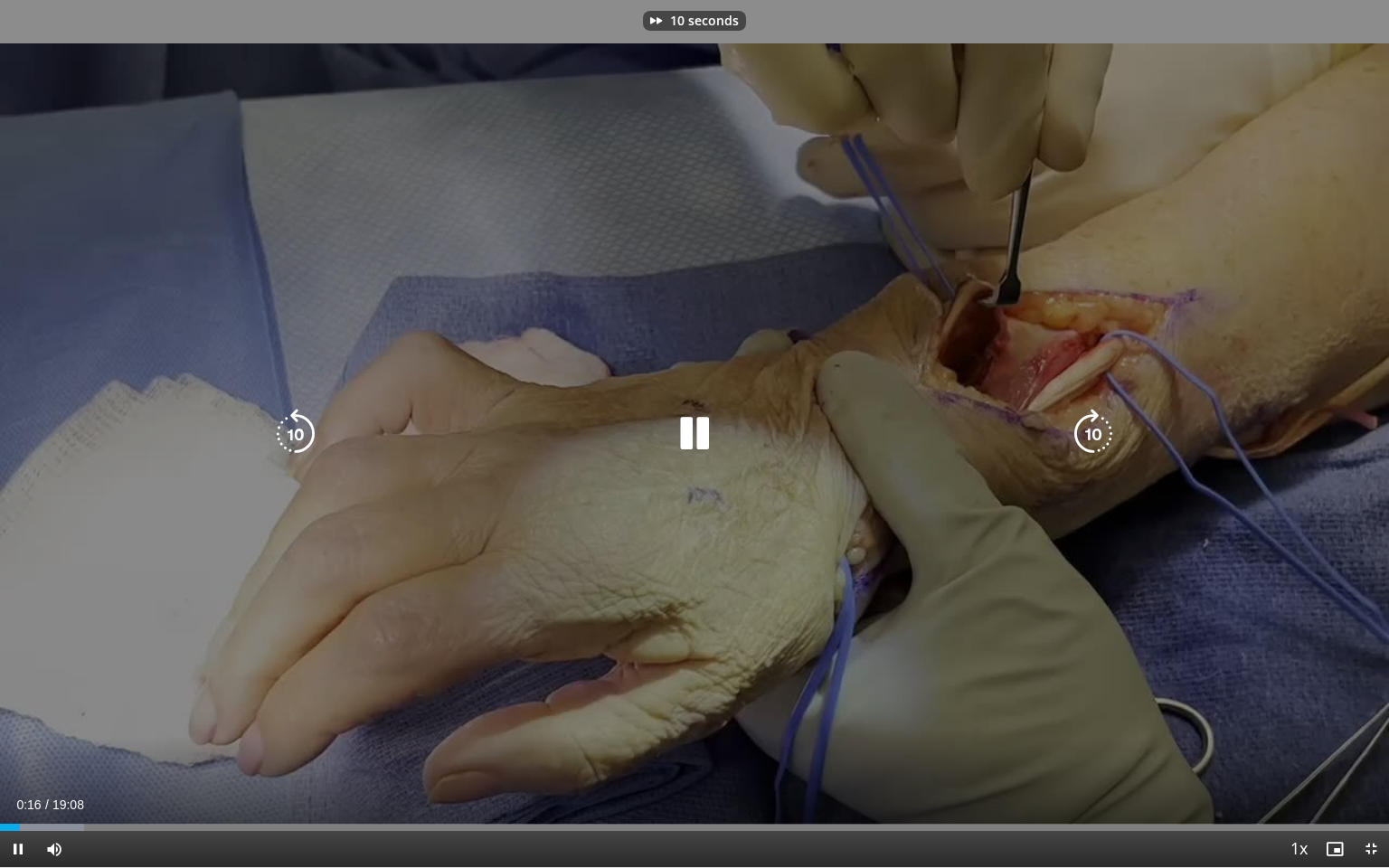 click at bounding box center (1093, 434) 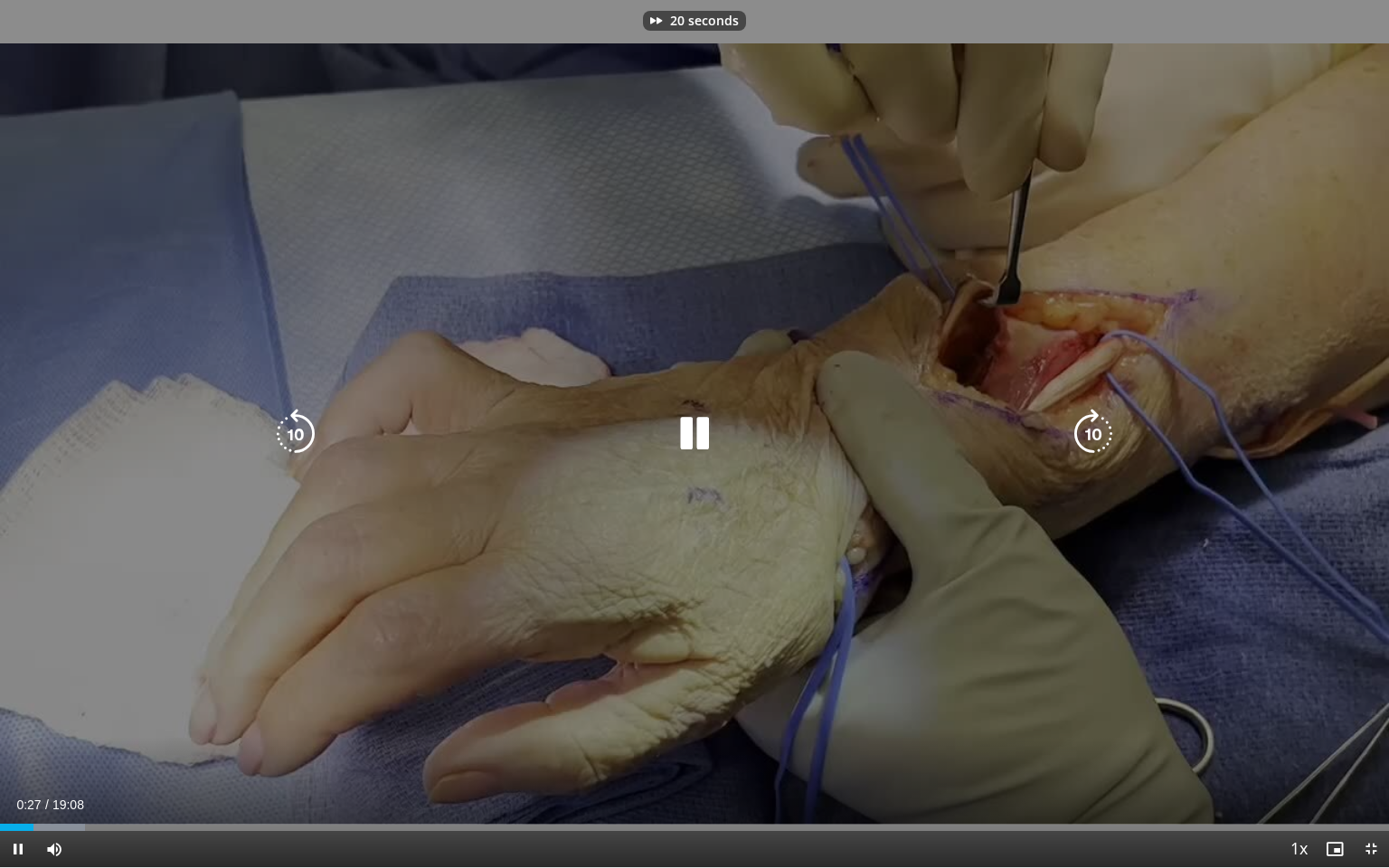 click at bounding box center (1093, 434) 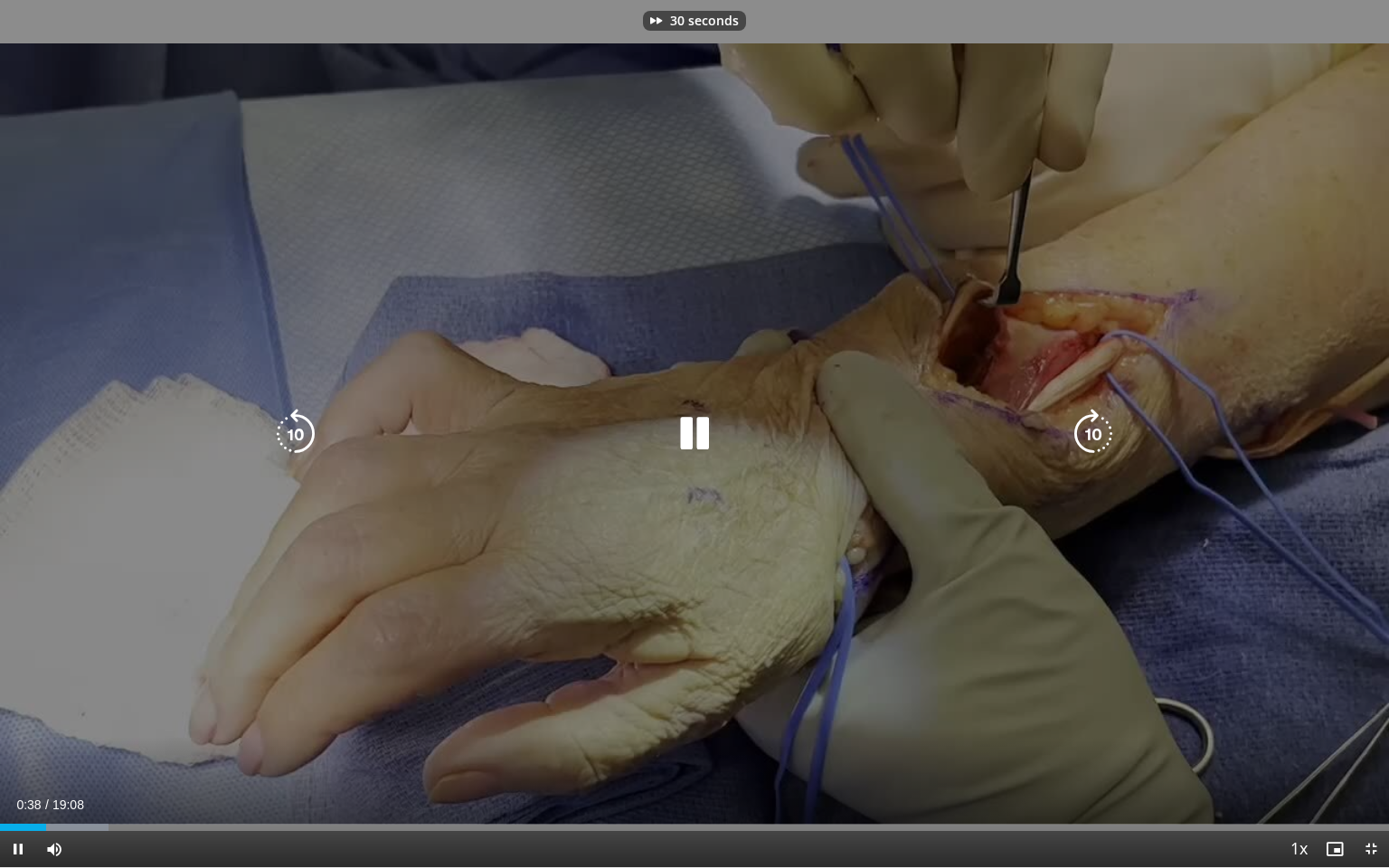 click at bounding box center [1093, 434] 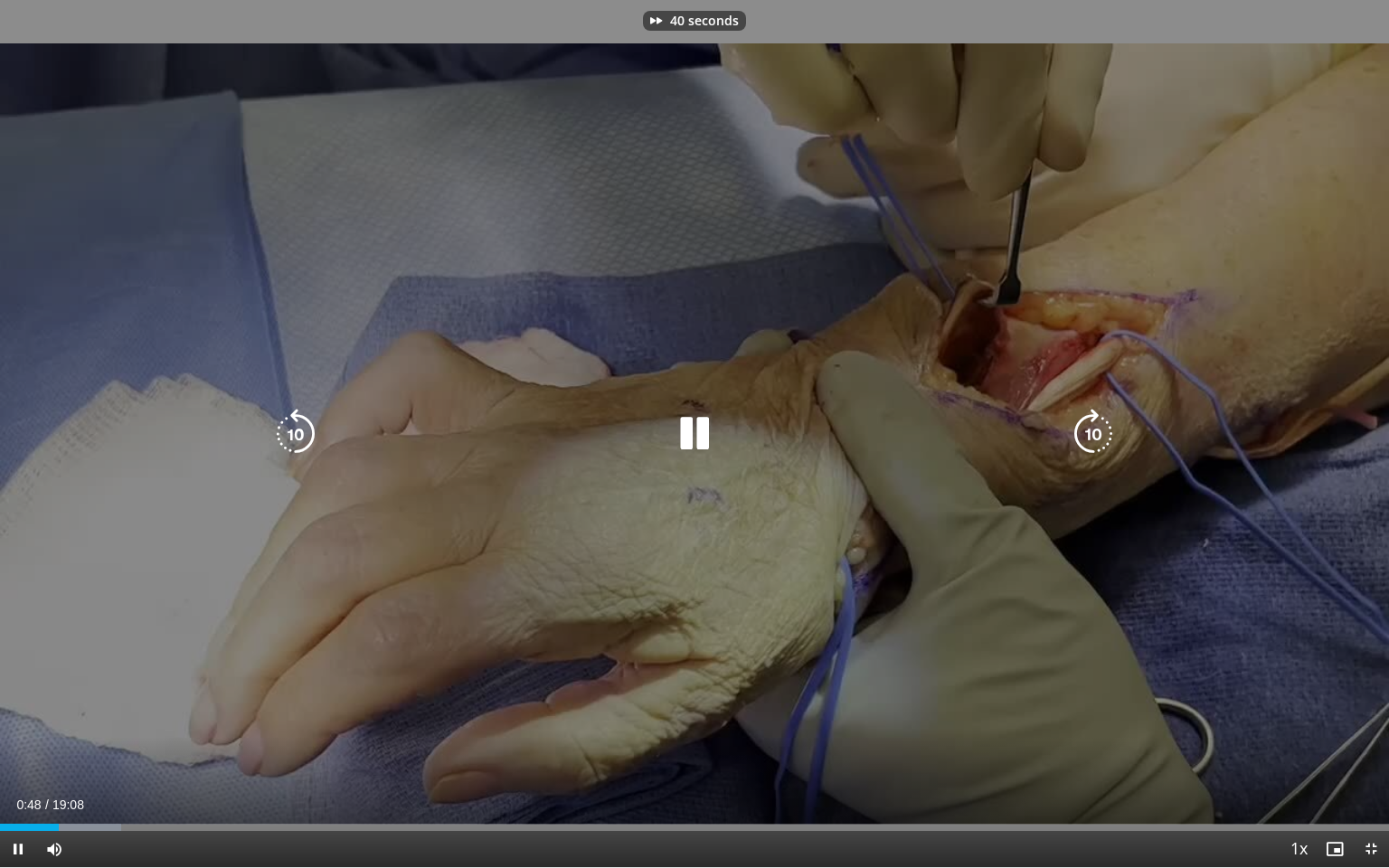 click at bounding box center (1093, 434) 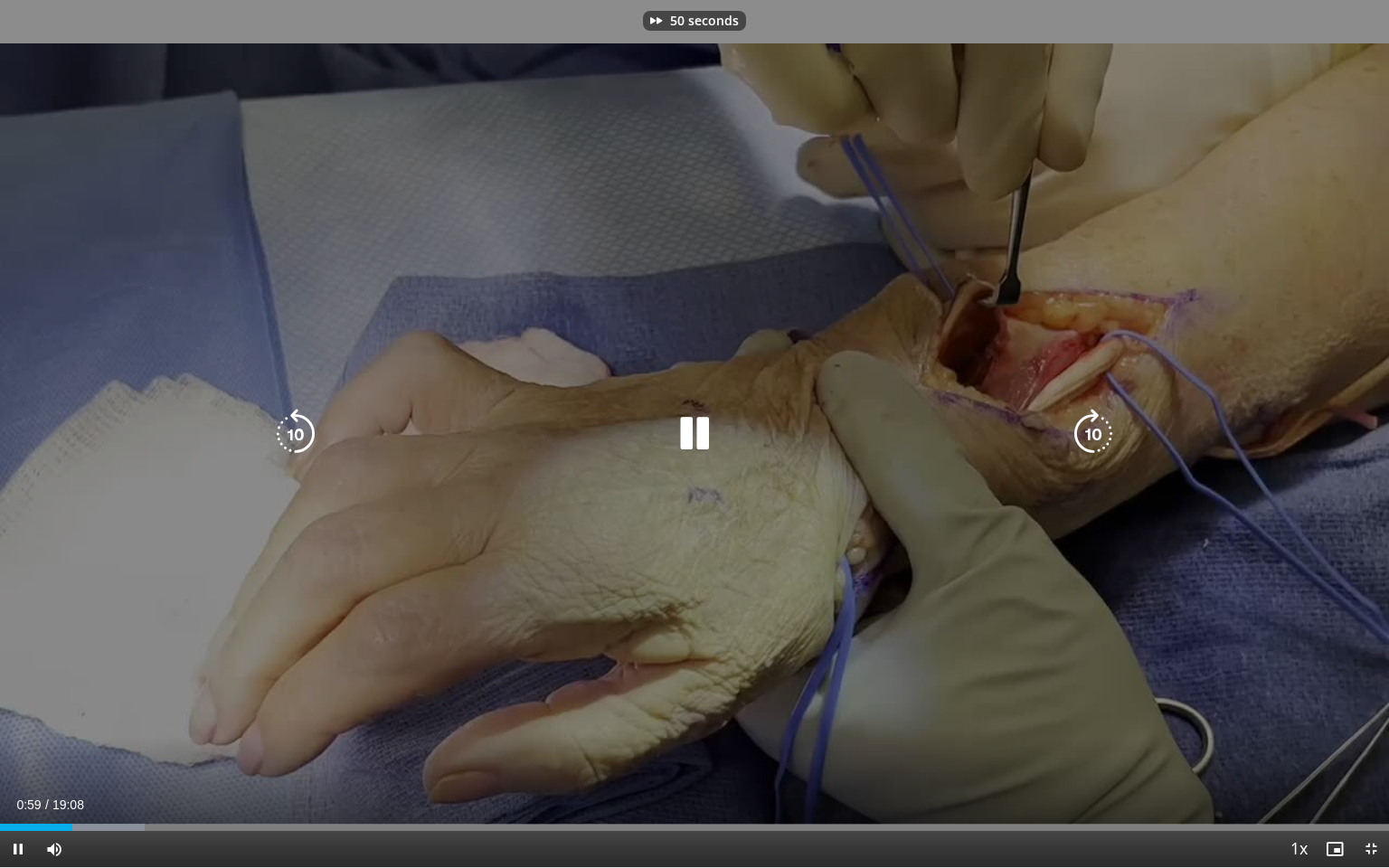 click at bounding box center [1093, 434] 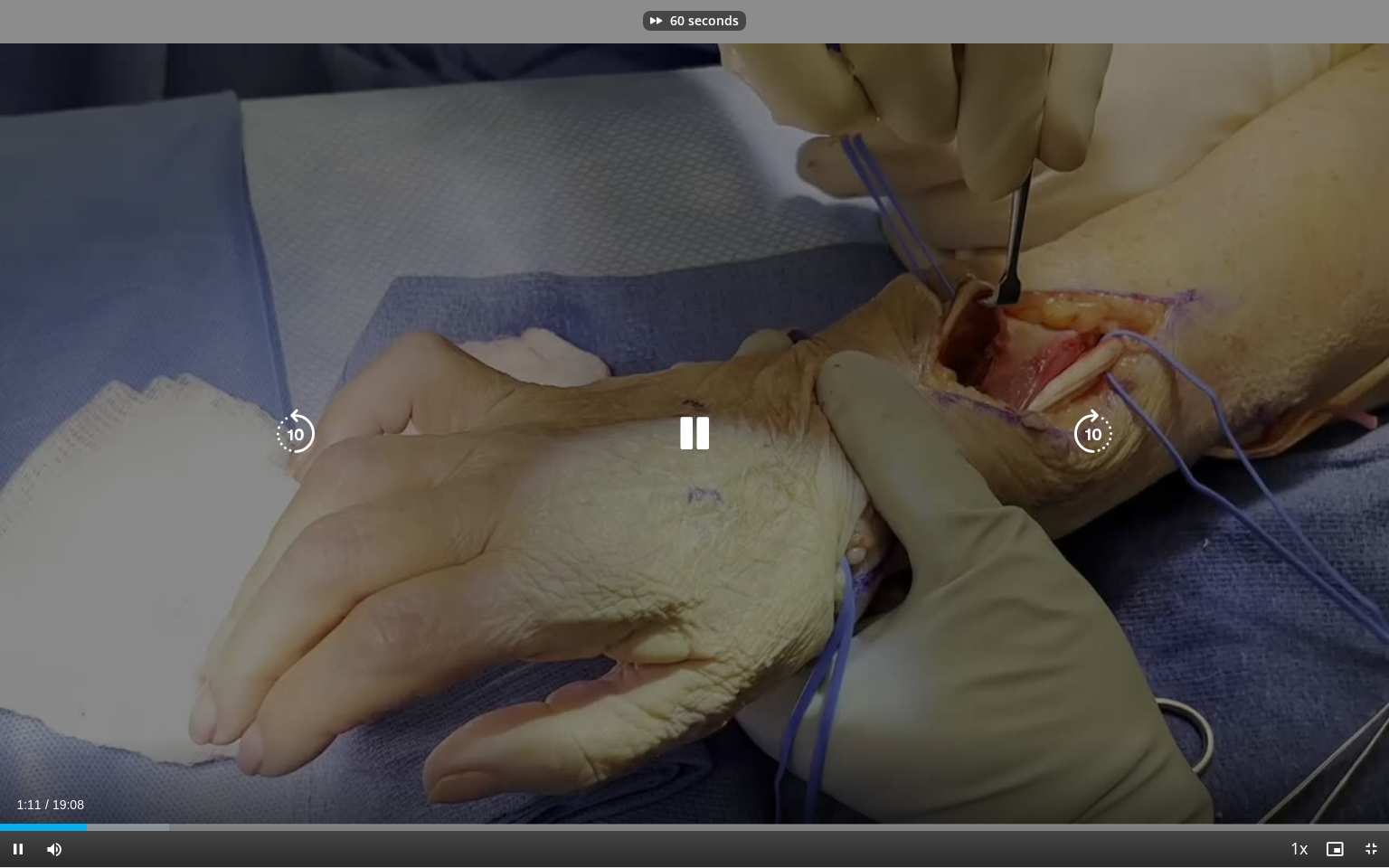 click on "60 seconds
Tap to unmute" at bounding box center [694, 433] 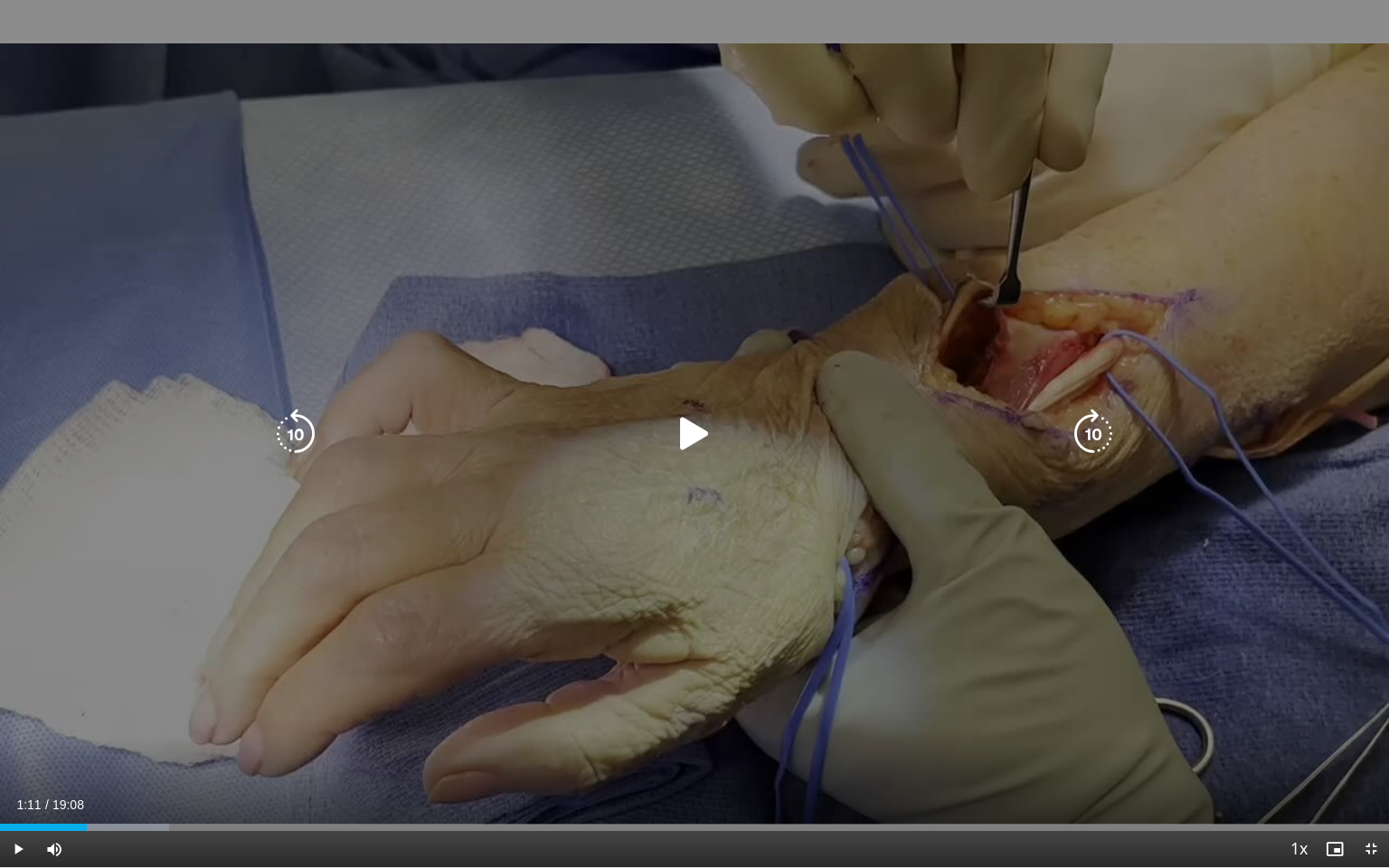 click on "60 seconds
Tap to unmute" at bounding box center (694, 433) 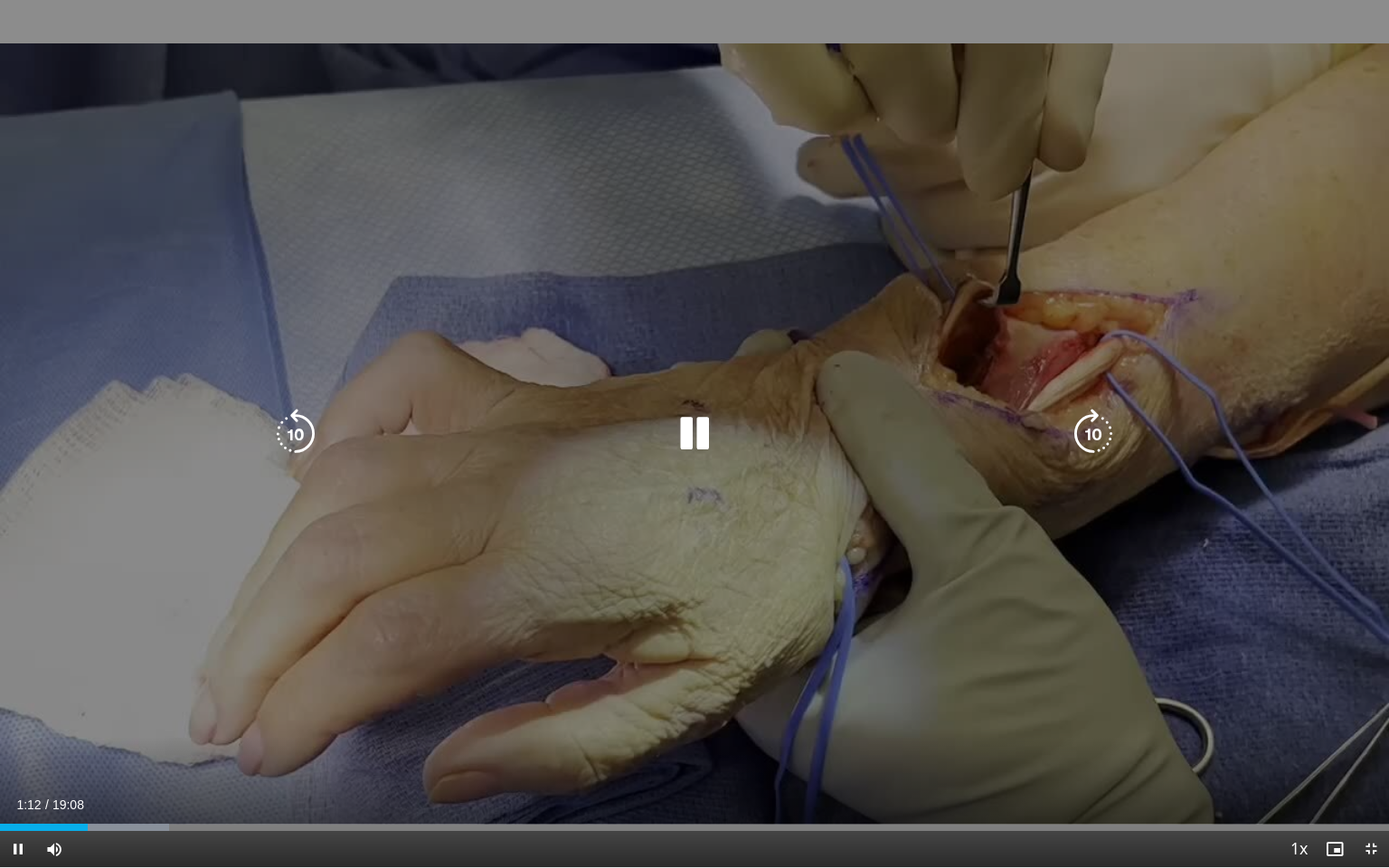 click at bounding box center (1093, 434) 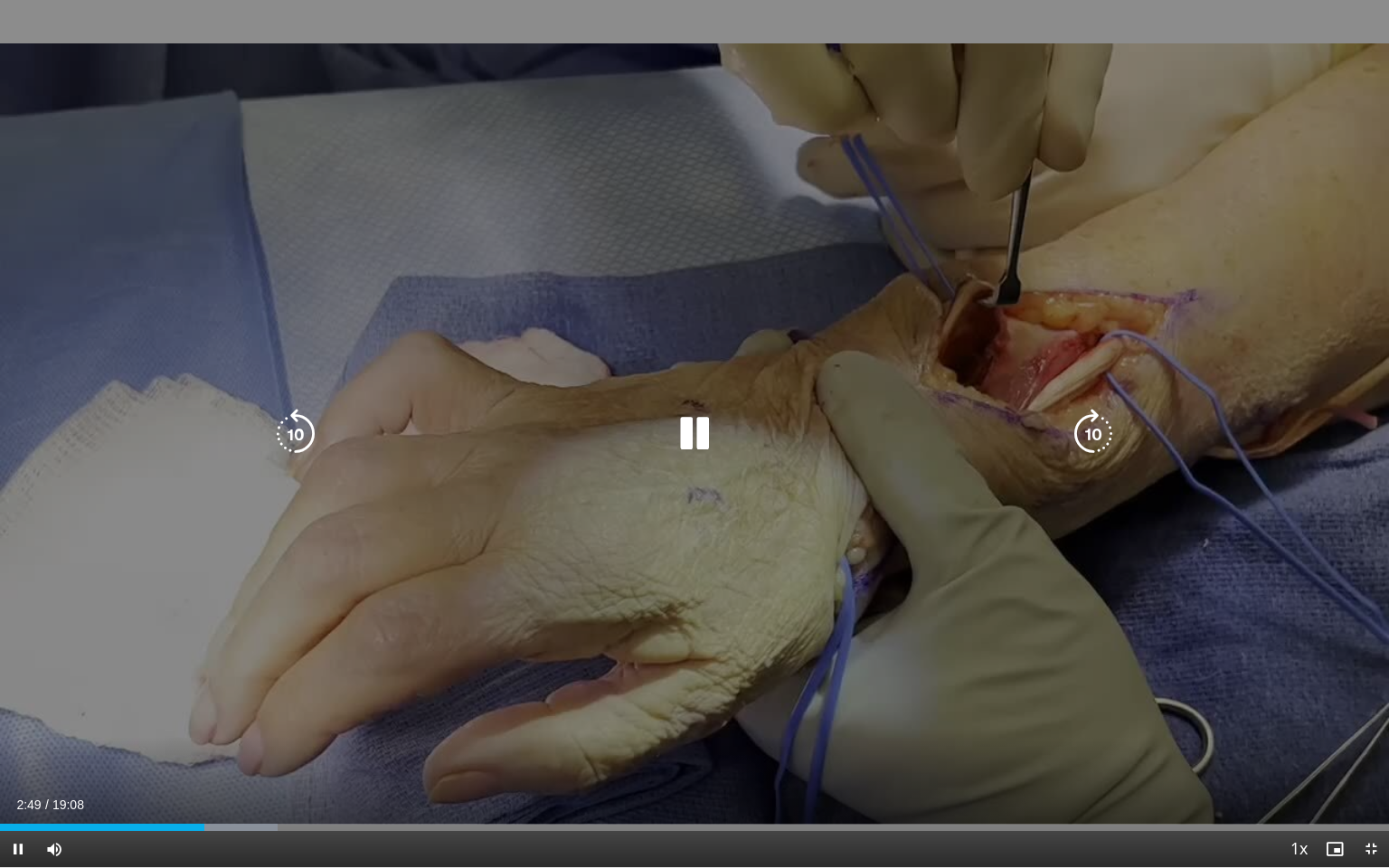 click at bounding box center [296, 434] 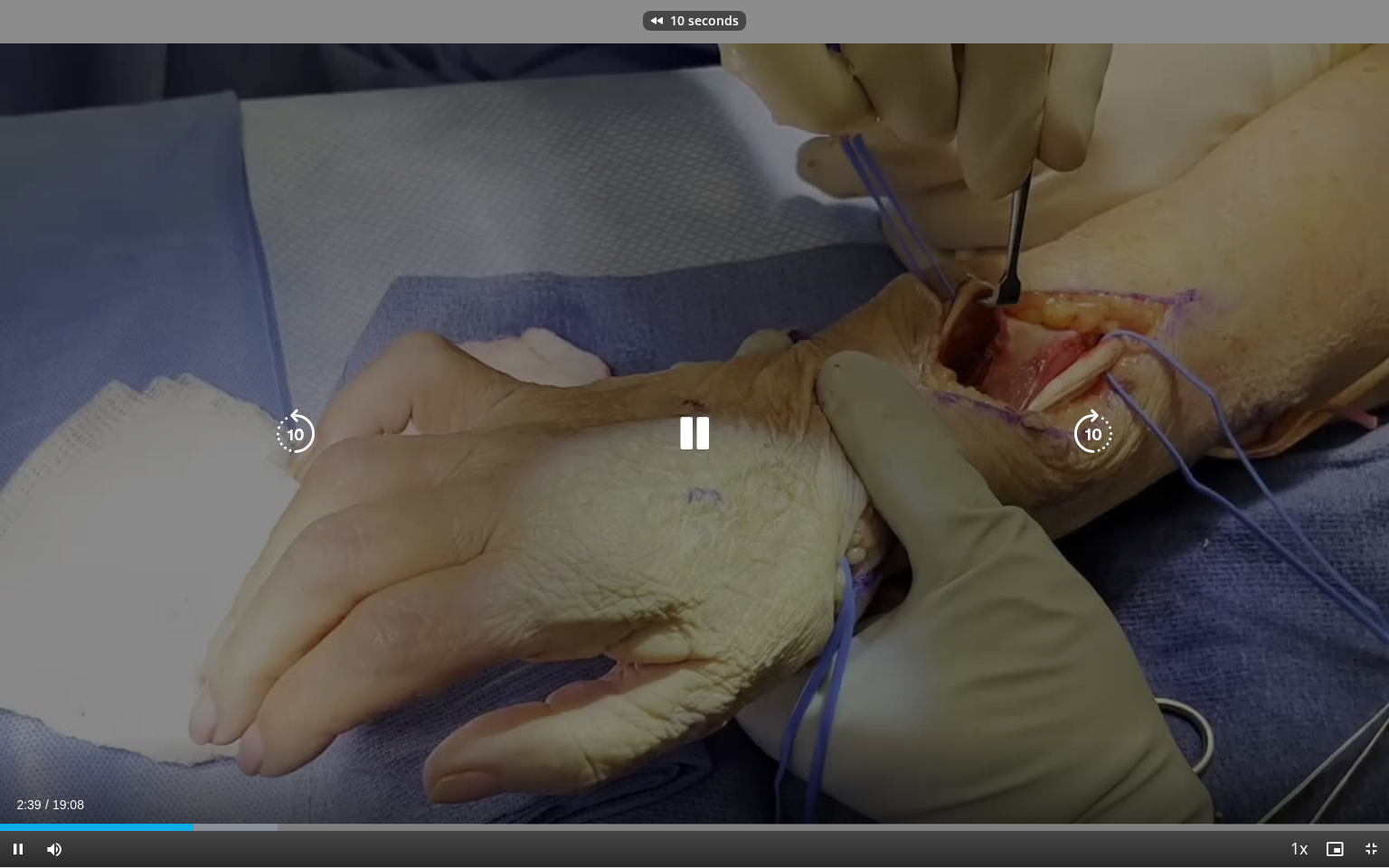 click at bounding box center [296, 434] 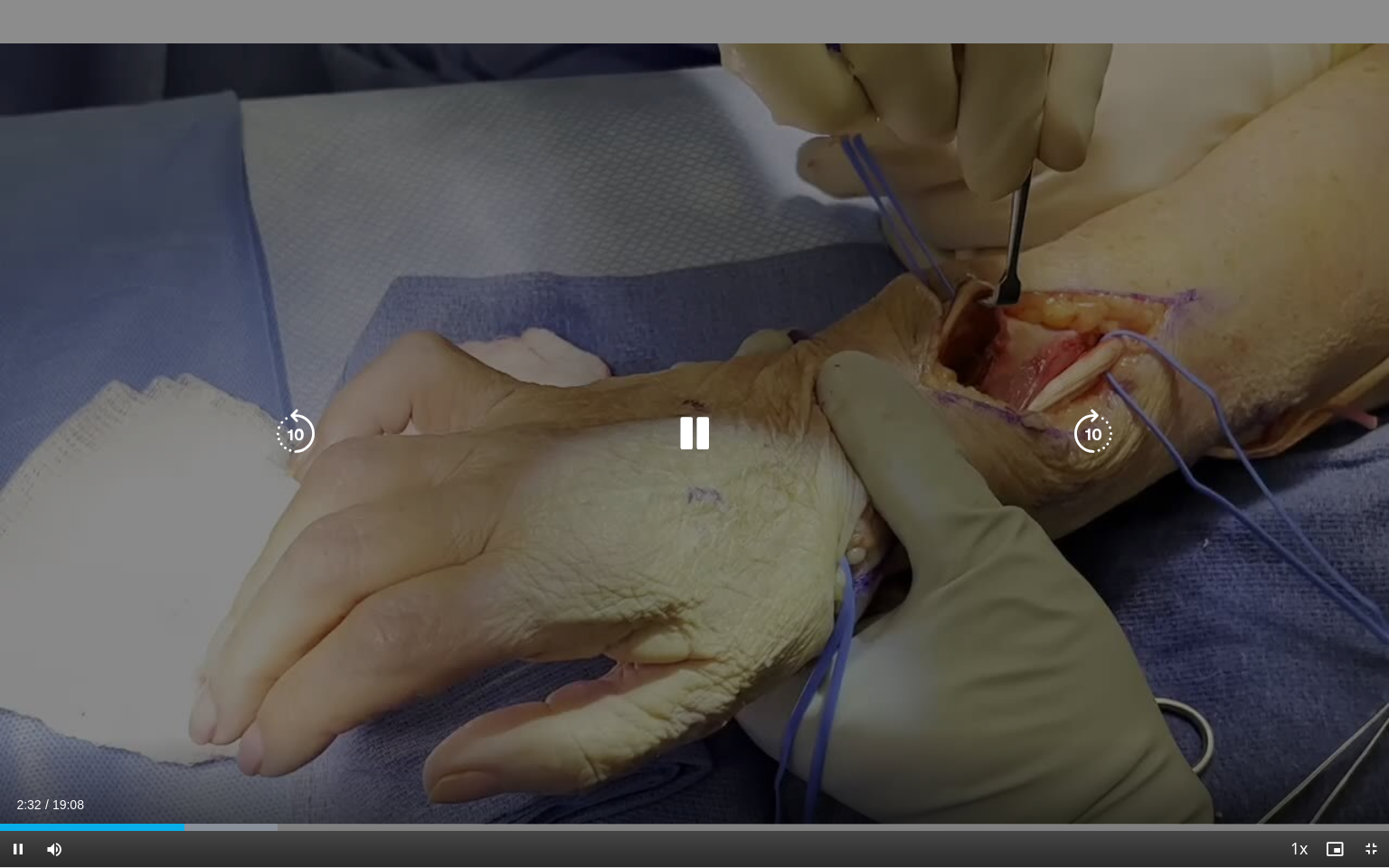 click at bounding box center (694, 434) 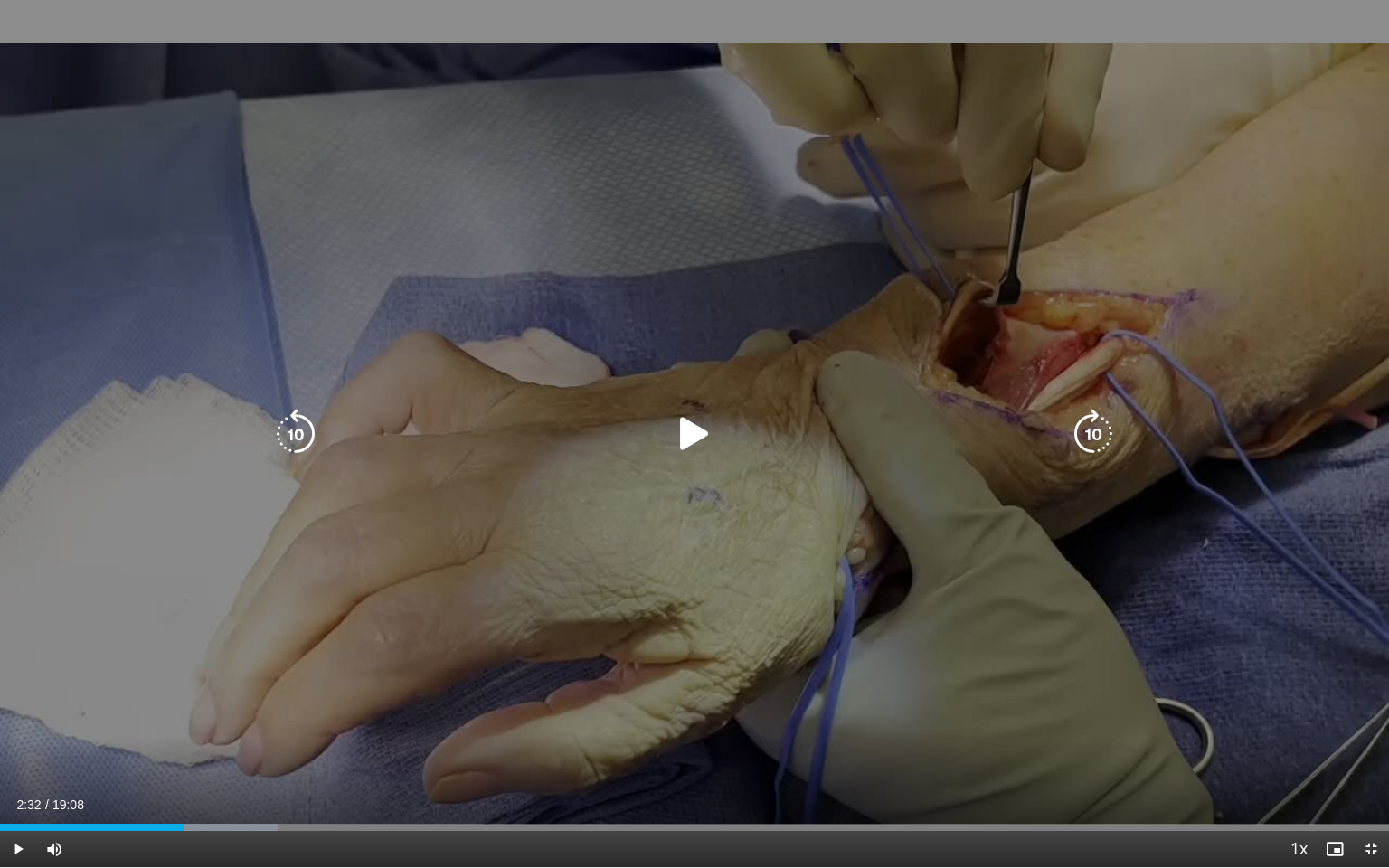click at bounding box center [694, 434] 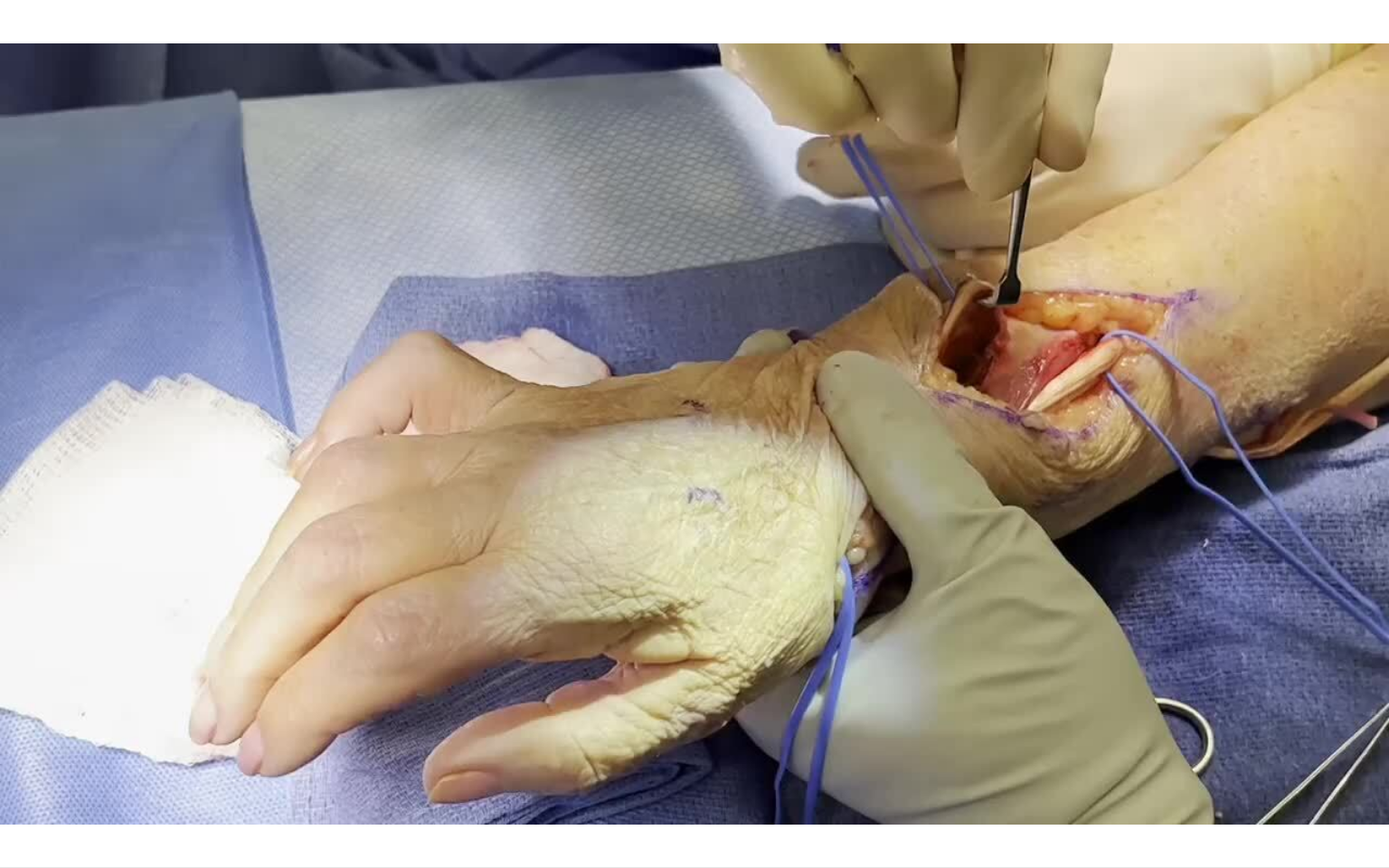 click on "20 seconds
Tap to unmute" at bounding box center [694, 433] 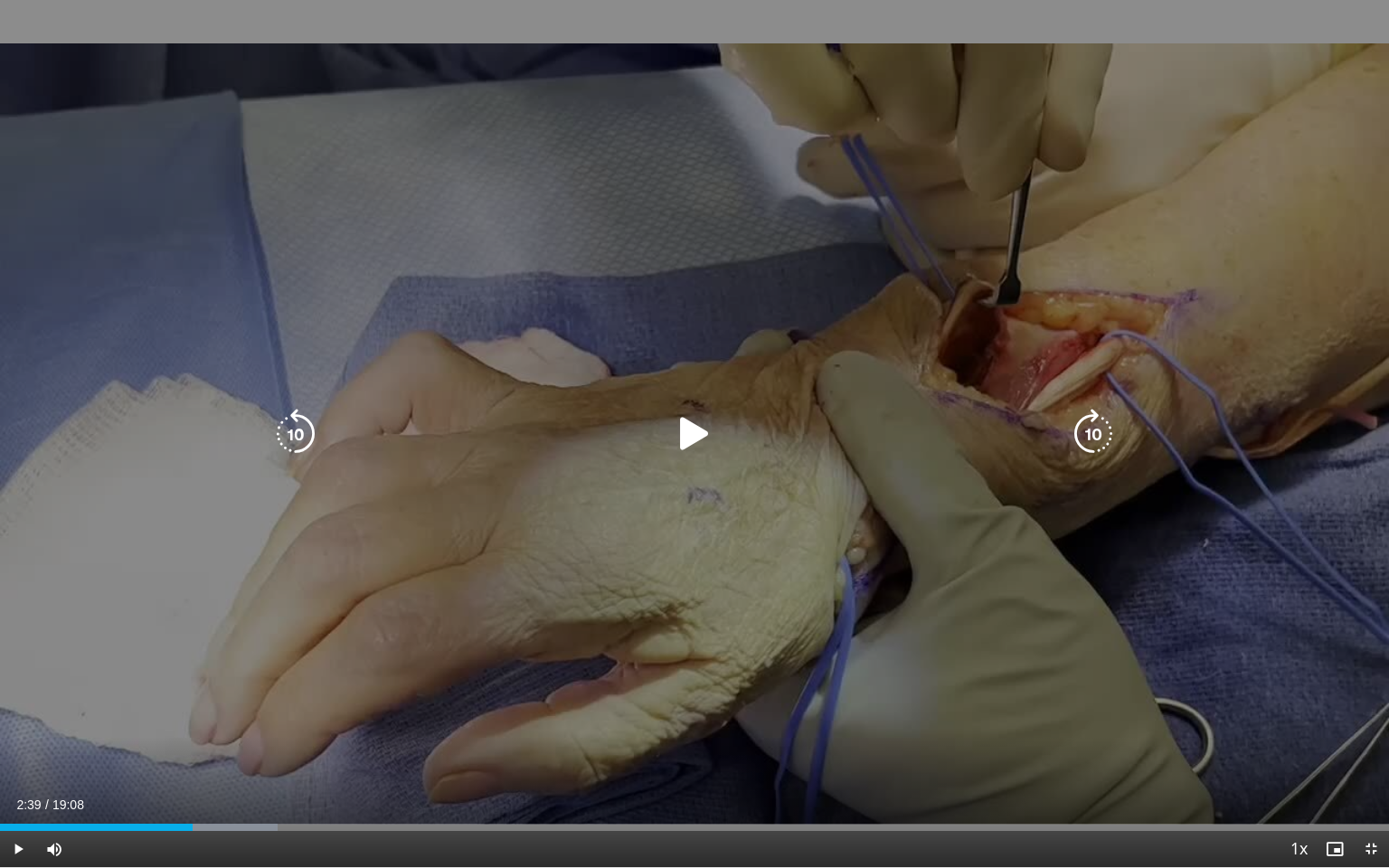 click on "20 seconds
Tap to unmute" at bounding box center [694, 433] 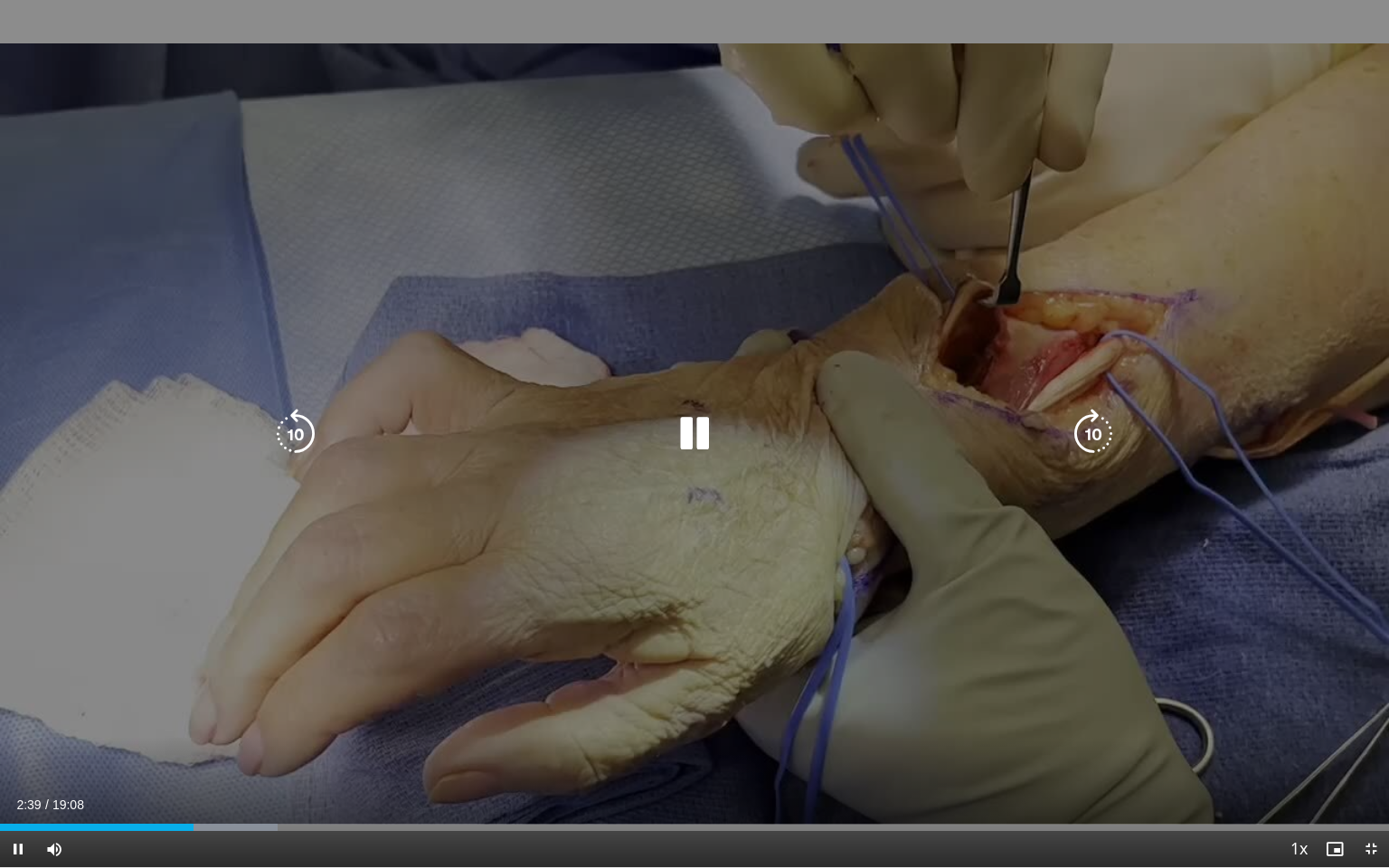 click at bounding box center (694, 434) 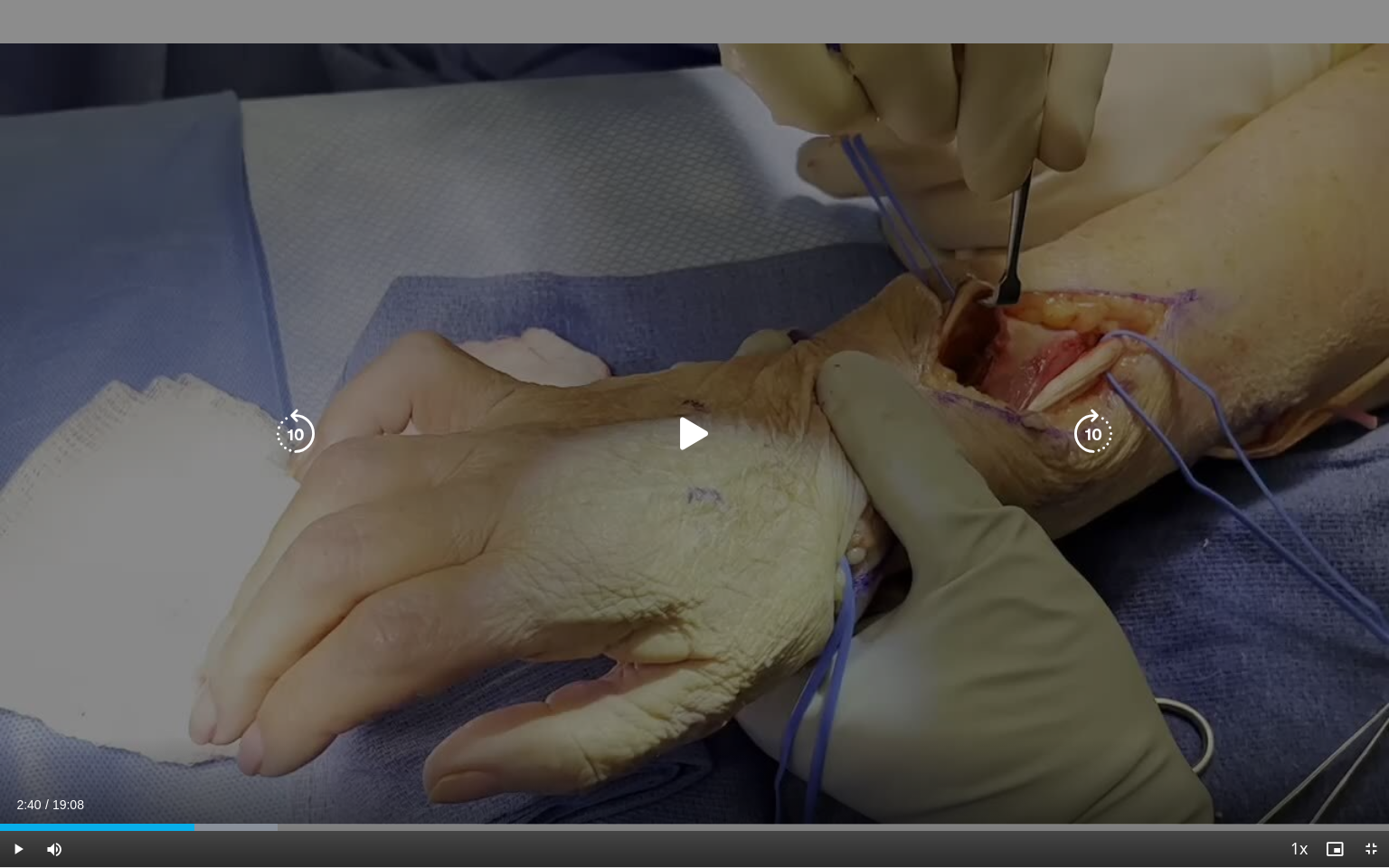 click at bounding box center [694, 434] 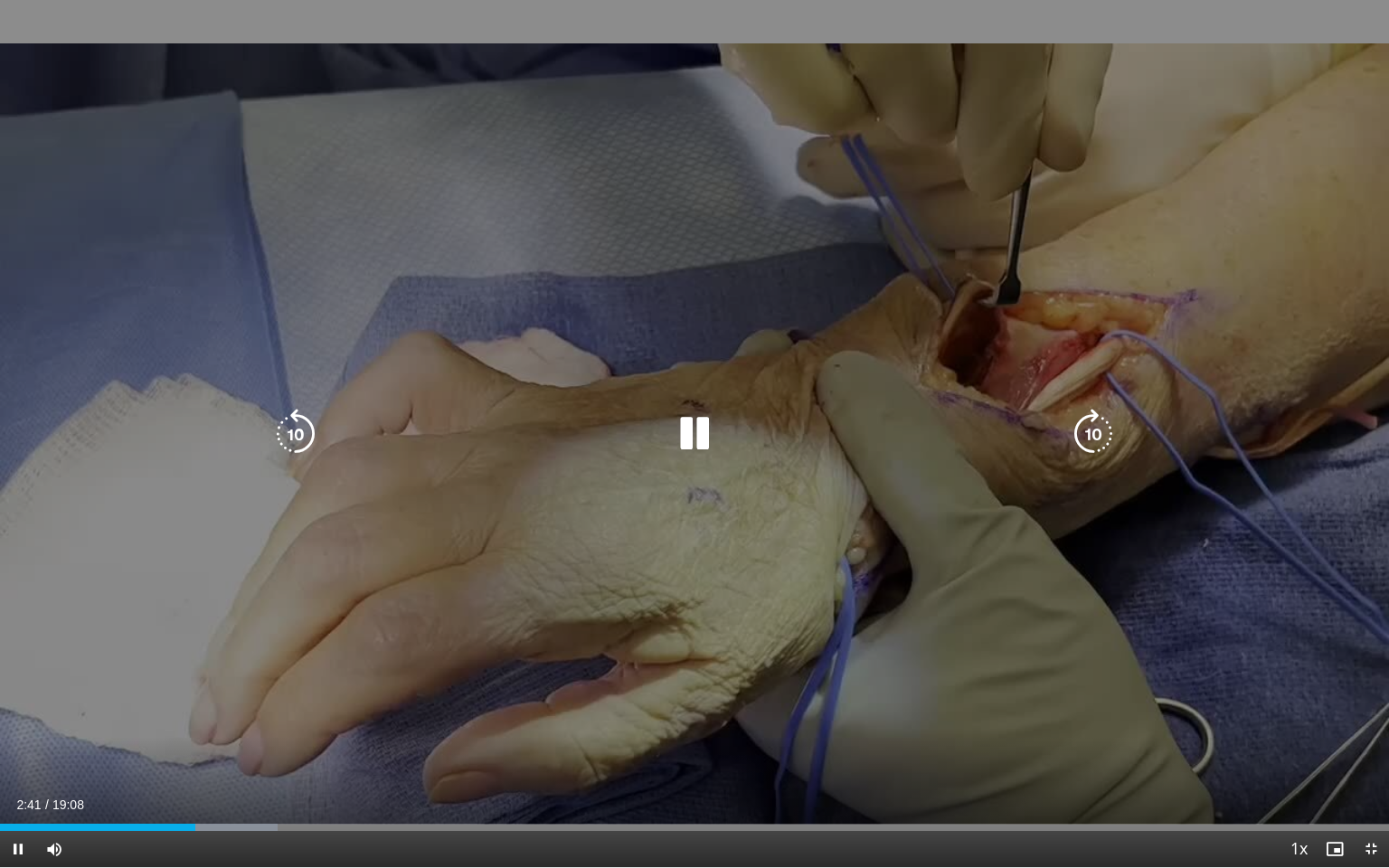 click at bounding box center [694, 434] 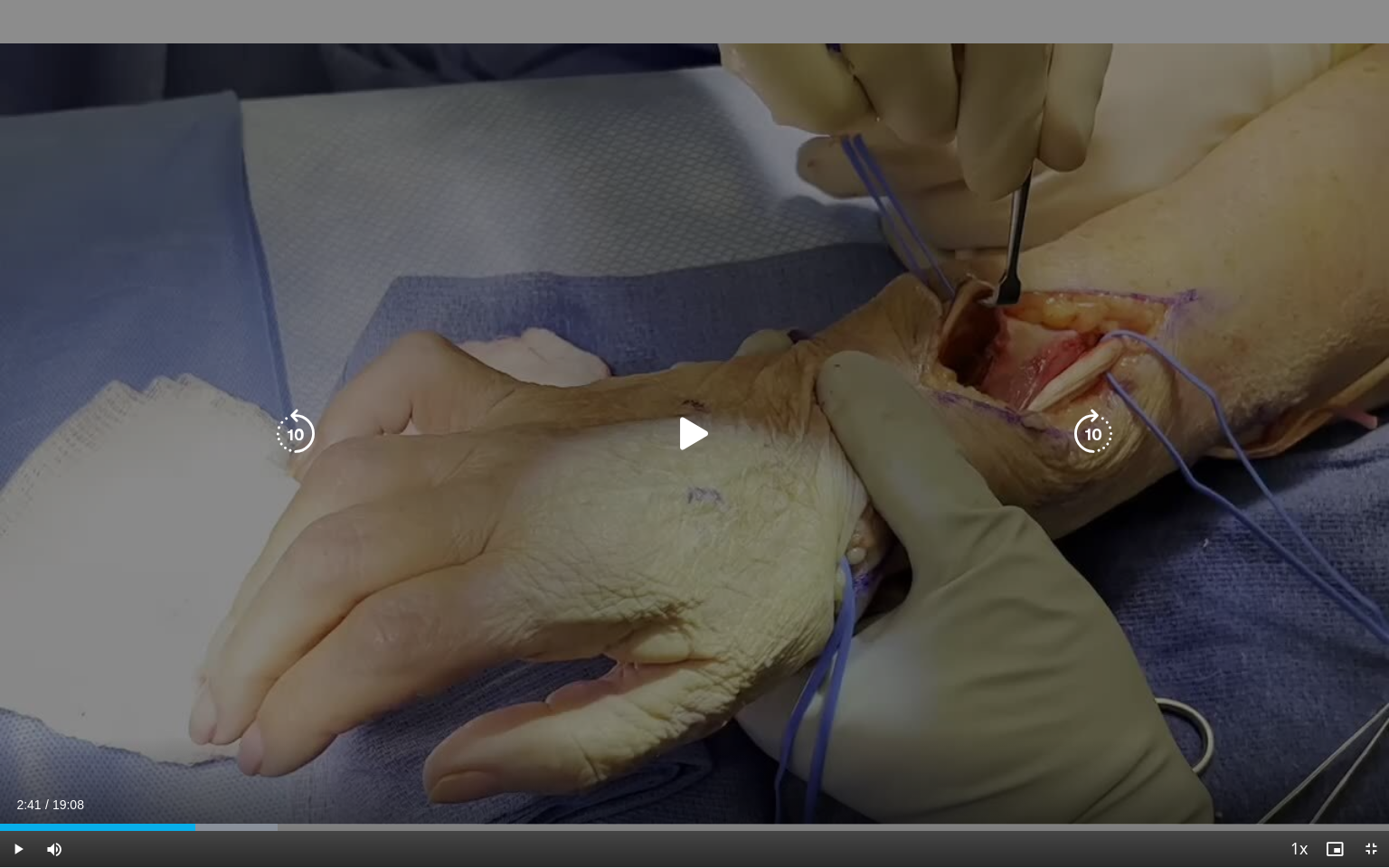 click at bounding box center [694, 434] 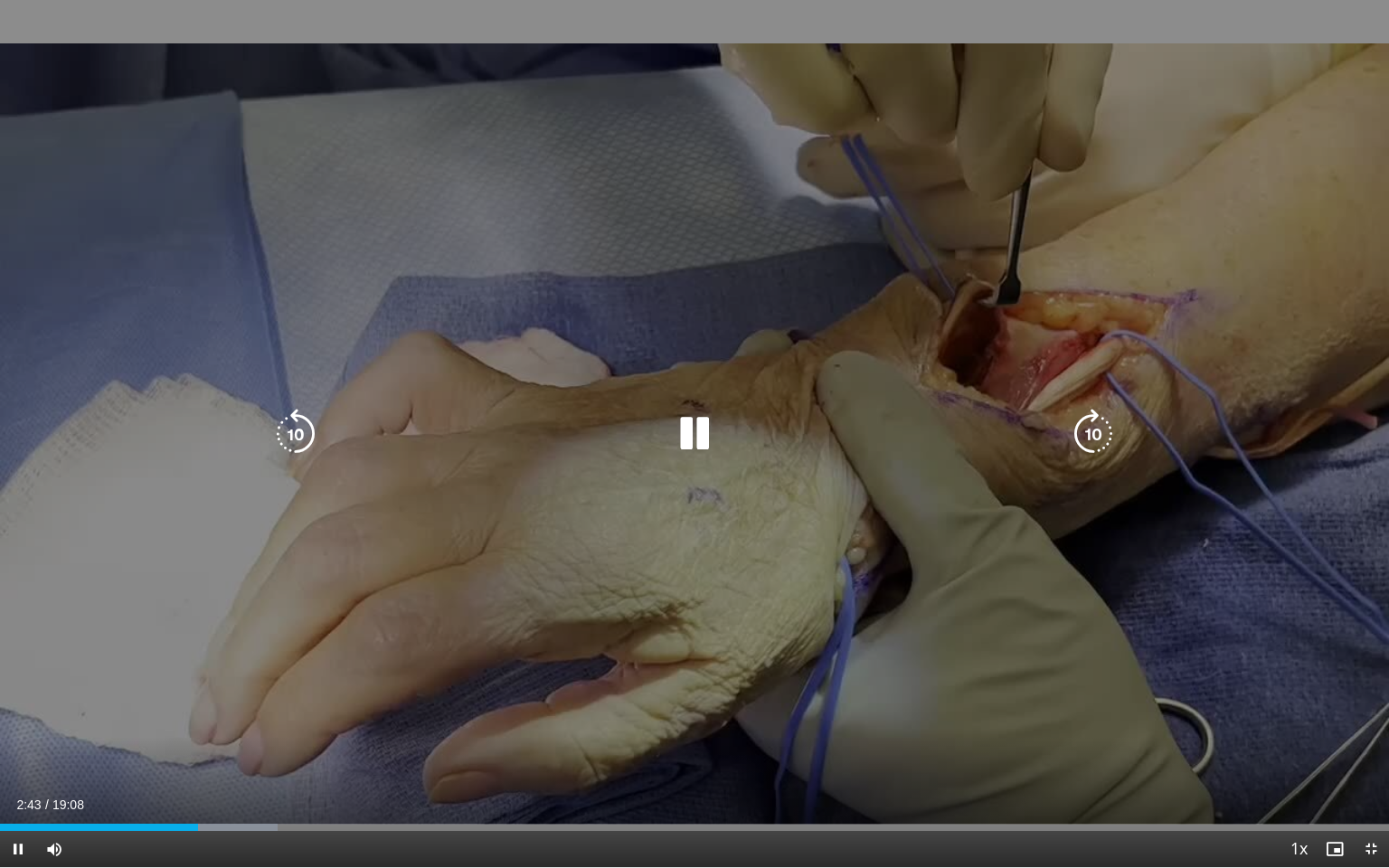 click at bounding box center [296, 434] 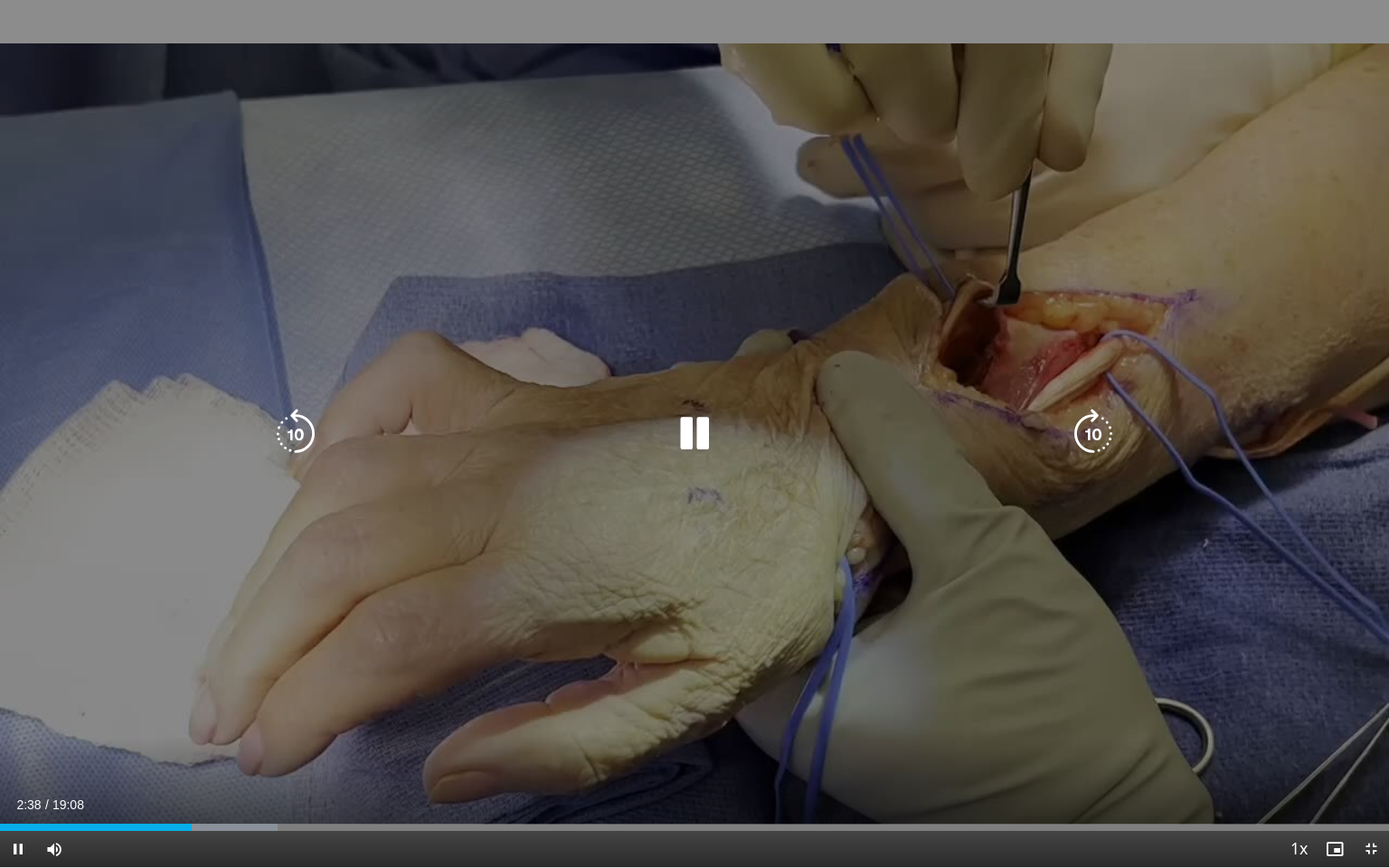 click at bounding box center (694, 434) 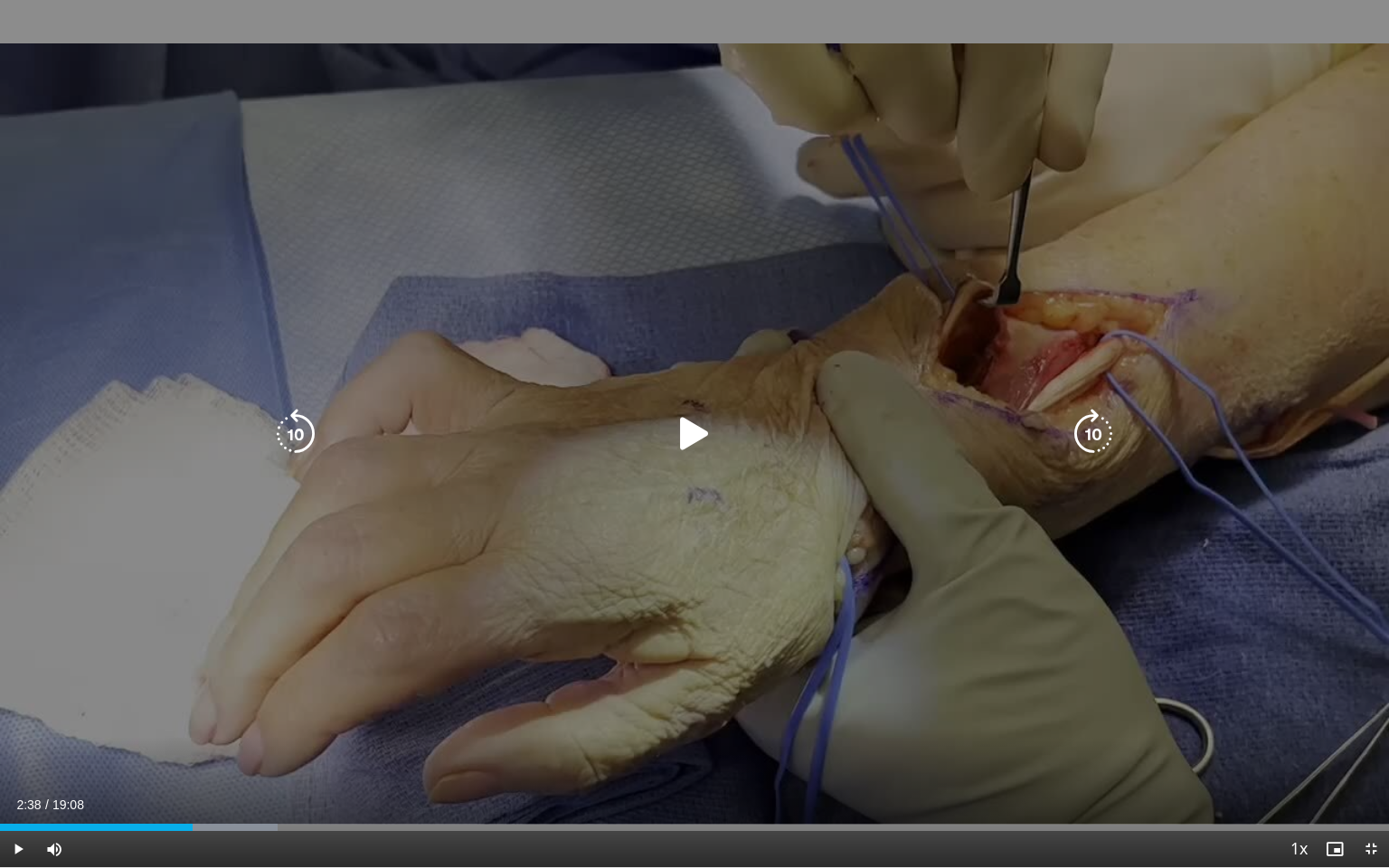 click at bounding box center [694, 434] 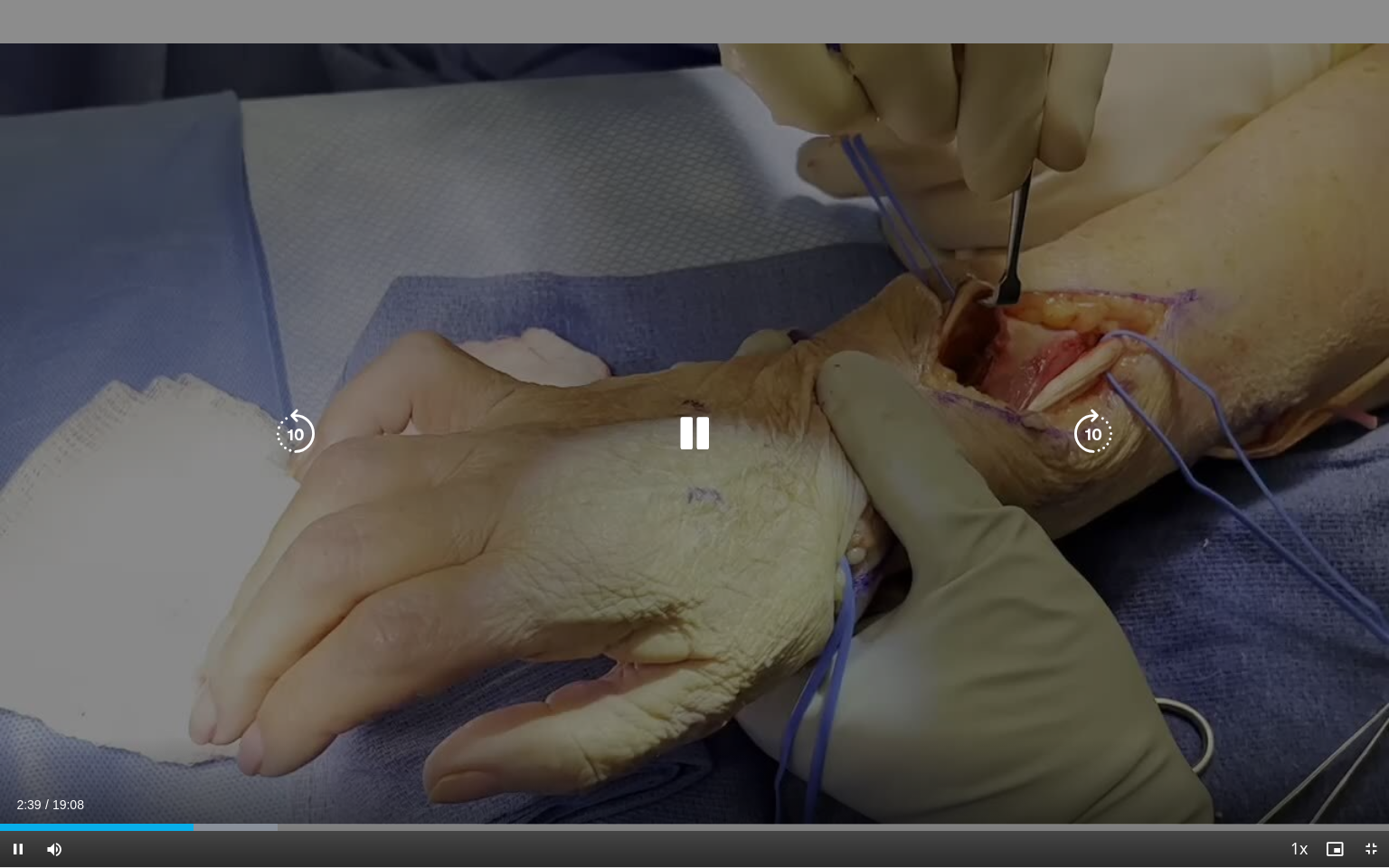 click at bounding box center (694, 434) 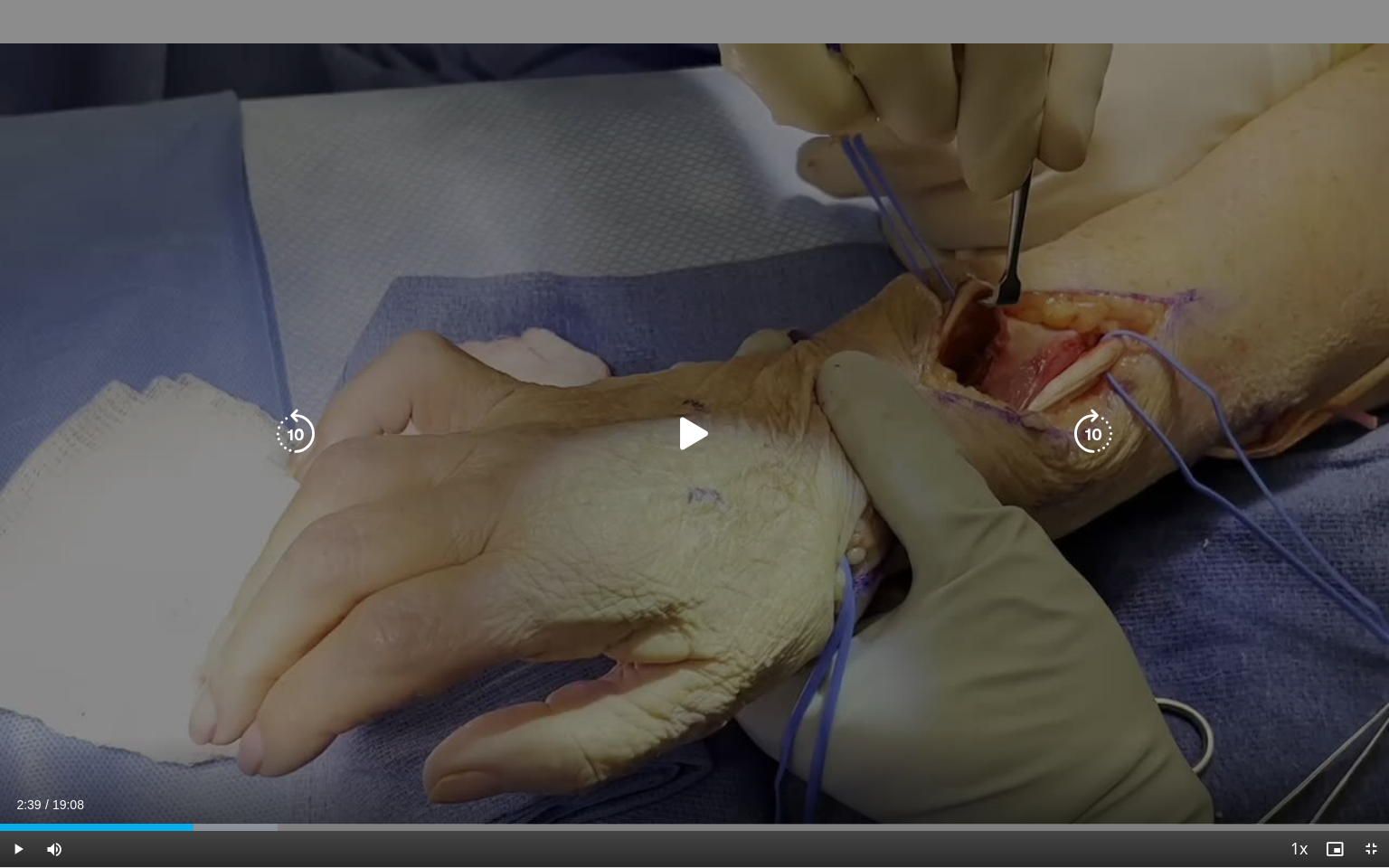 click at bounding box center [694, 434] 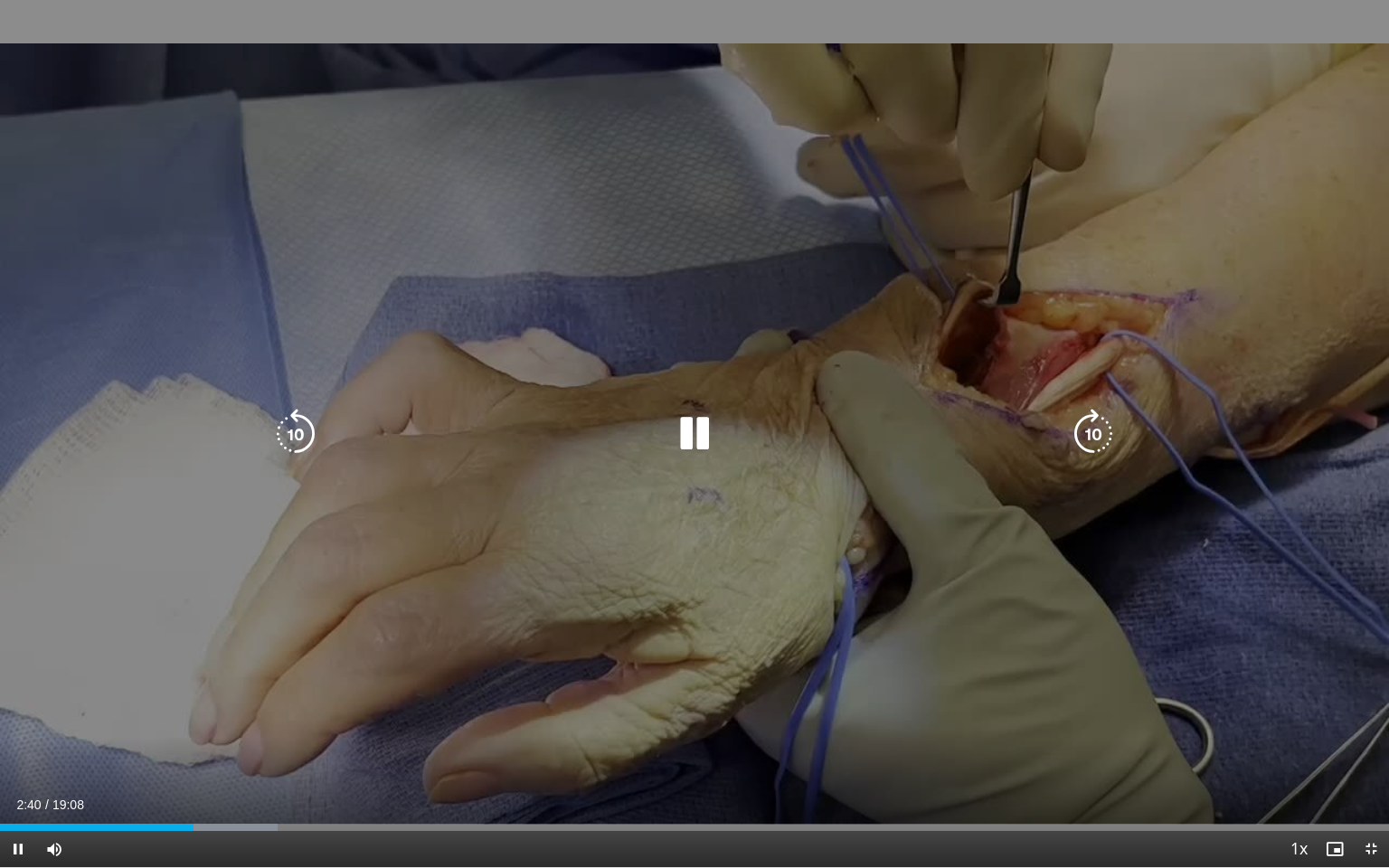 click at bounding box center [694, 434] 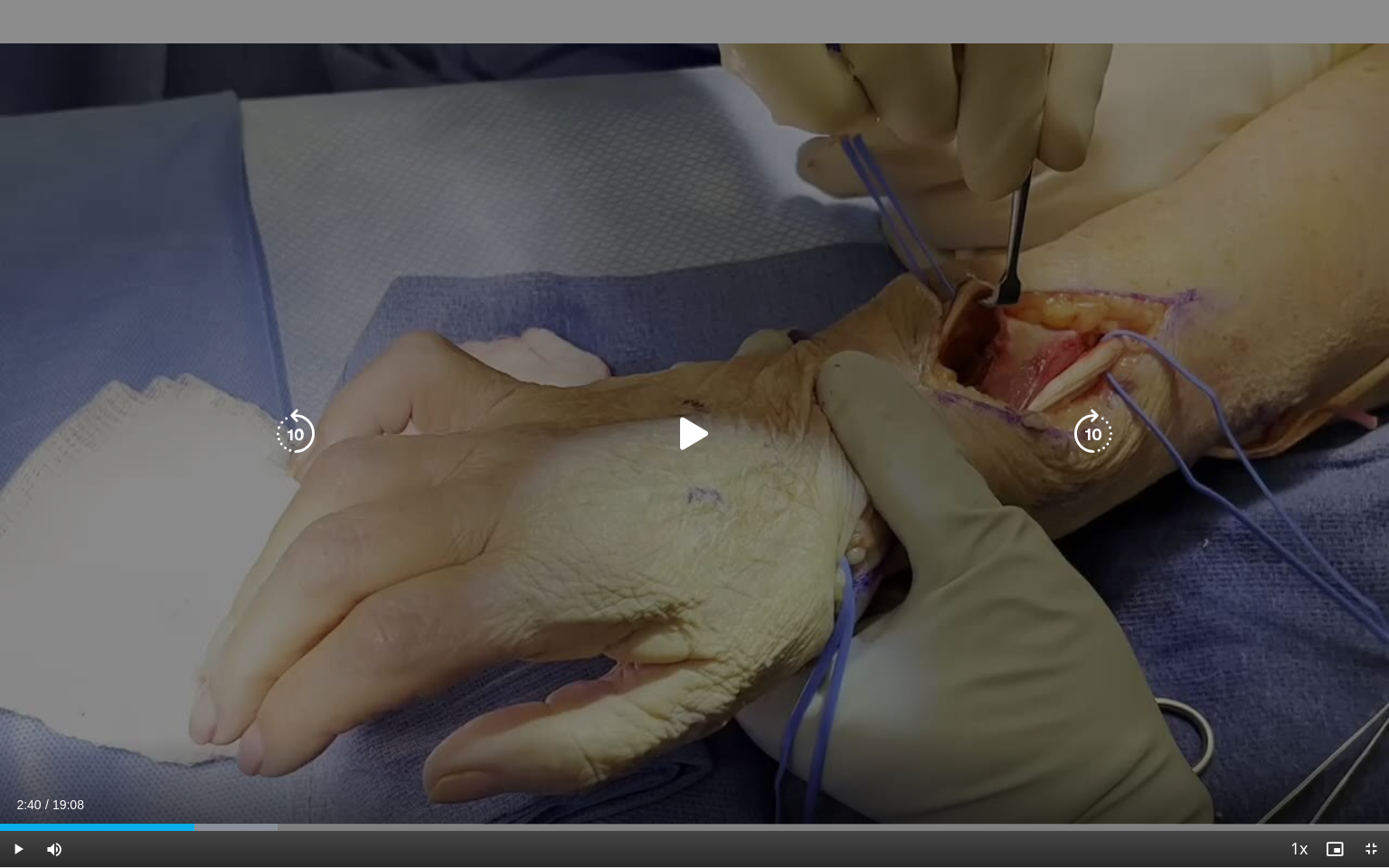 click at bounding box center (694, 434) 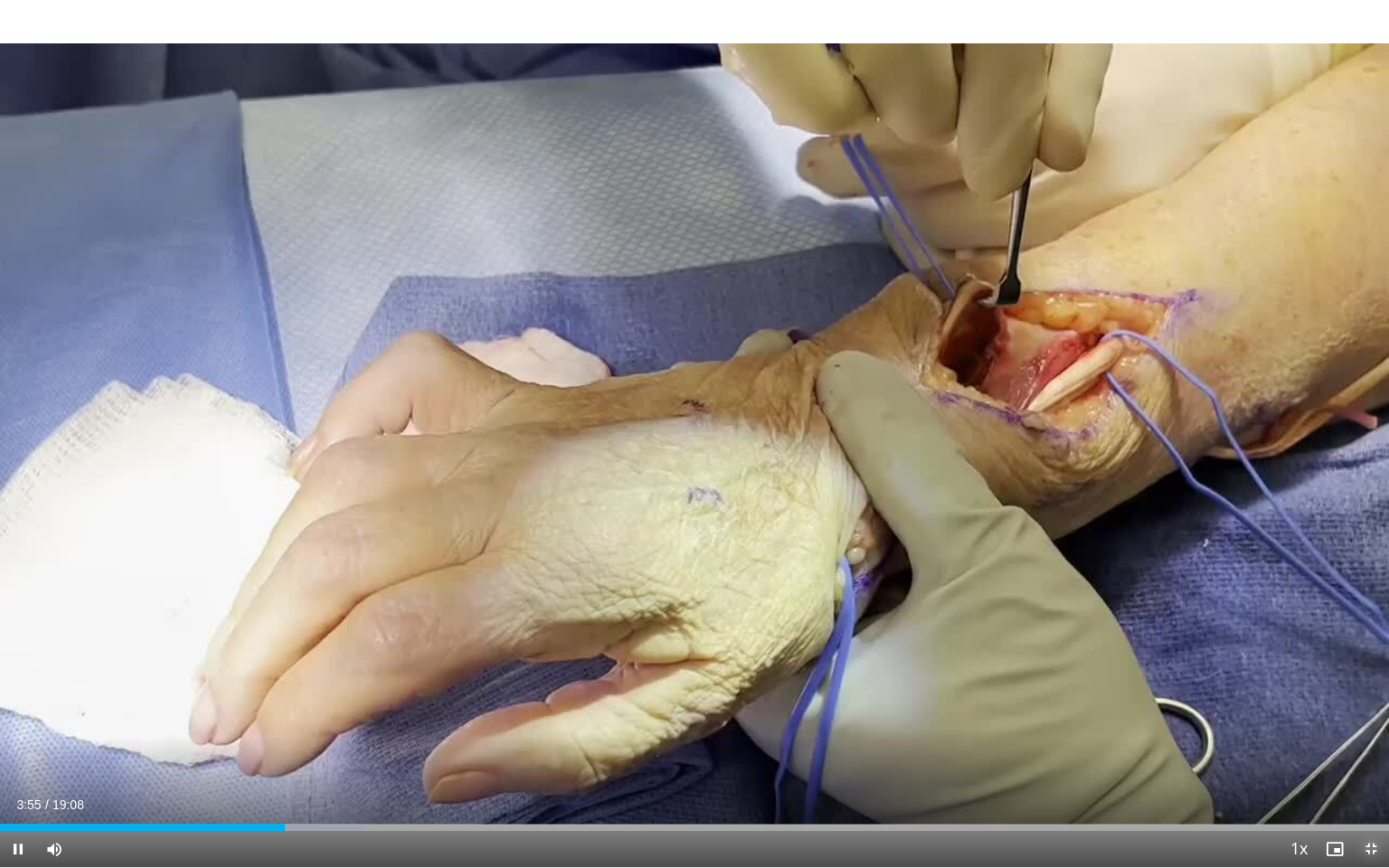 click at bounding box center [1371, 849] 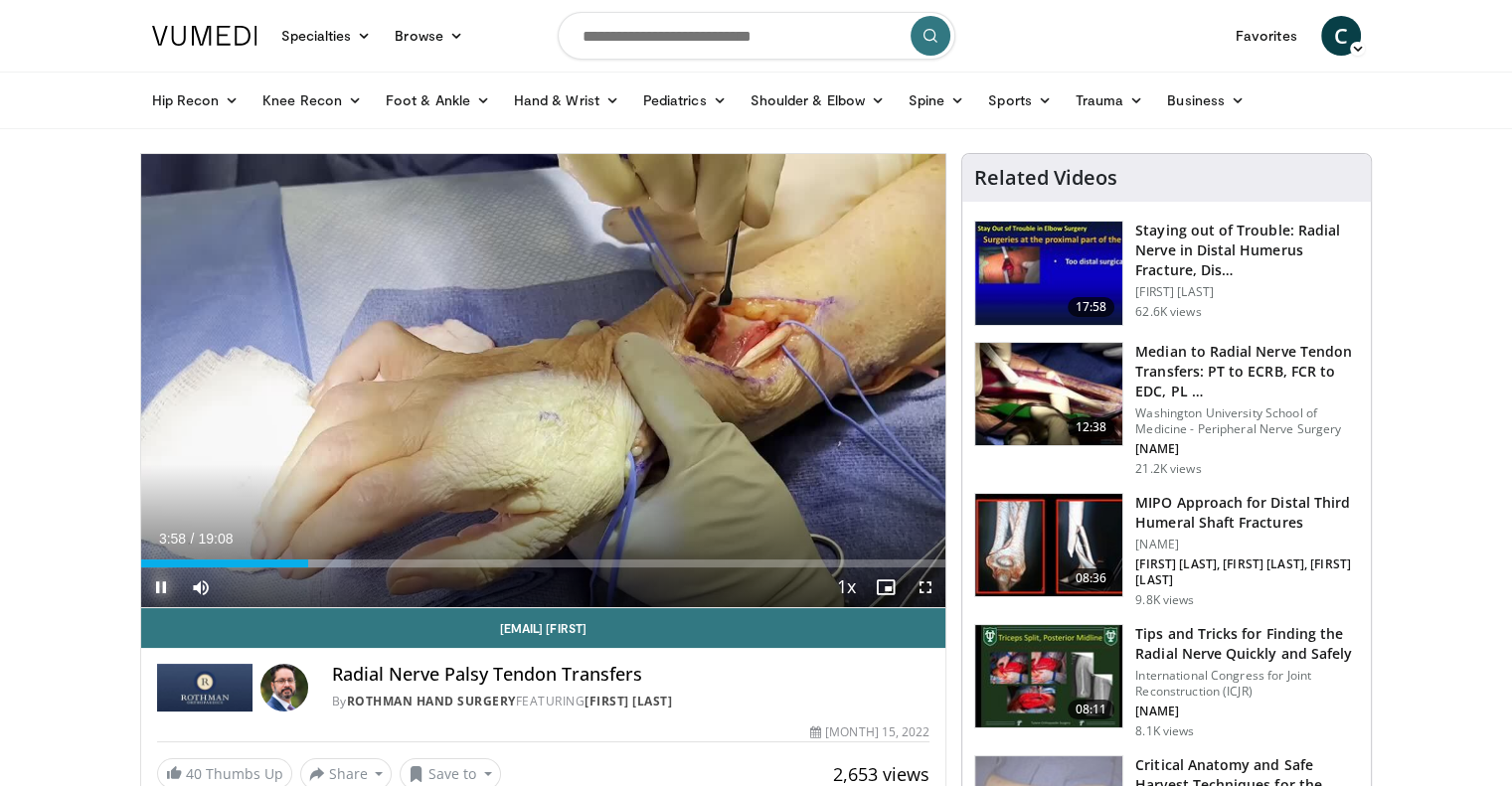 click at bounding box center [161, 587] 